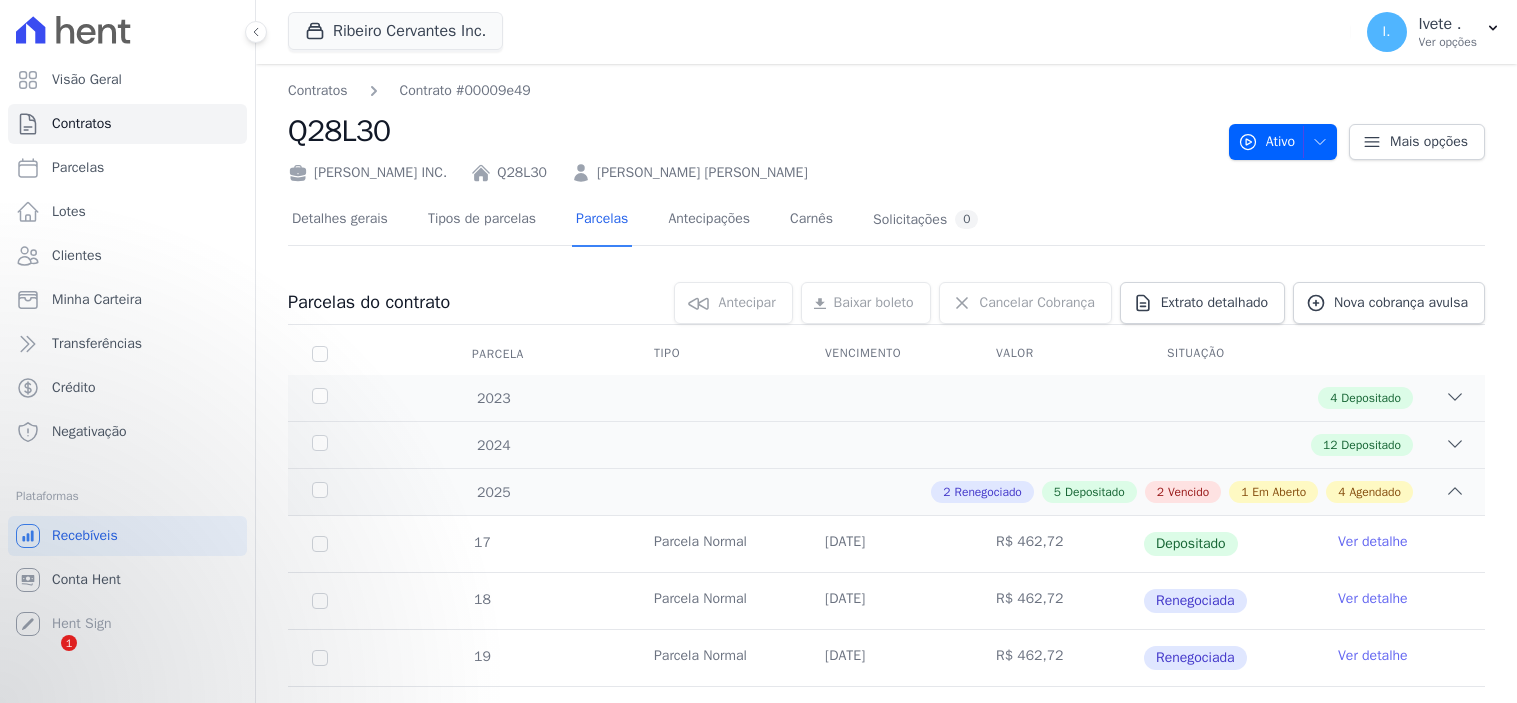 scroll, scrollTop: 0, scrollLeft: 0, axis: both 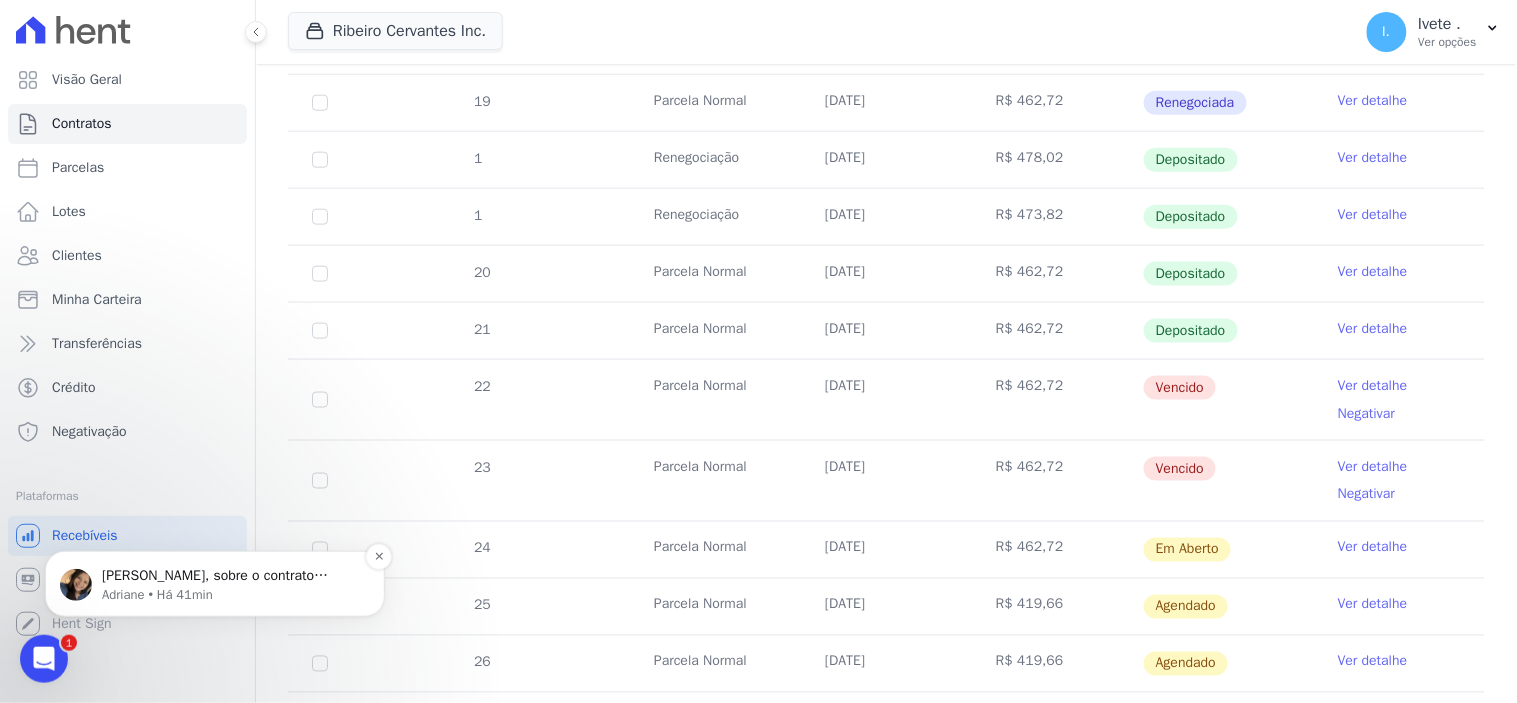 click on "[PERSON_NAME], sobre o contrato Q28l27 poderia confirmar quantas parcelas restantes? Pois constam 314 parcelas totais." at bounding box center [231, 575] 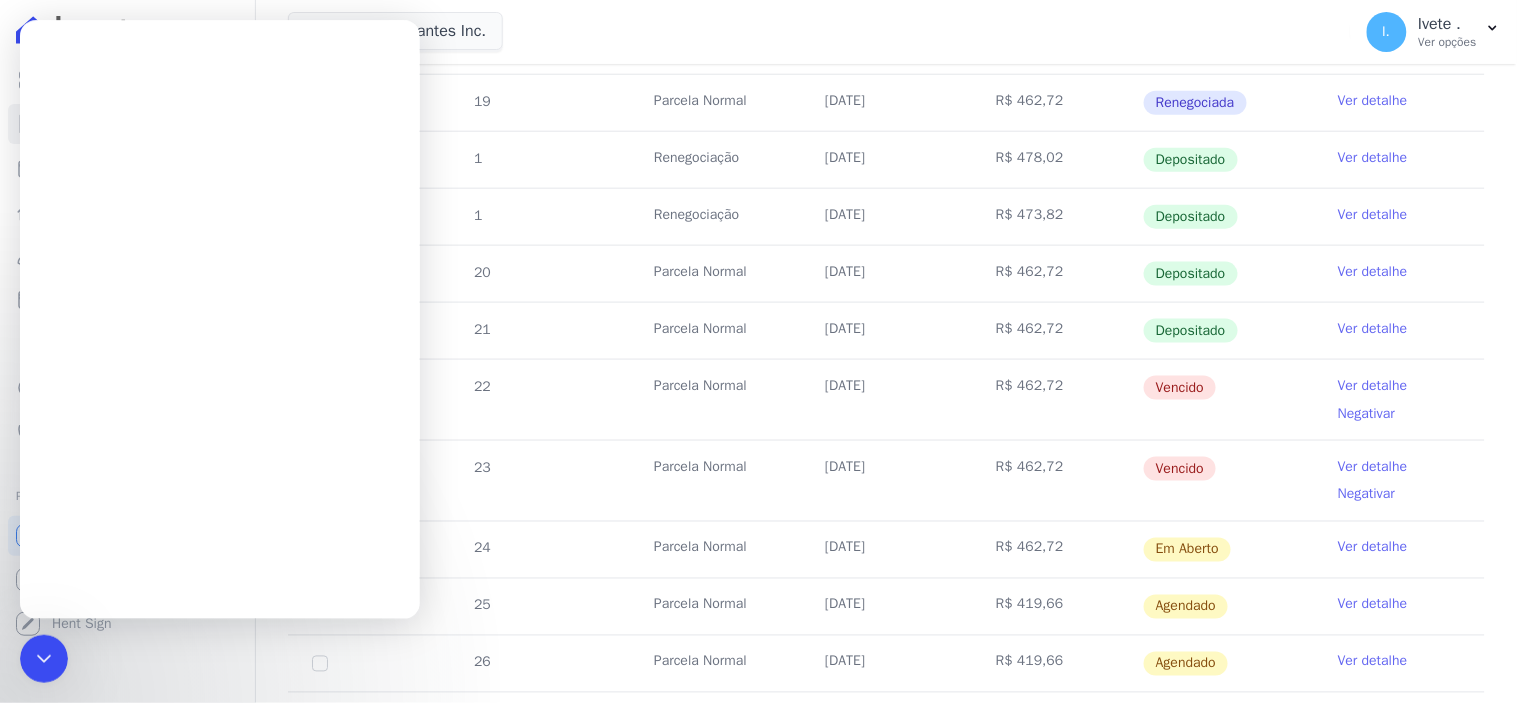 scroll, scrollTop: 0, scrollLeft: 0, axis: both 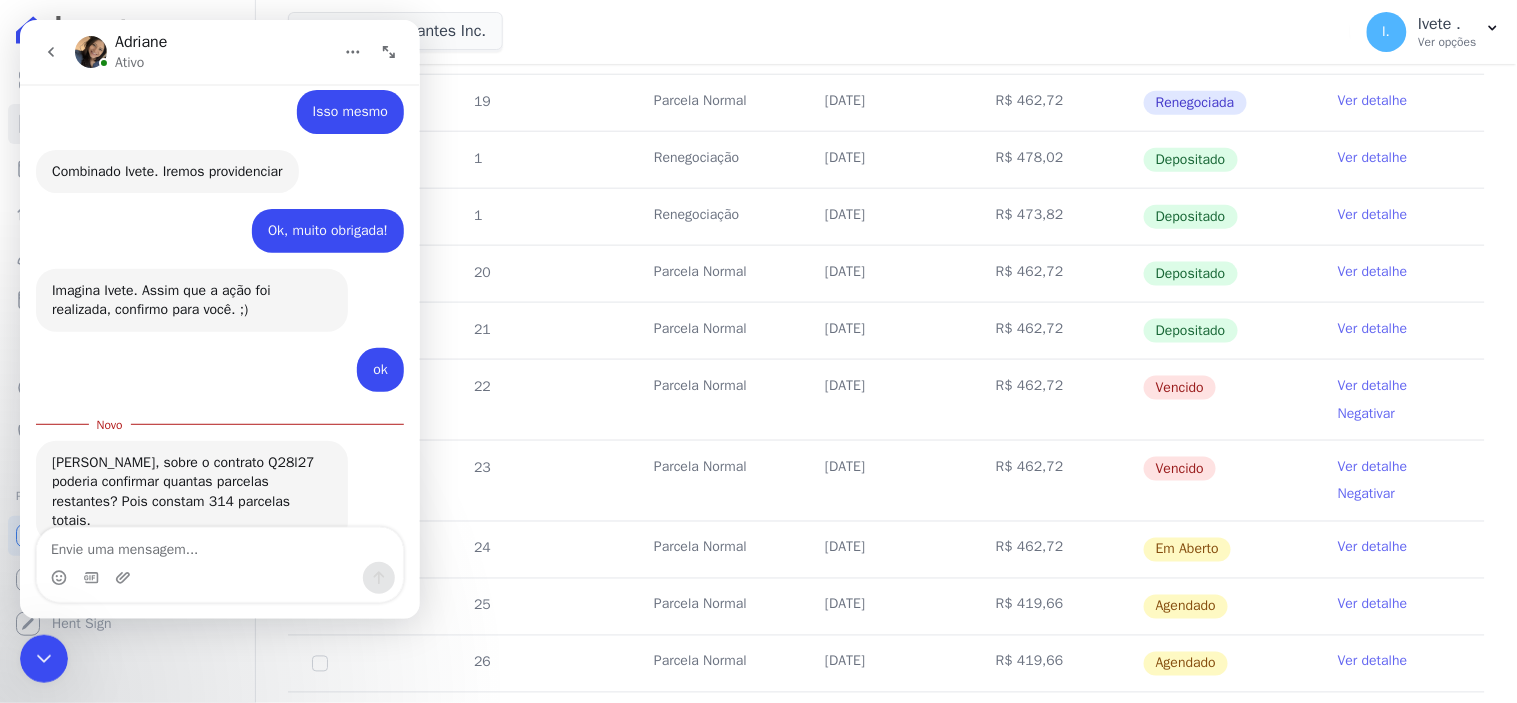 click 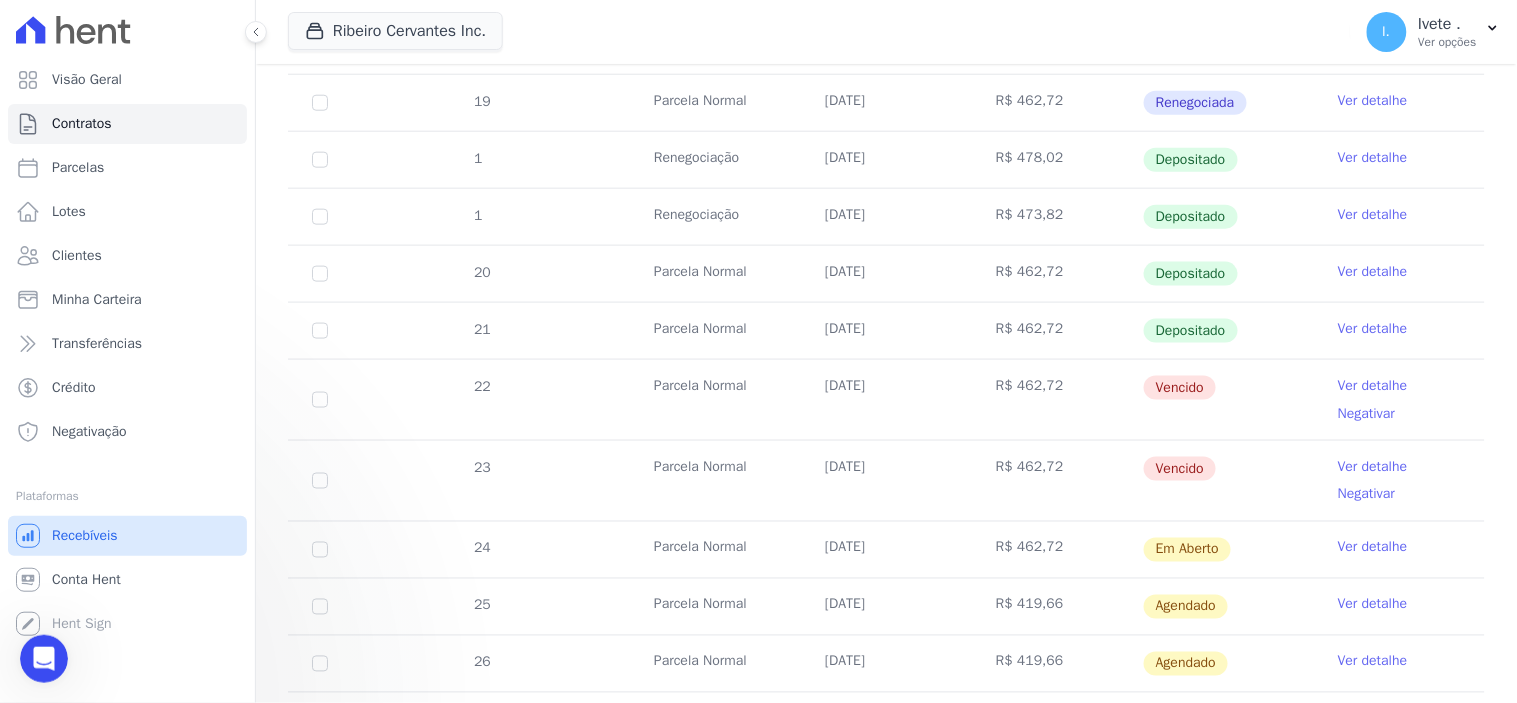 scroll, scrollTop: 0, scrollLeft: 0, axis: both 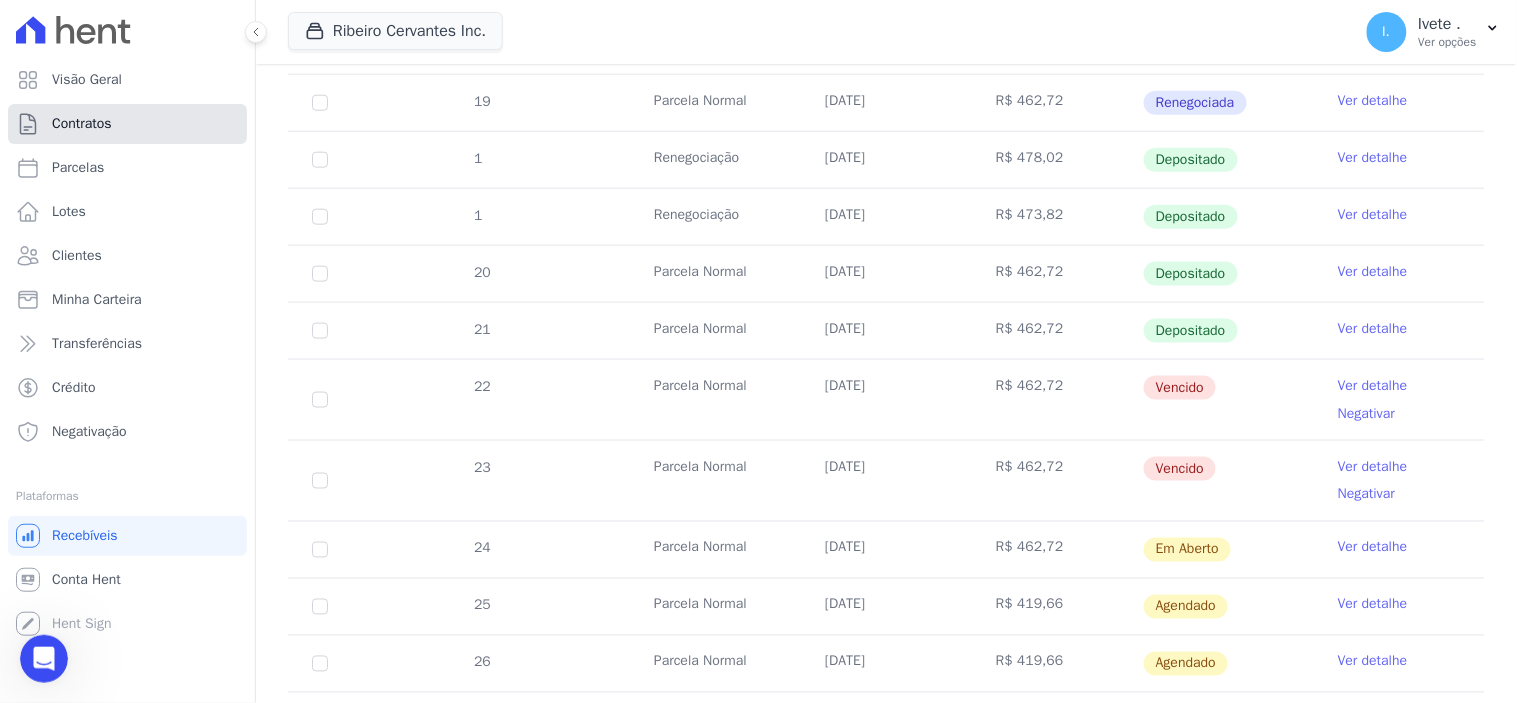 click on "Contratos" at bounding box center (127, 124) 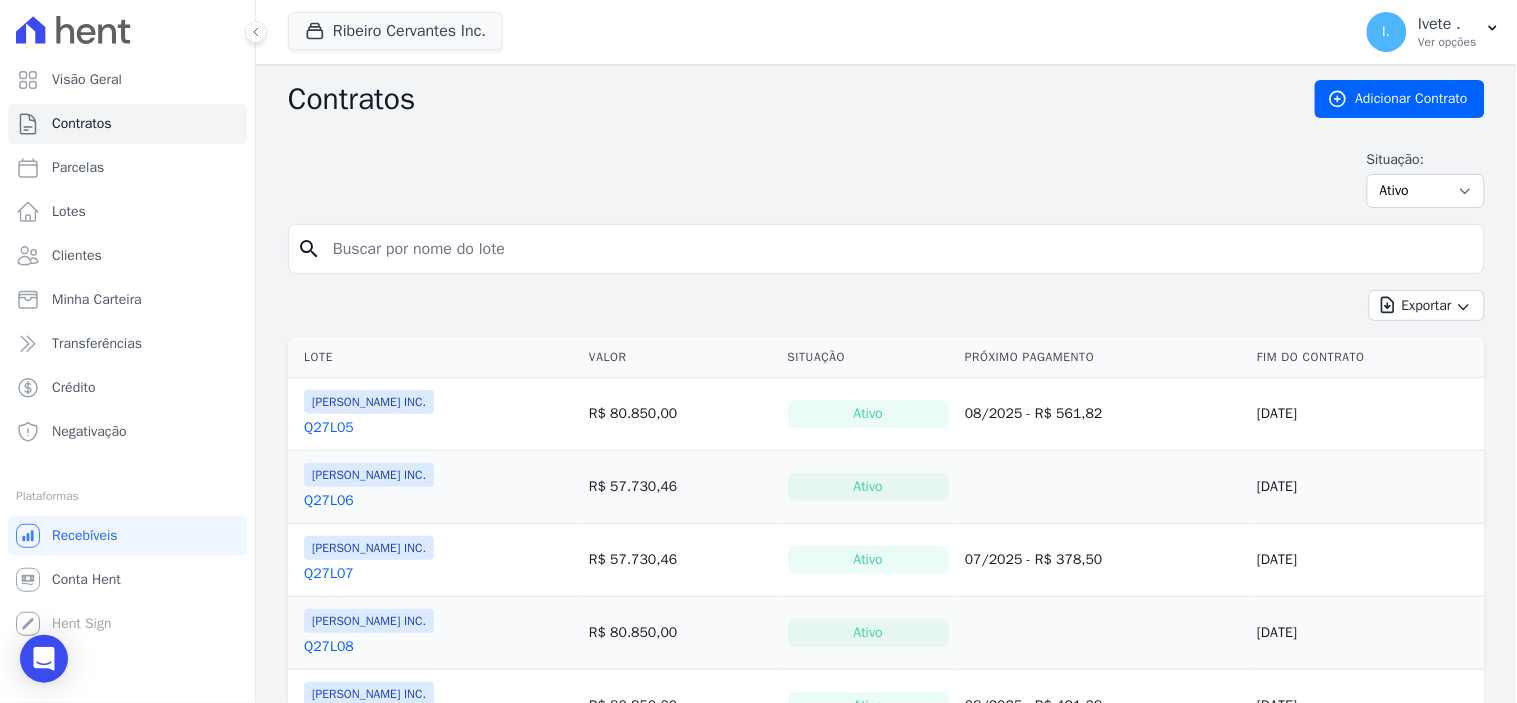 click at bounding box center (898, 249) 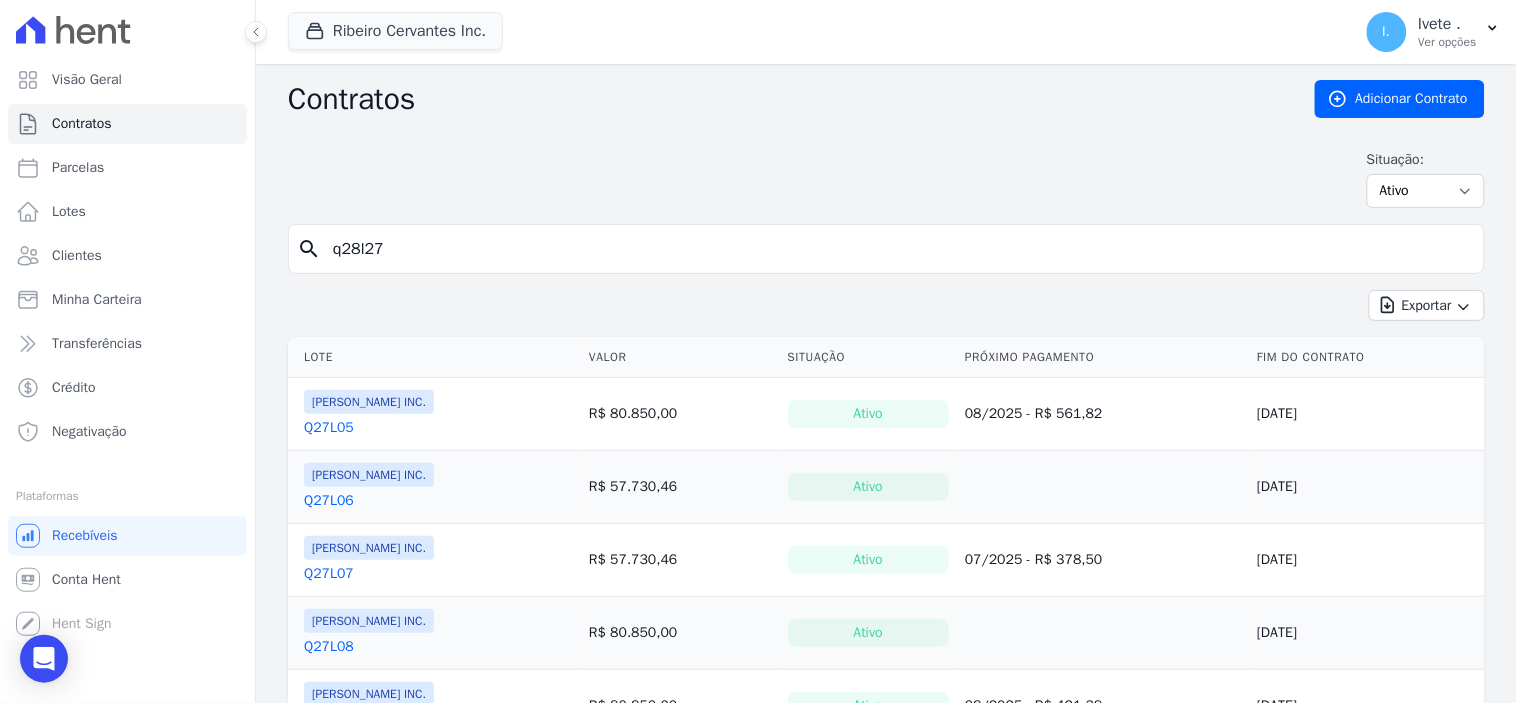 type on "q28l27" 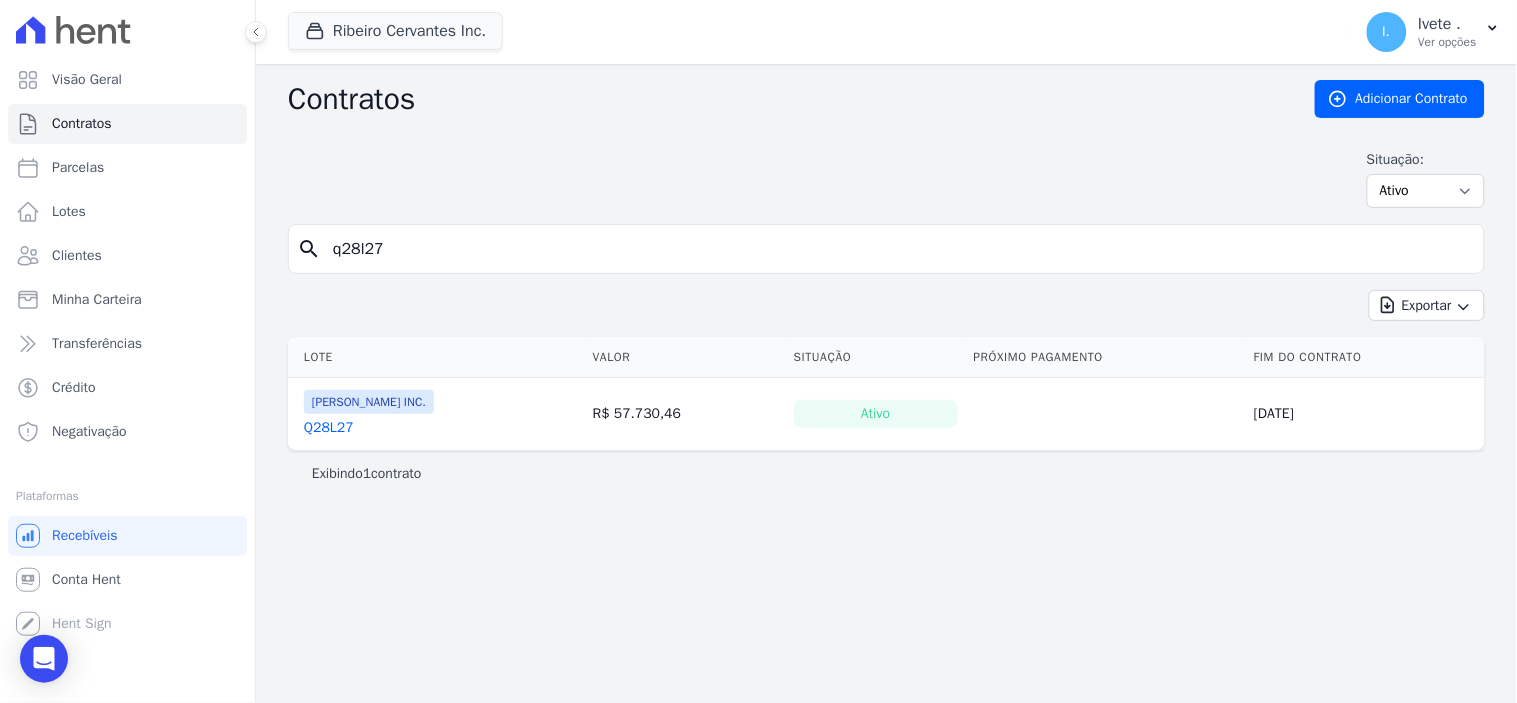 click on "Q28L27" at bounding box center [329, 428] 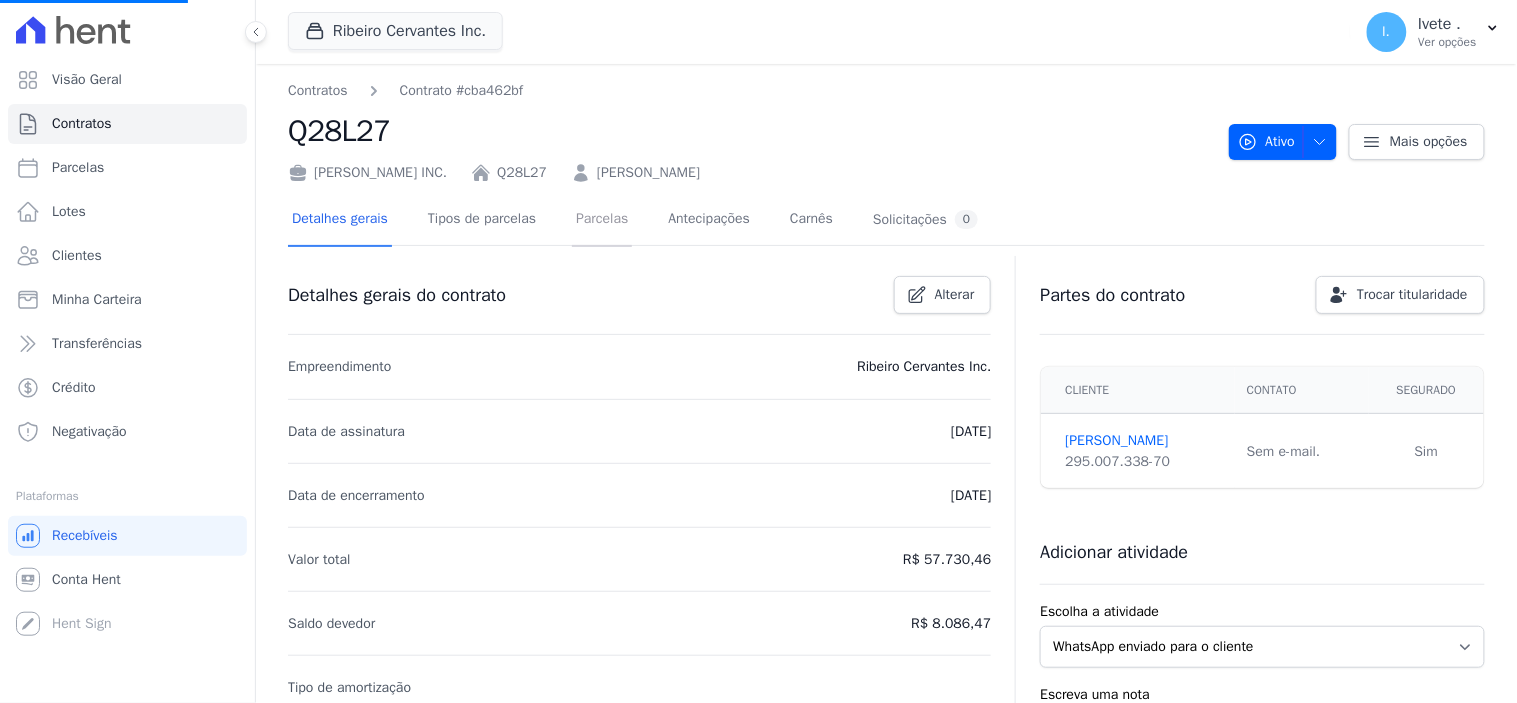 click on "Parcelas" at bounding box center [602, 220] 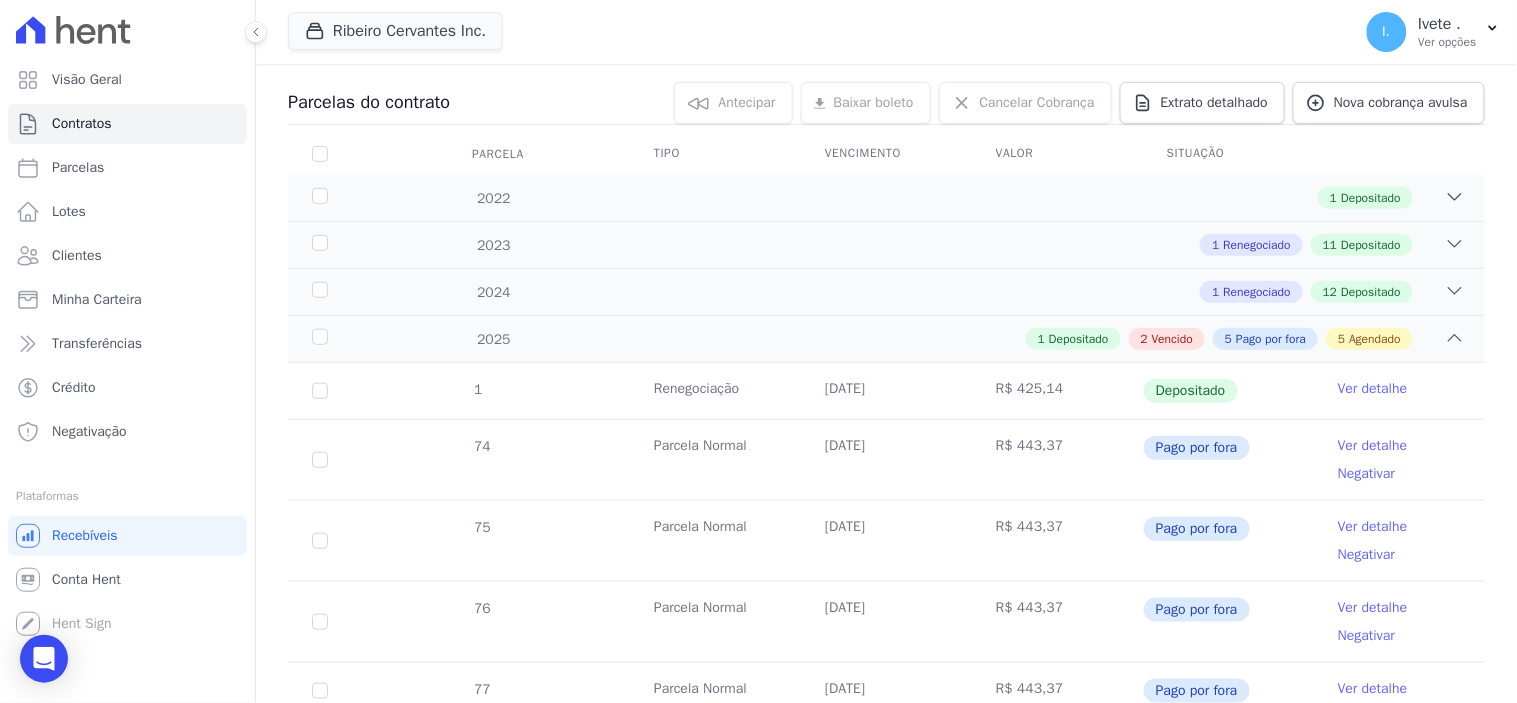 scroll, scrollTop: 0, scrollLeft: 0, axis: both 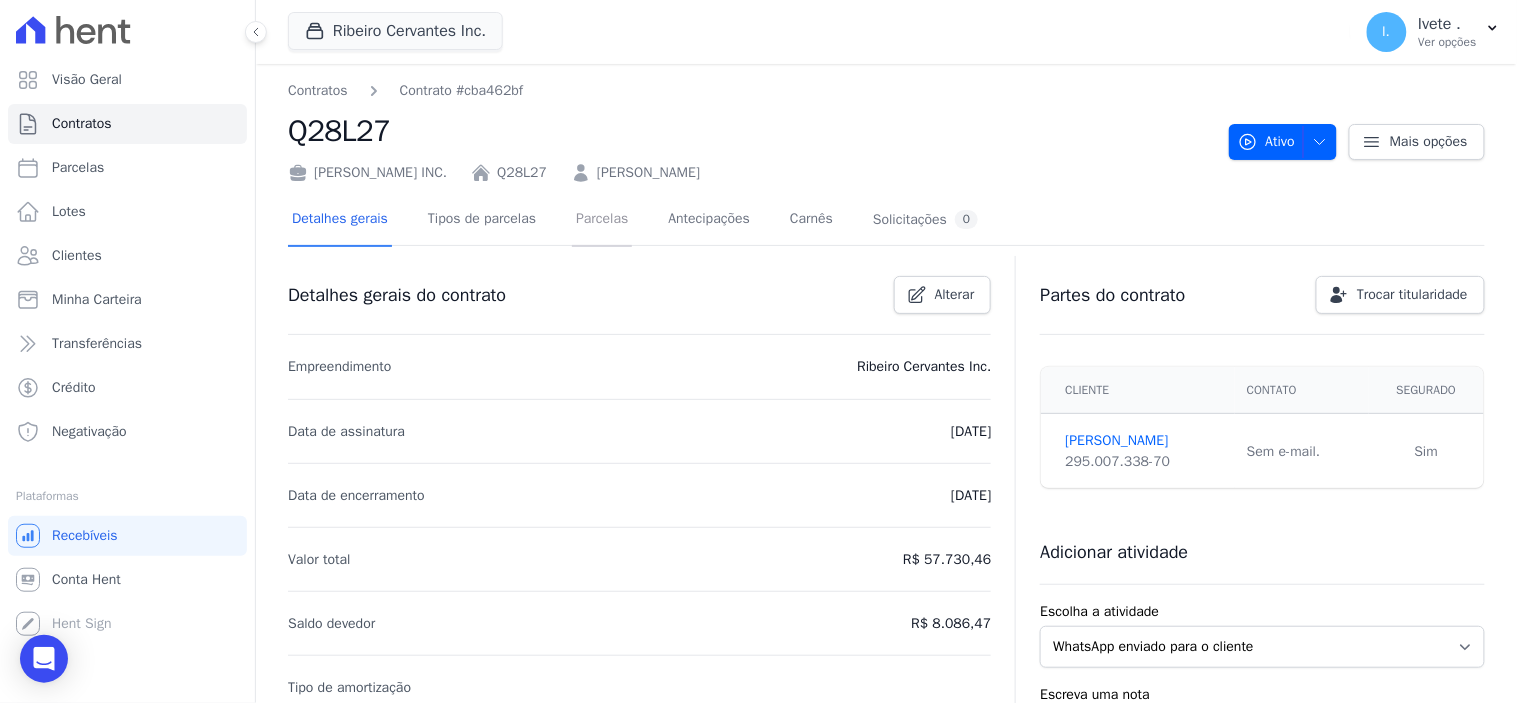 click on "Parcelas" at bounding box center (602, 220) 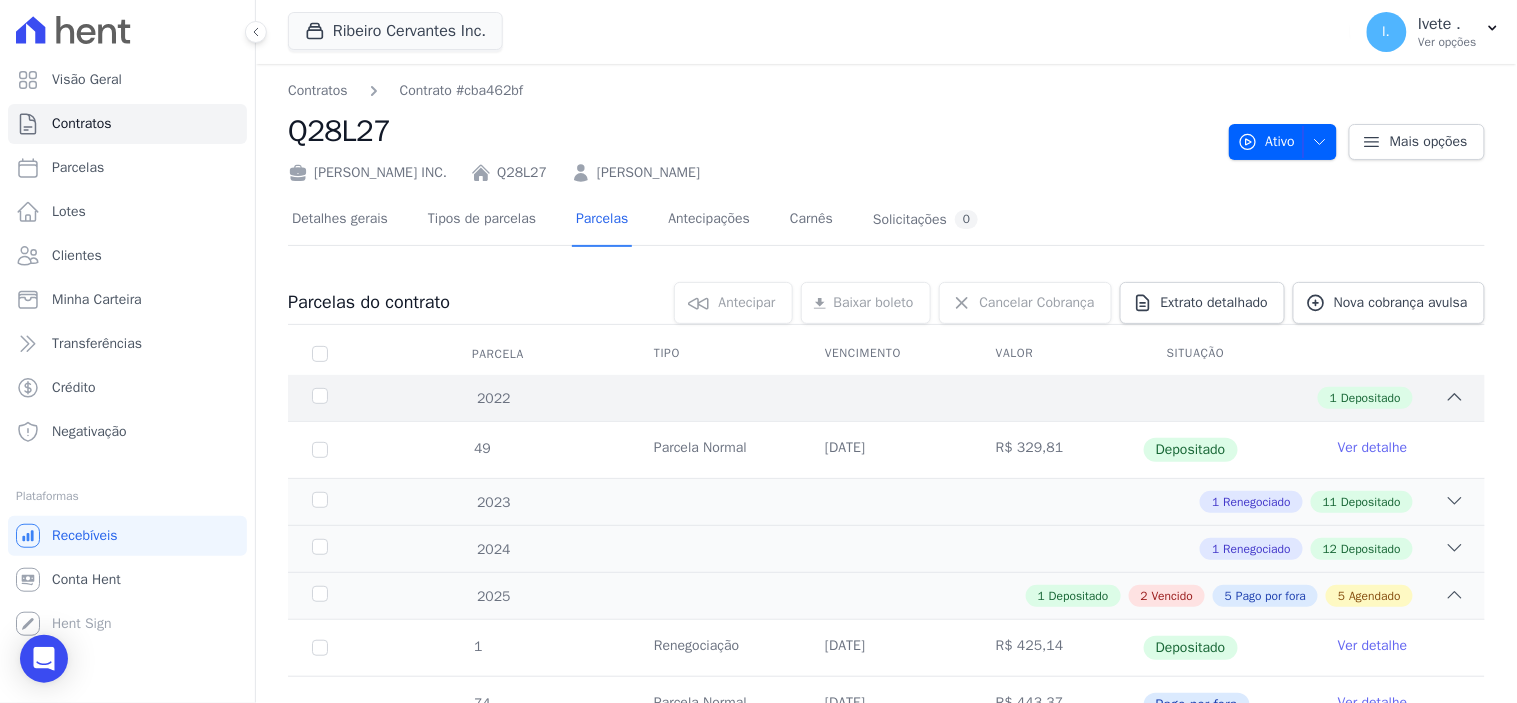 click 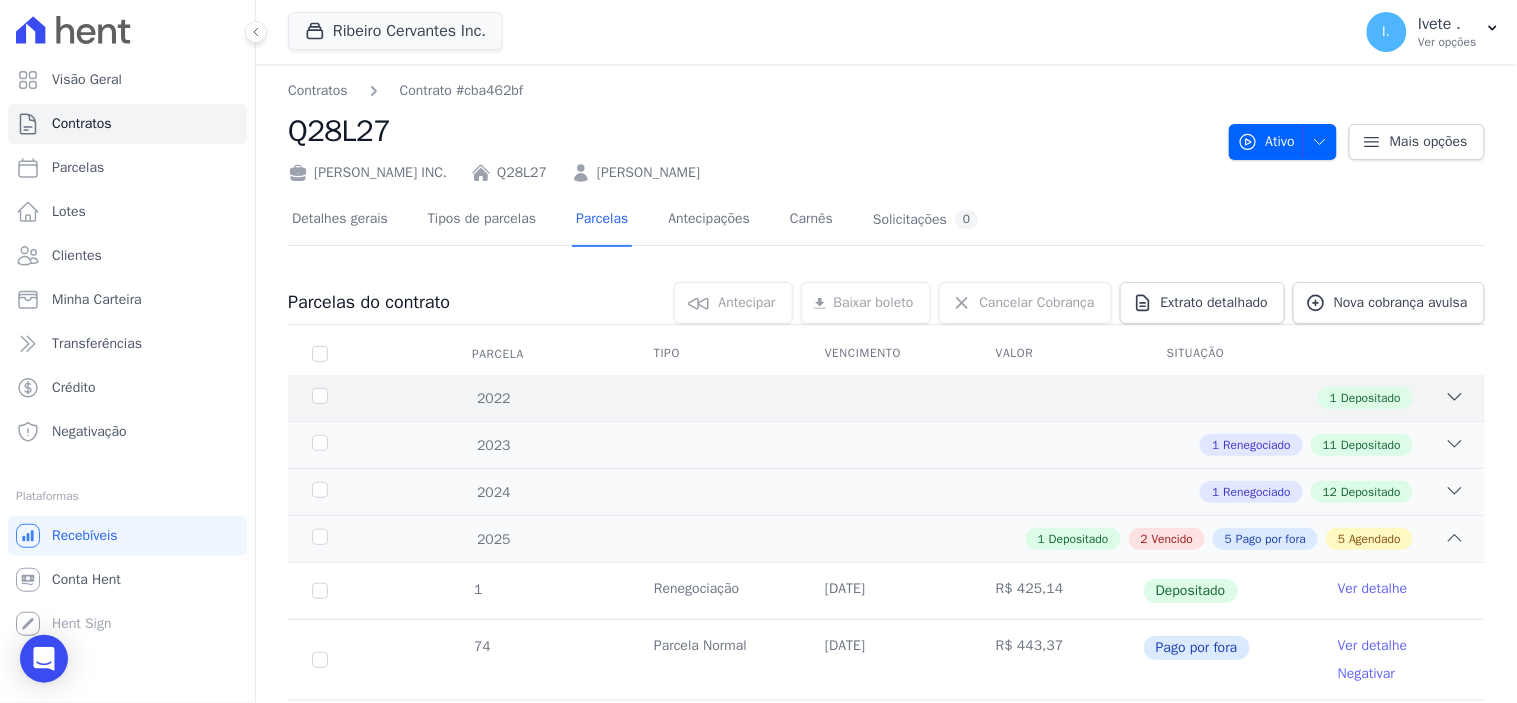 click on "2022
1
Depositado" at bounding box center [886, 398] 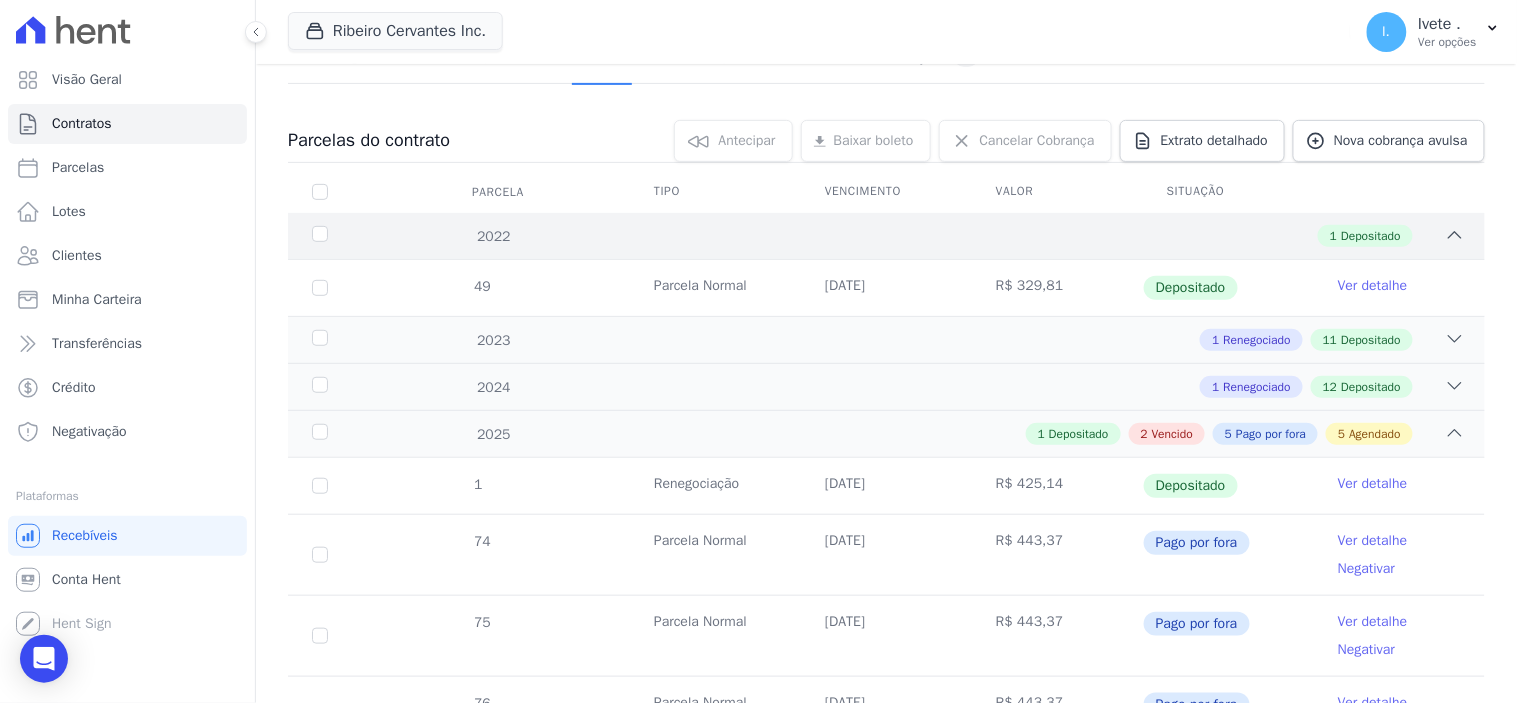 scroll, scrollTop: 111, scrollLeft: 0, axis: vertical 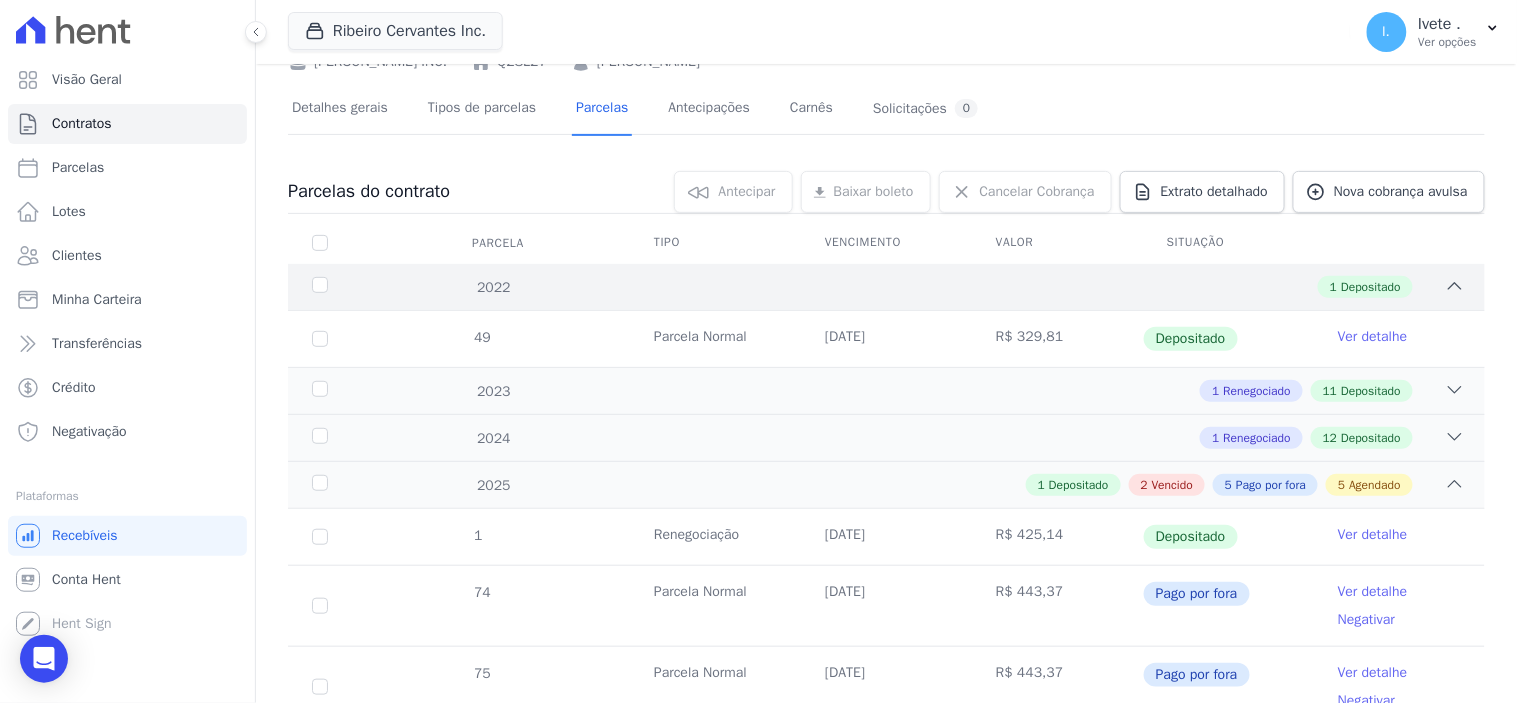 click on "1
Depositado" at bounding box center (945, 287) 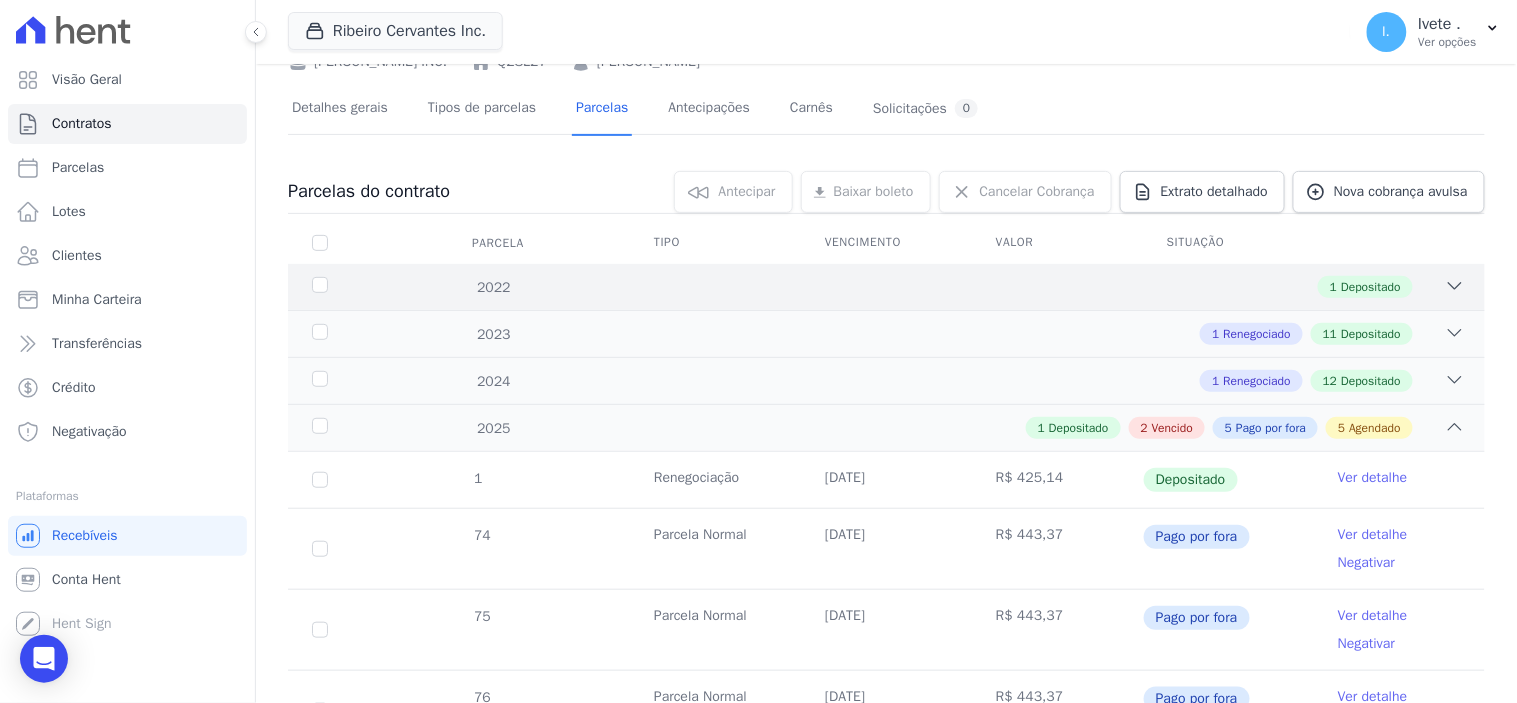 click on "1
Depositado" at bounding box center (945, 287) 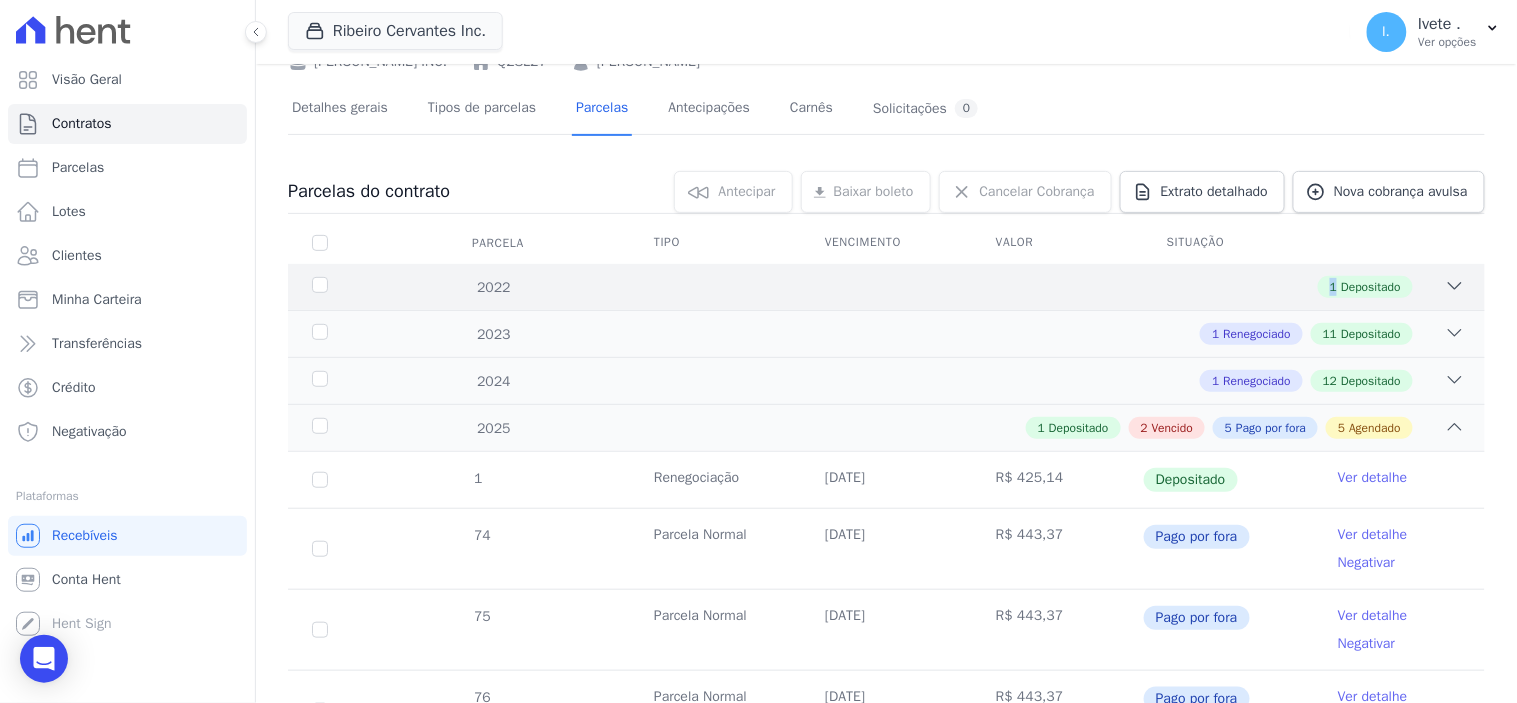 click on "1
Depositado" at bounding box center [945, 287] 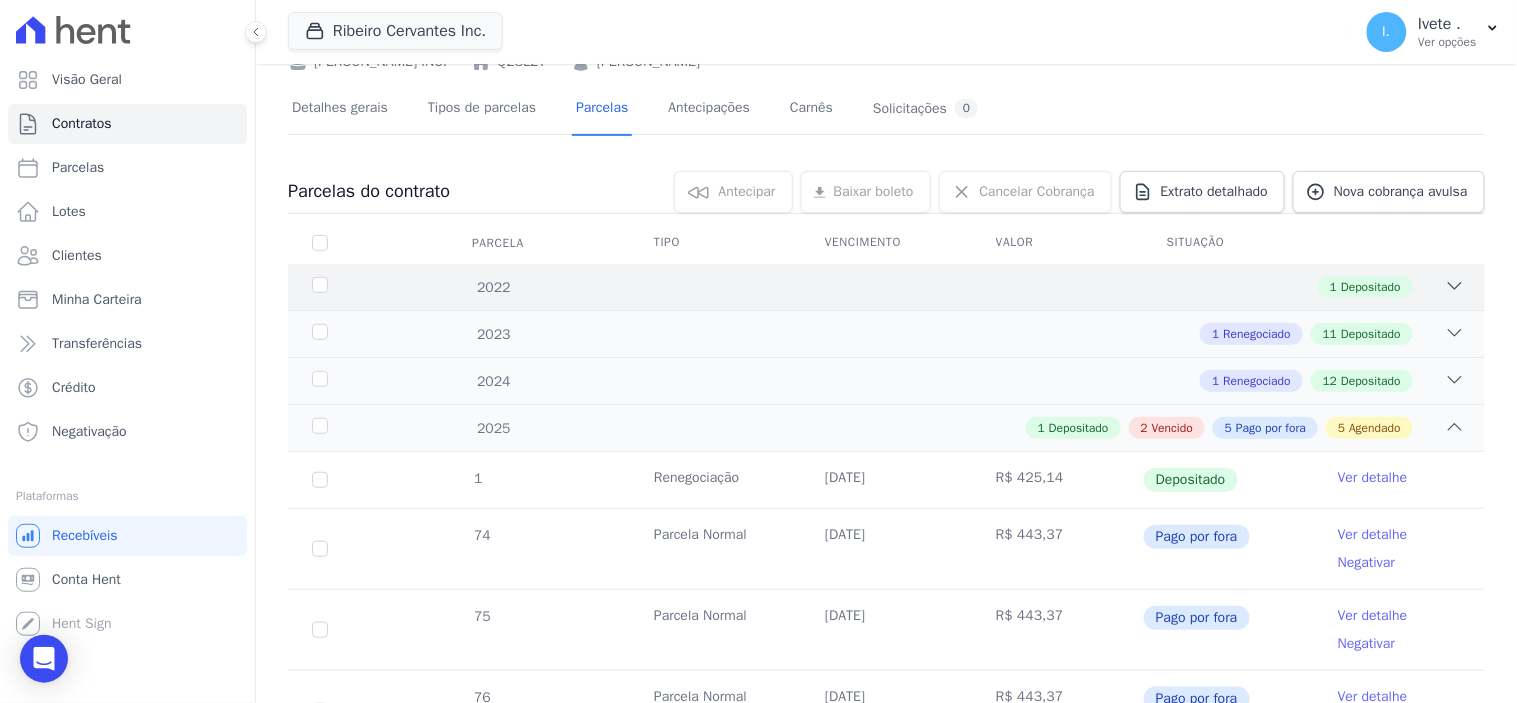 click 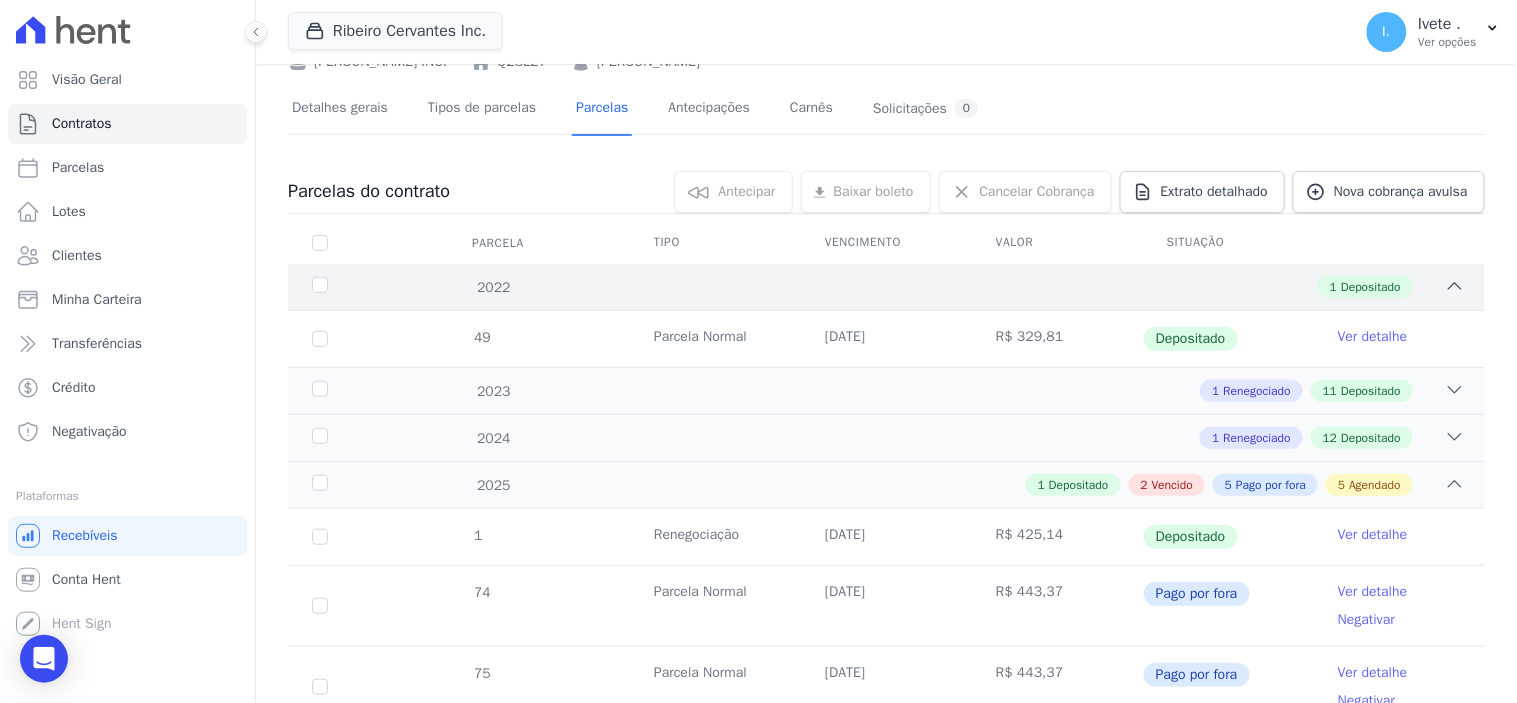 click 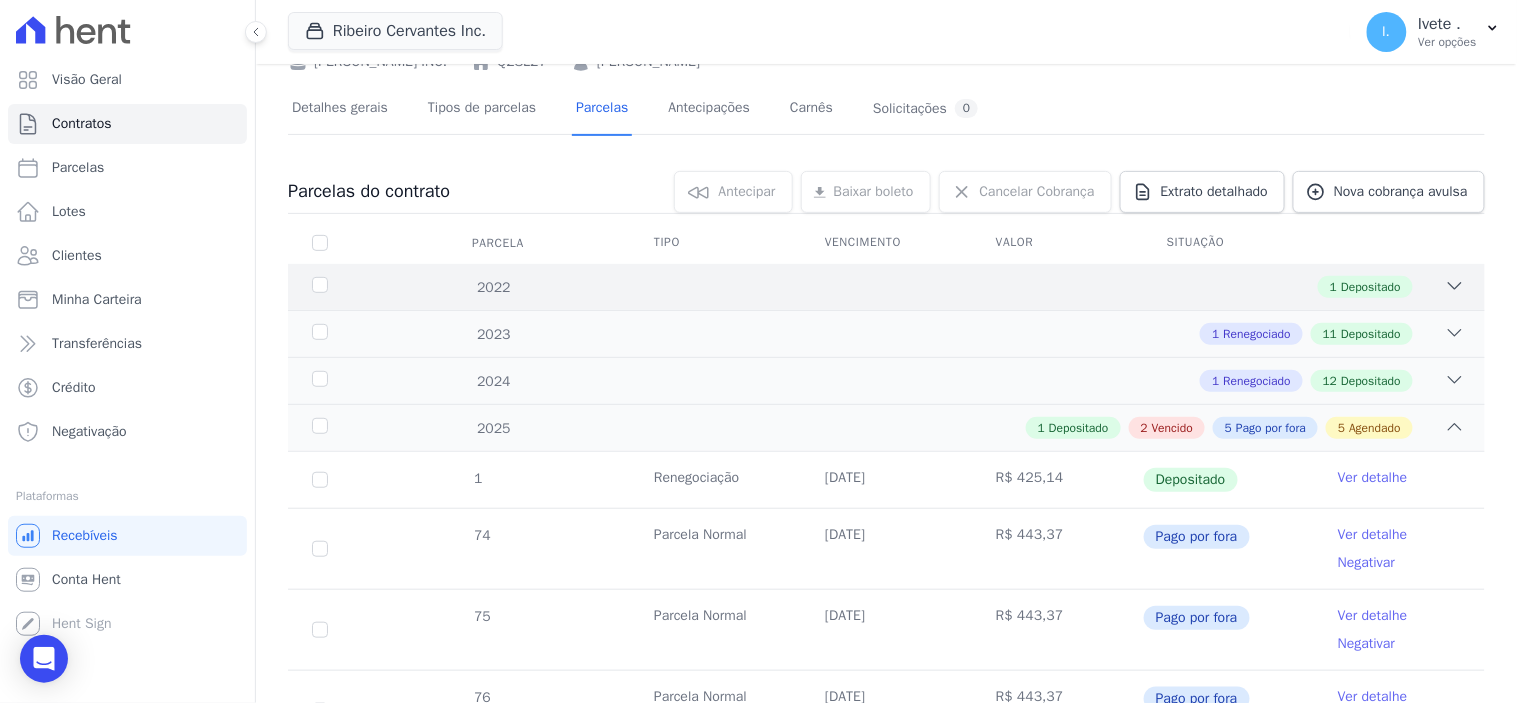 click on "1
Depositado" at bounding box center [945, 287] 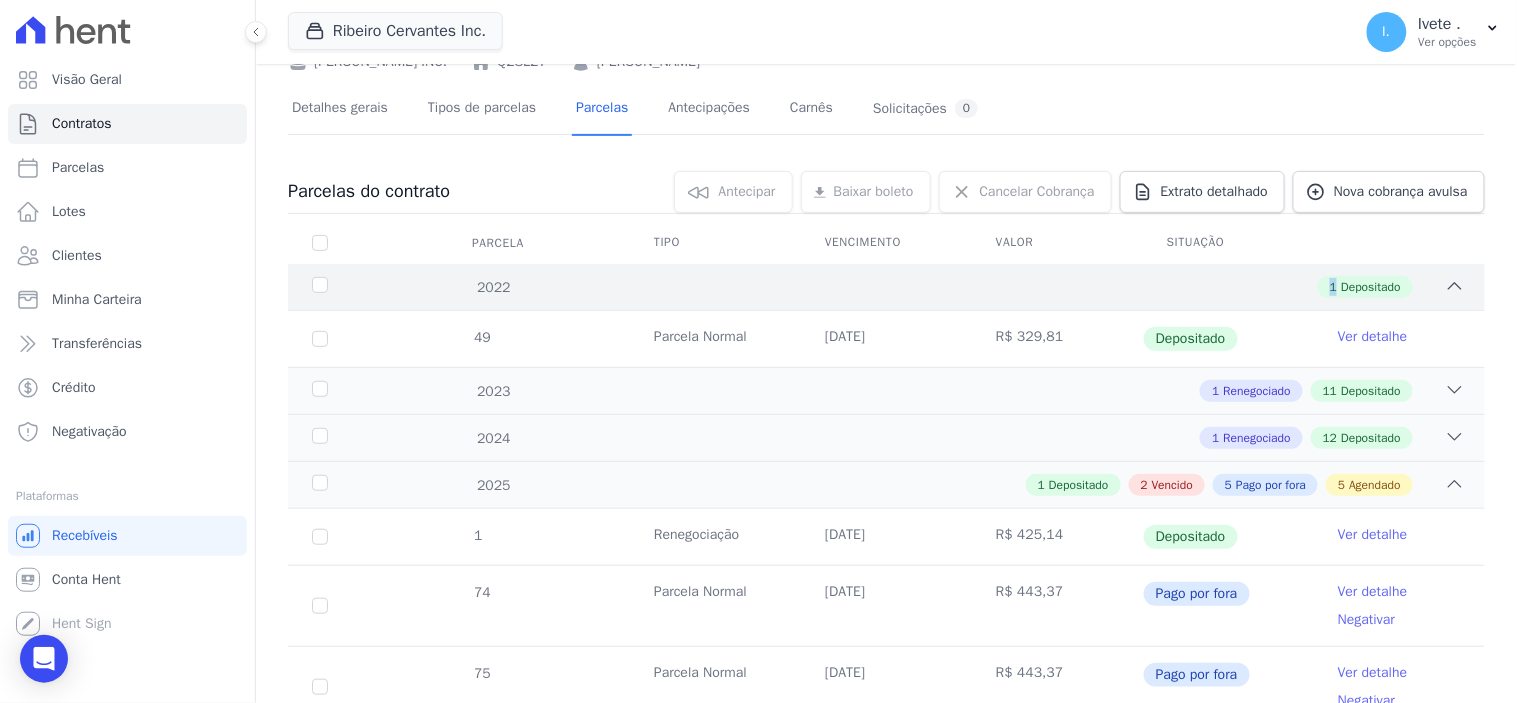 click on "1
Depositado" at bounding box center [945, 287] 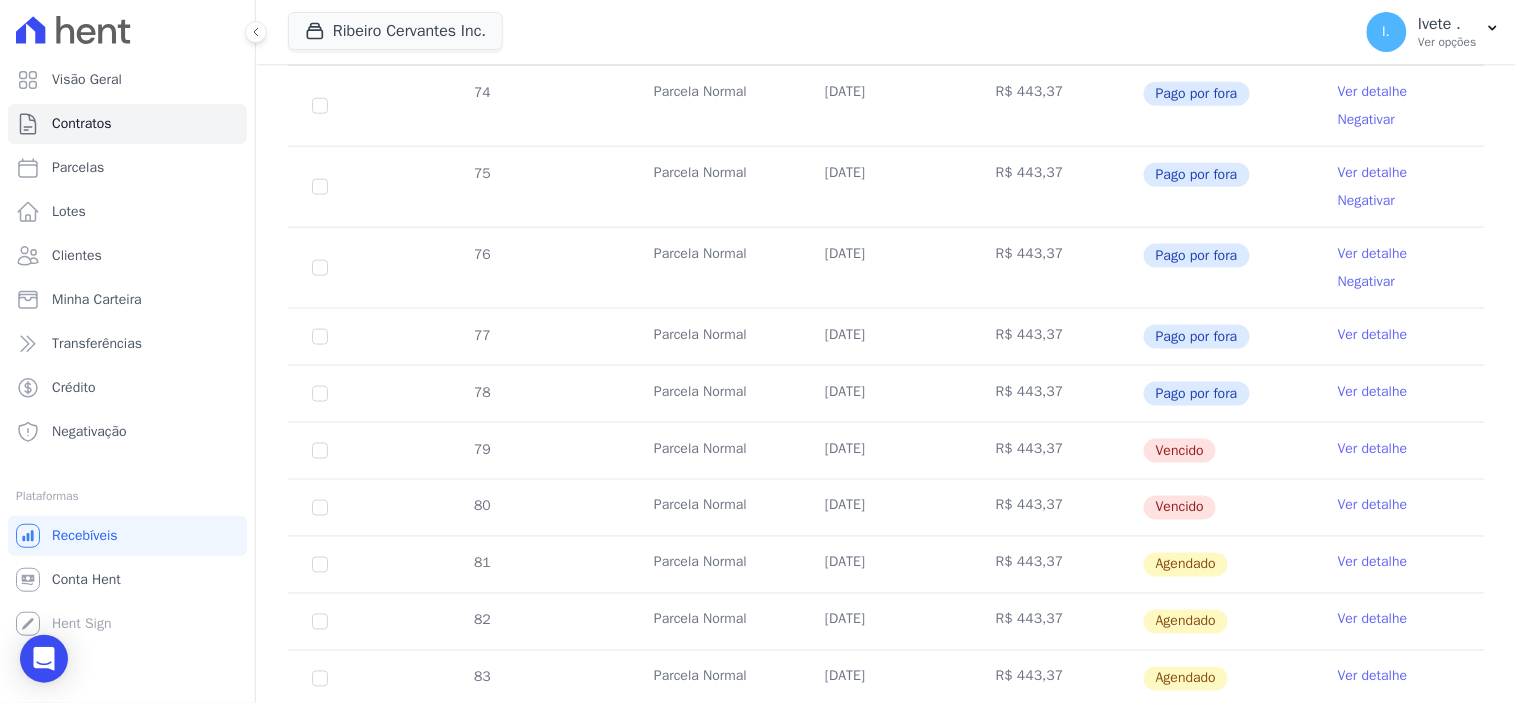 scroll, scrollTop: 555, scrollLeft: 0, axis: vertical 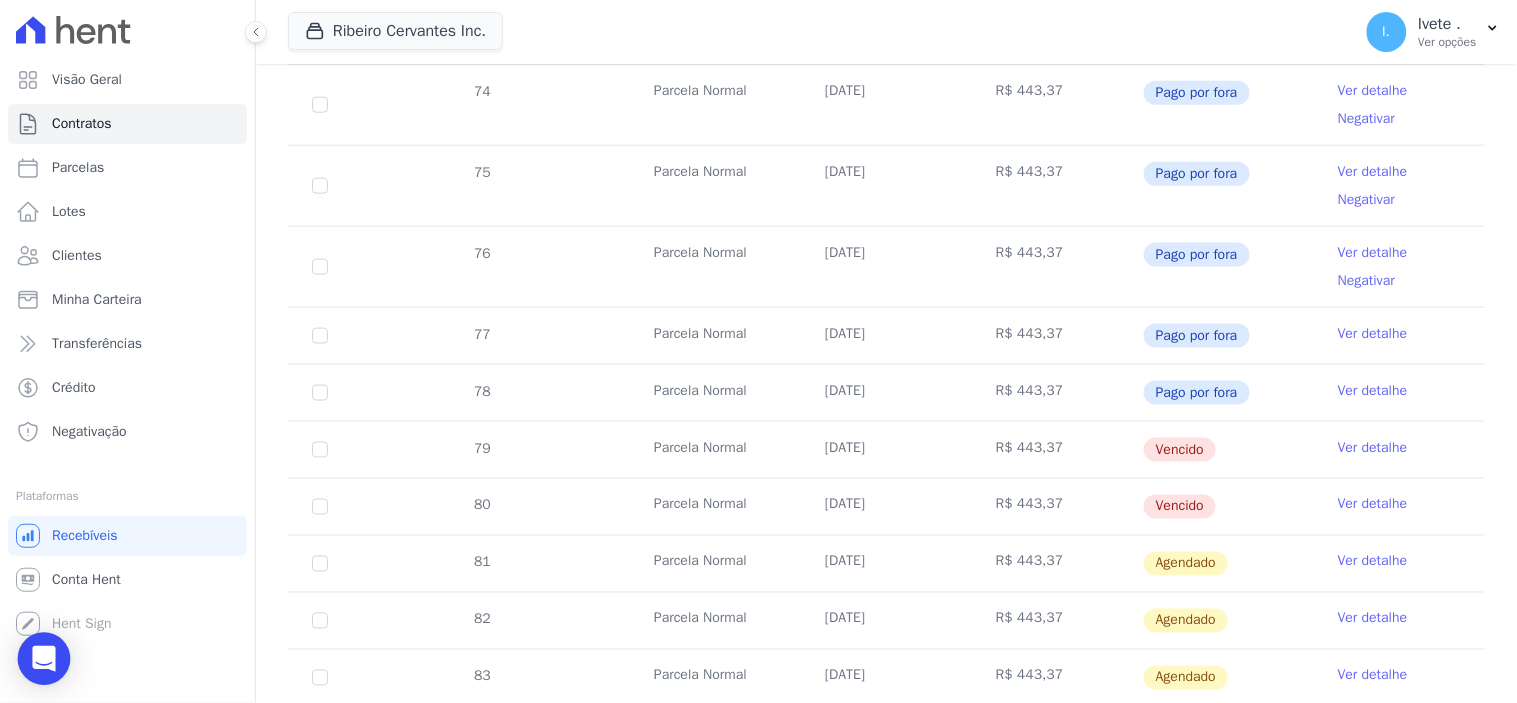 click 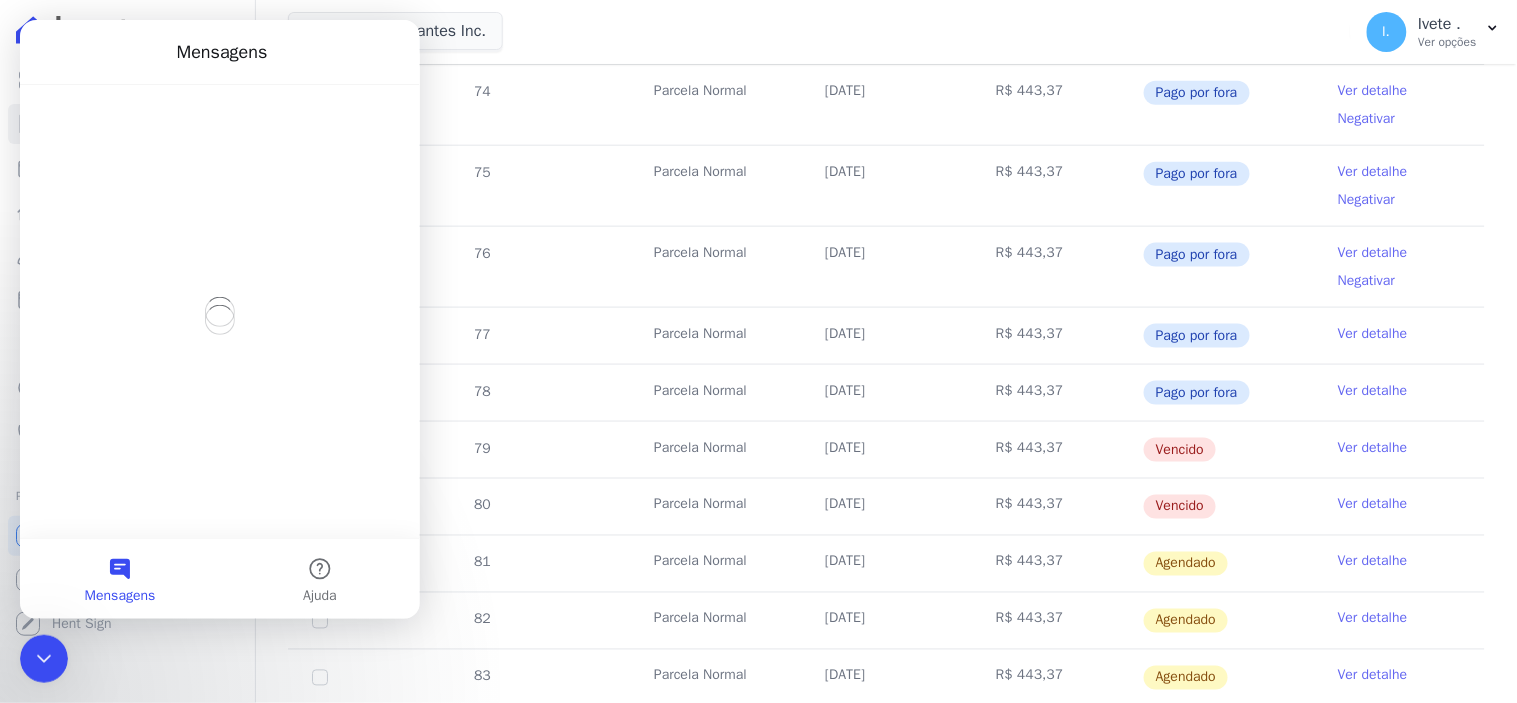 scroll, scrollTop: 0, scrollLeft: 0, axis: both 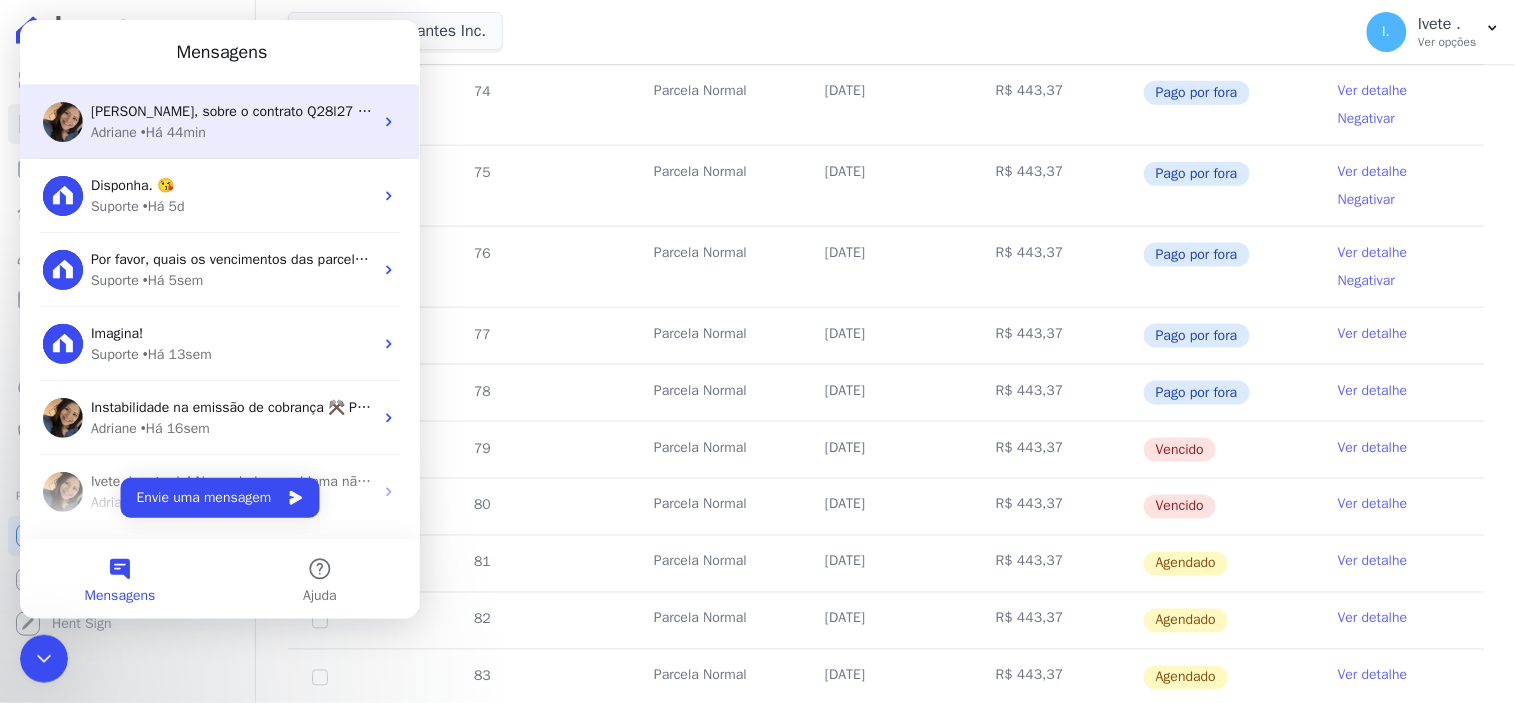 click on "[PERSON_NAME], sobre o contrato Q28l27 poderia confirmar quantas parcelas restantes? Pois constam 314 parcelas totais." at bounding box center (474, 110) 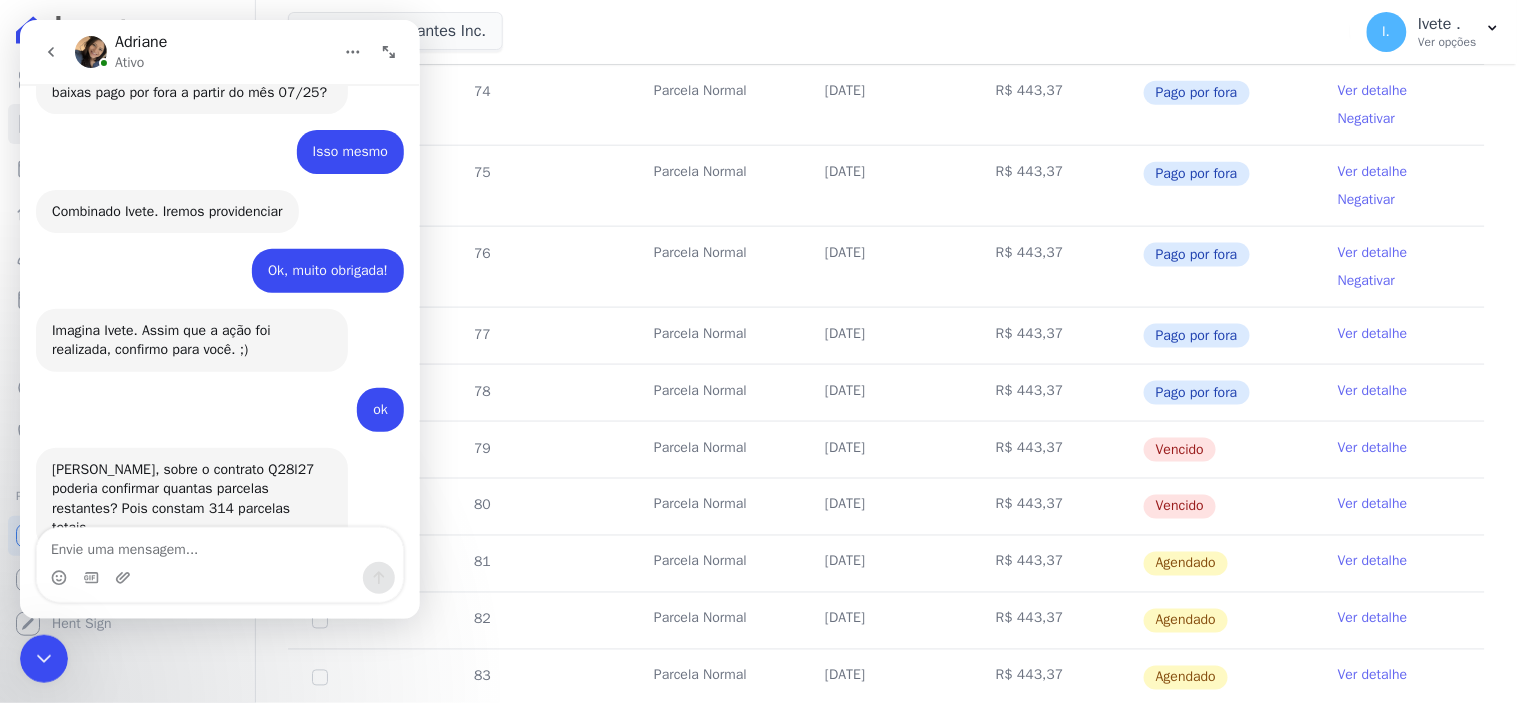 scroll, scrollTop: 3308, scrollLeft: 0, axis: vertical 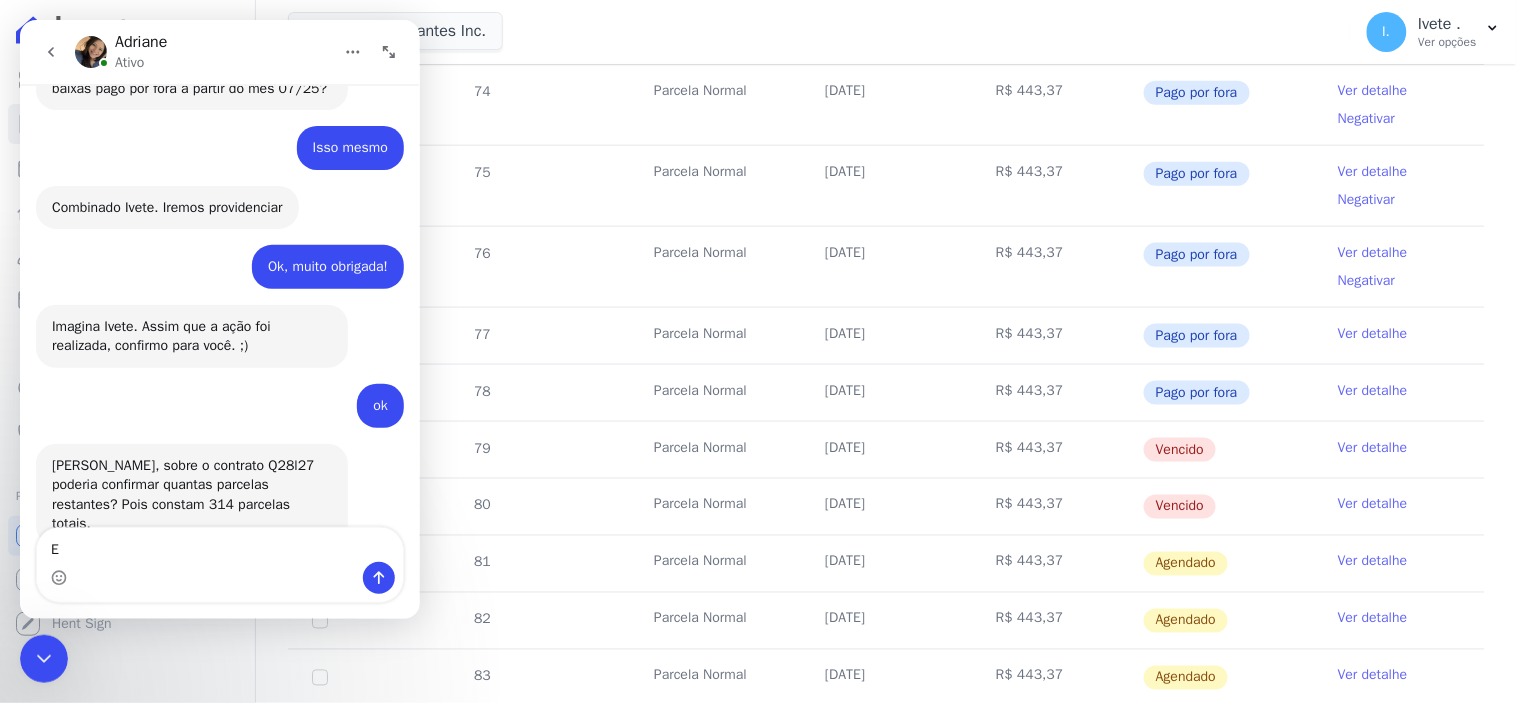 type on "E" 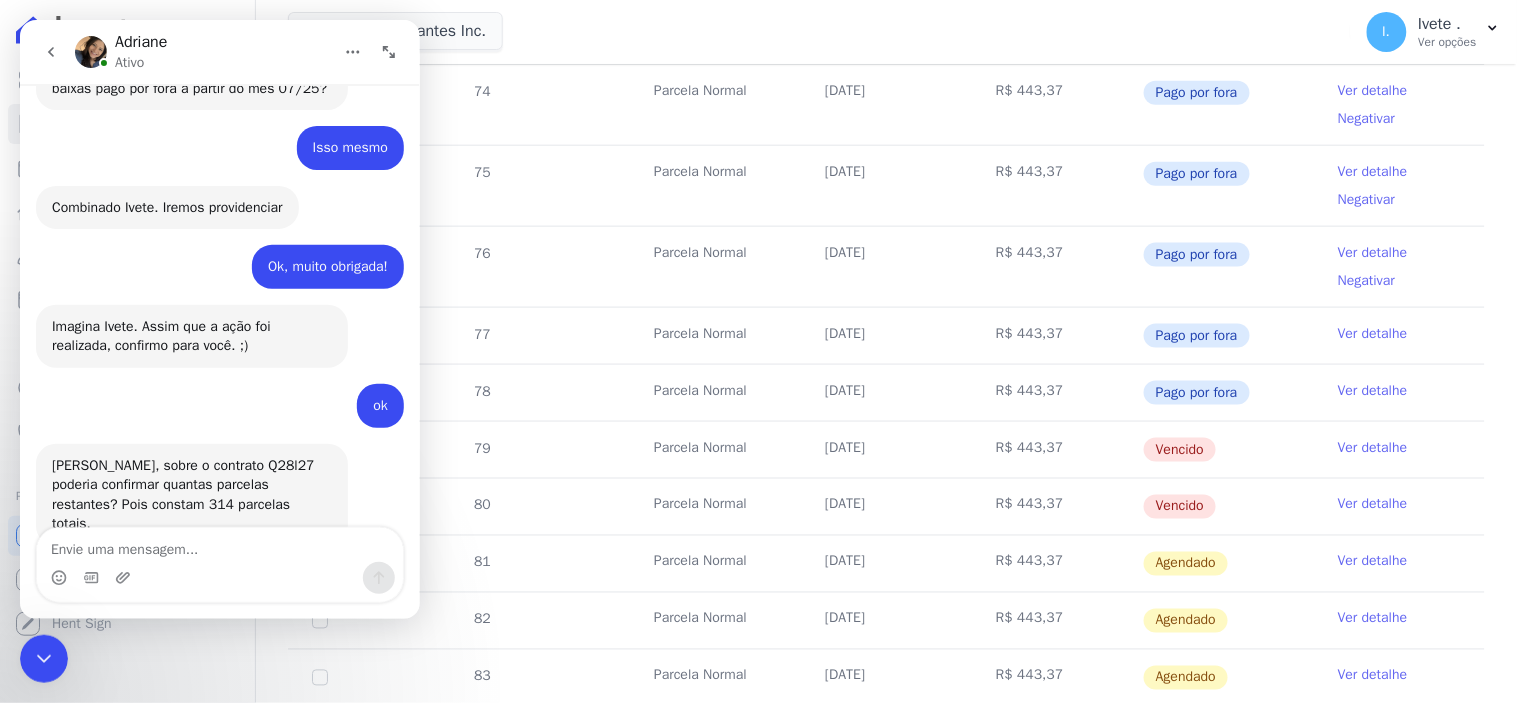 click 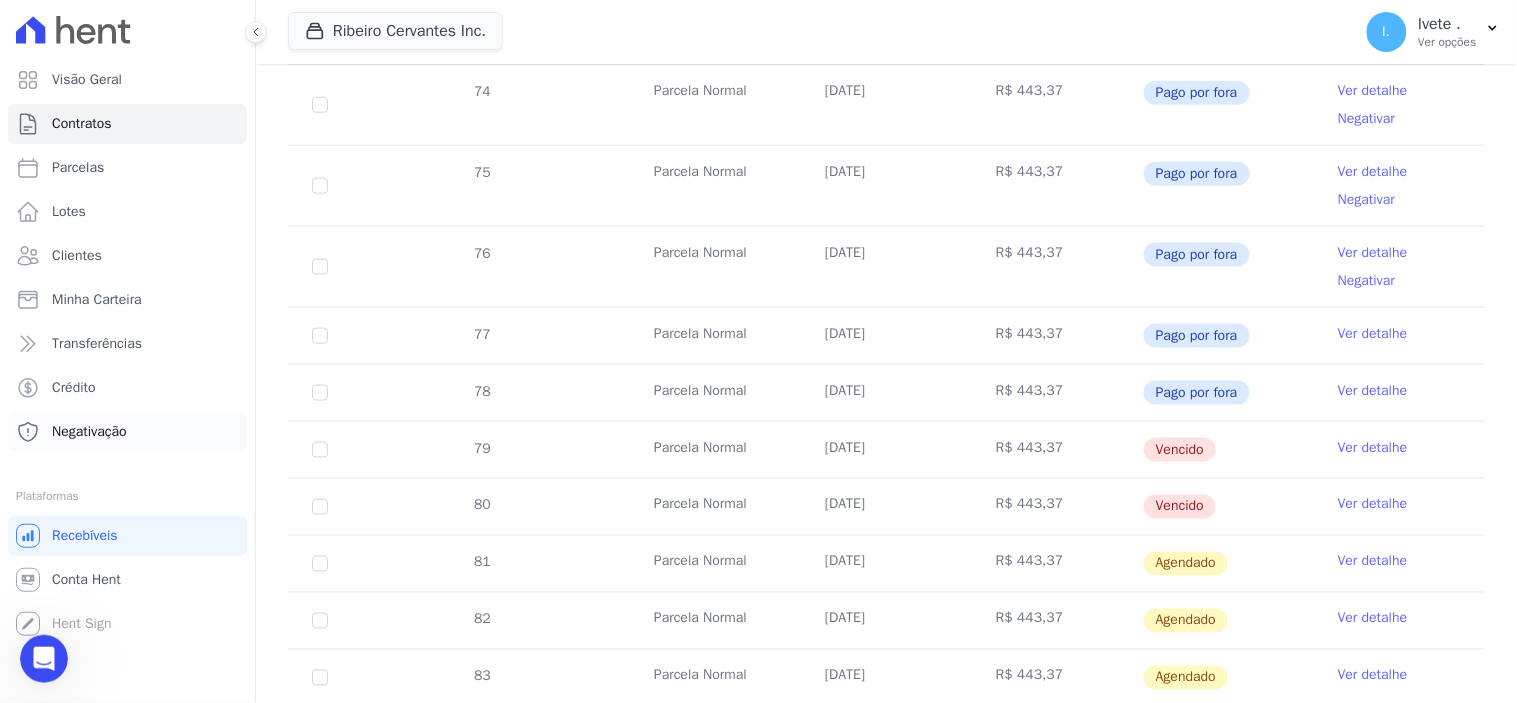 scroll, scrollTop: 0, scrollLeft: 0, axis: both 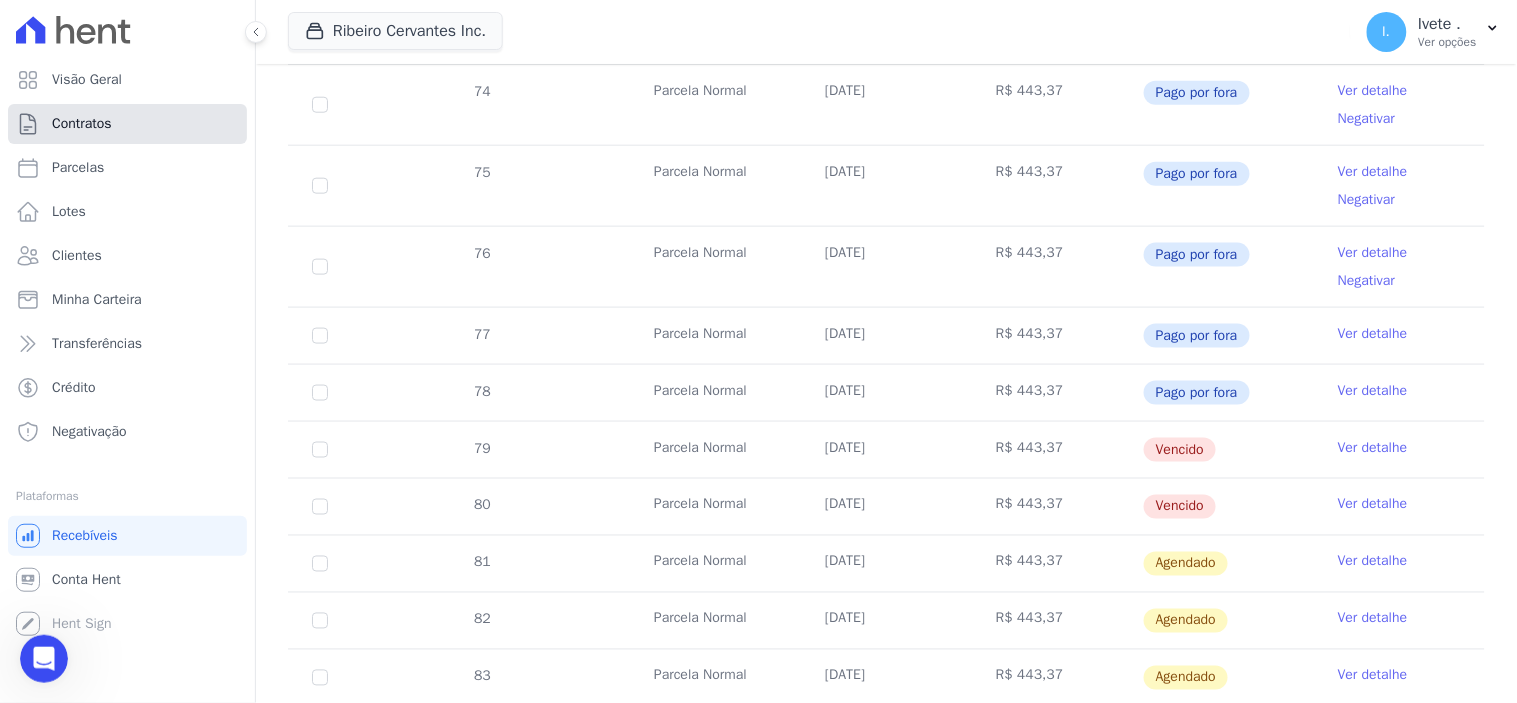 click on "Contratos" at bounding box center (82, 124) 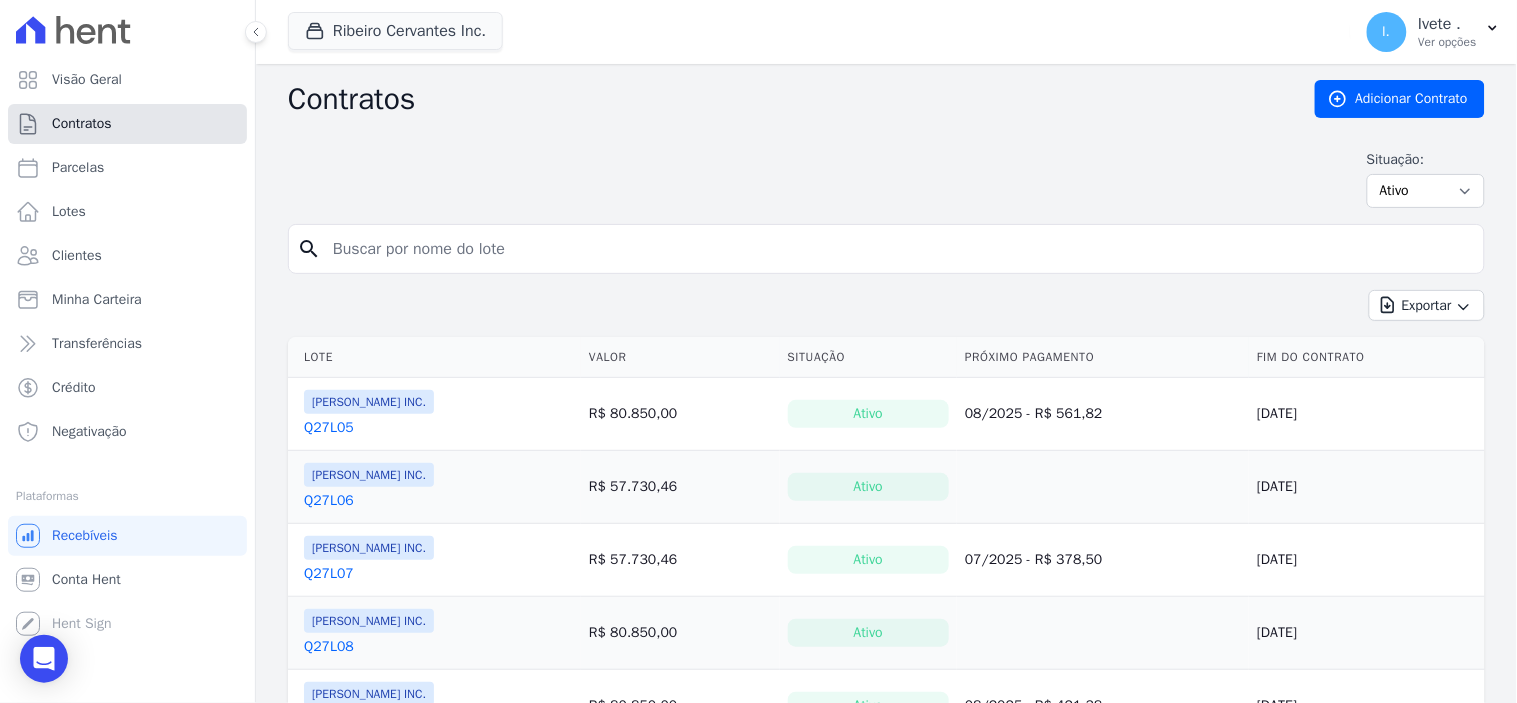 click on "Contratos" at bounding box center (127, 124) 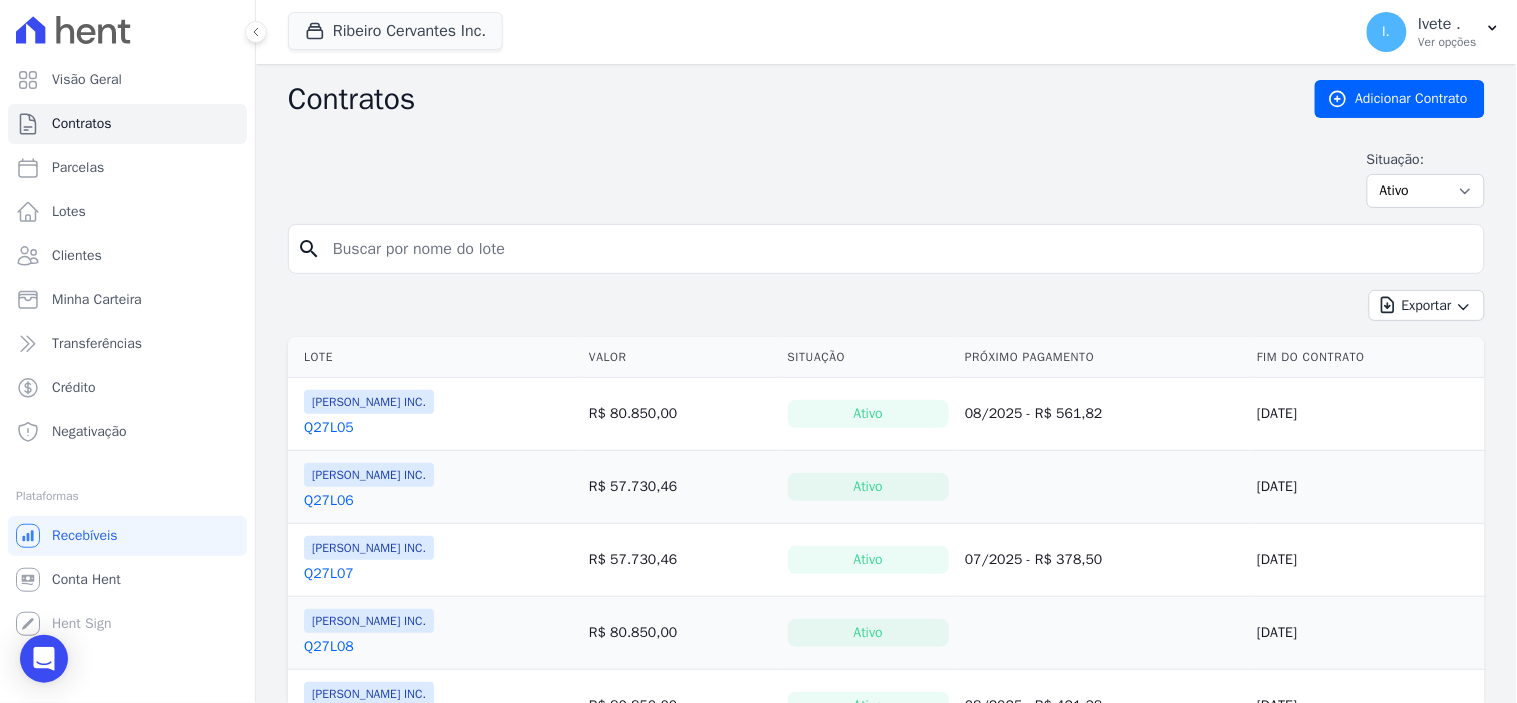 click at bounding box center (898, 249) 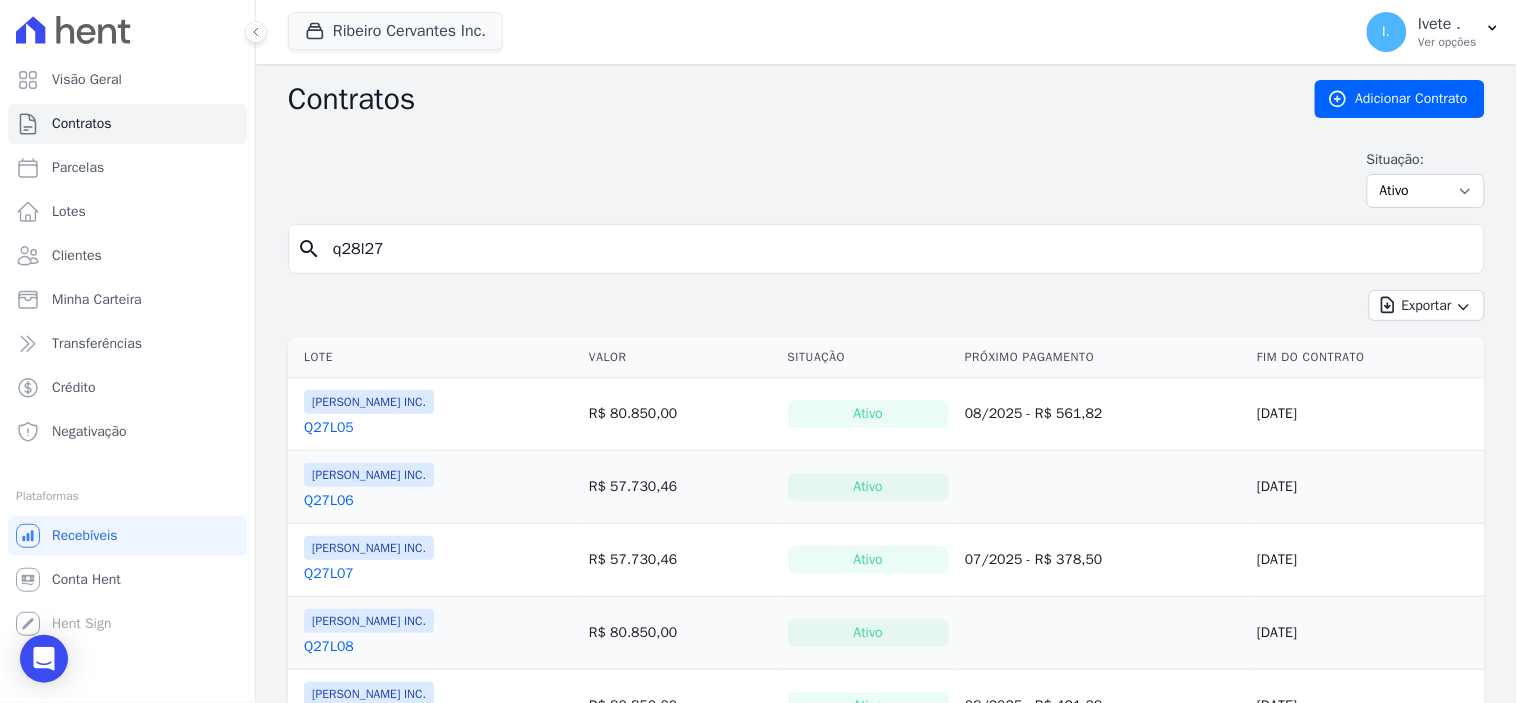 type on "q28l27" 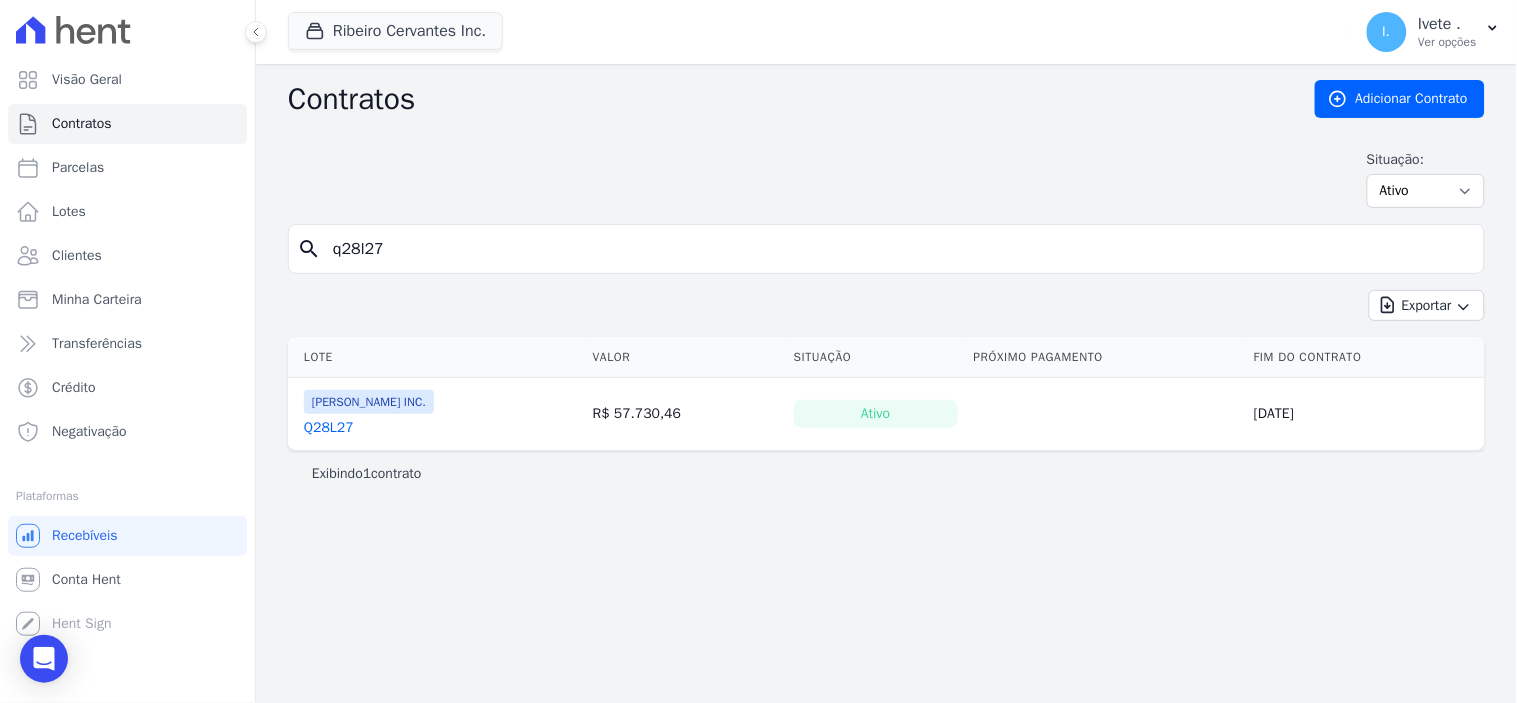 click on "Q28L27" at bounding box center (329, 428) 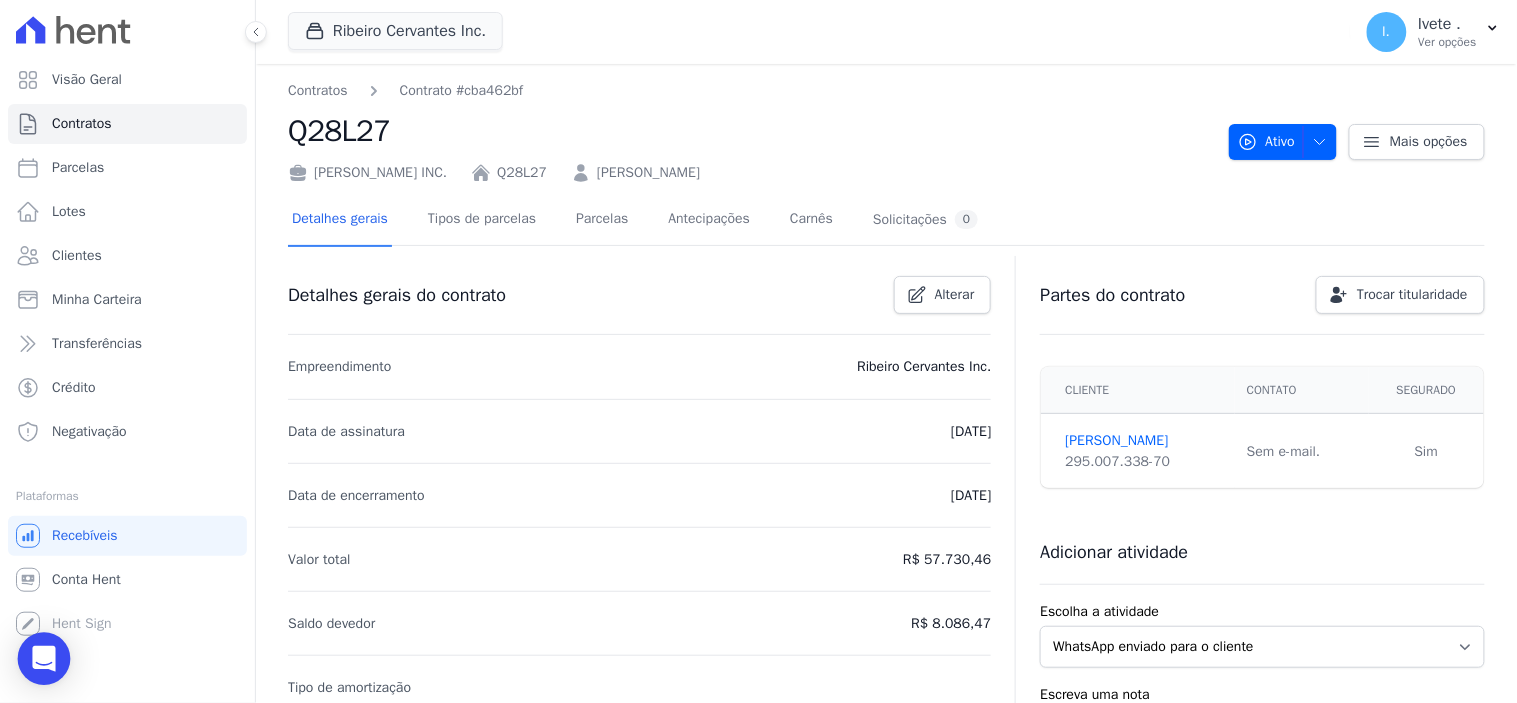 click 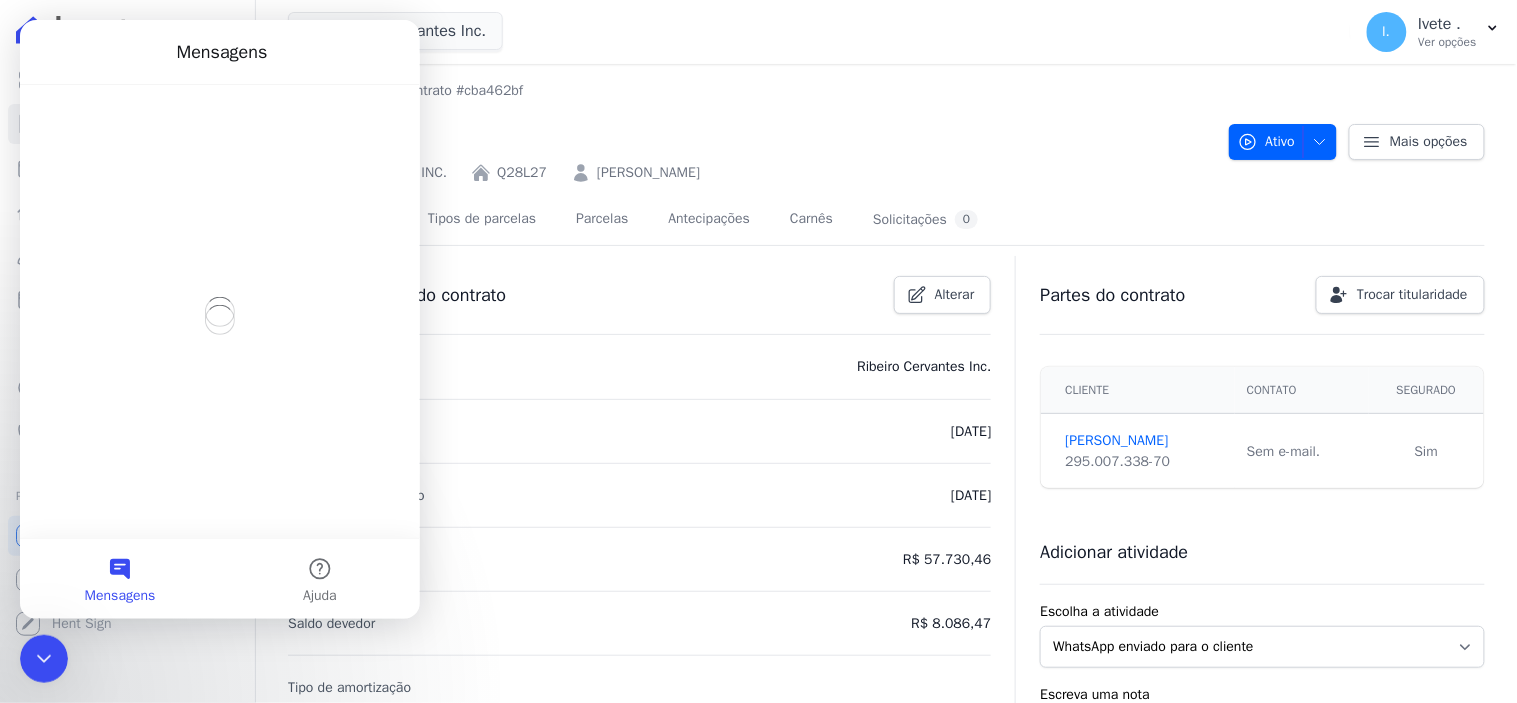 scroll, scrollTop: 0, scrollLeft: 0, axis: both 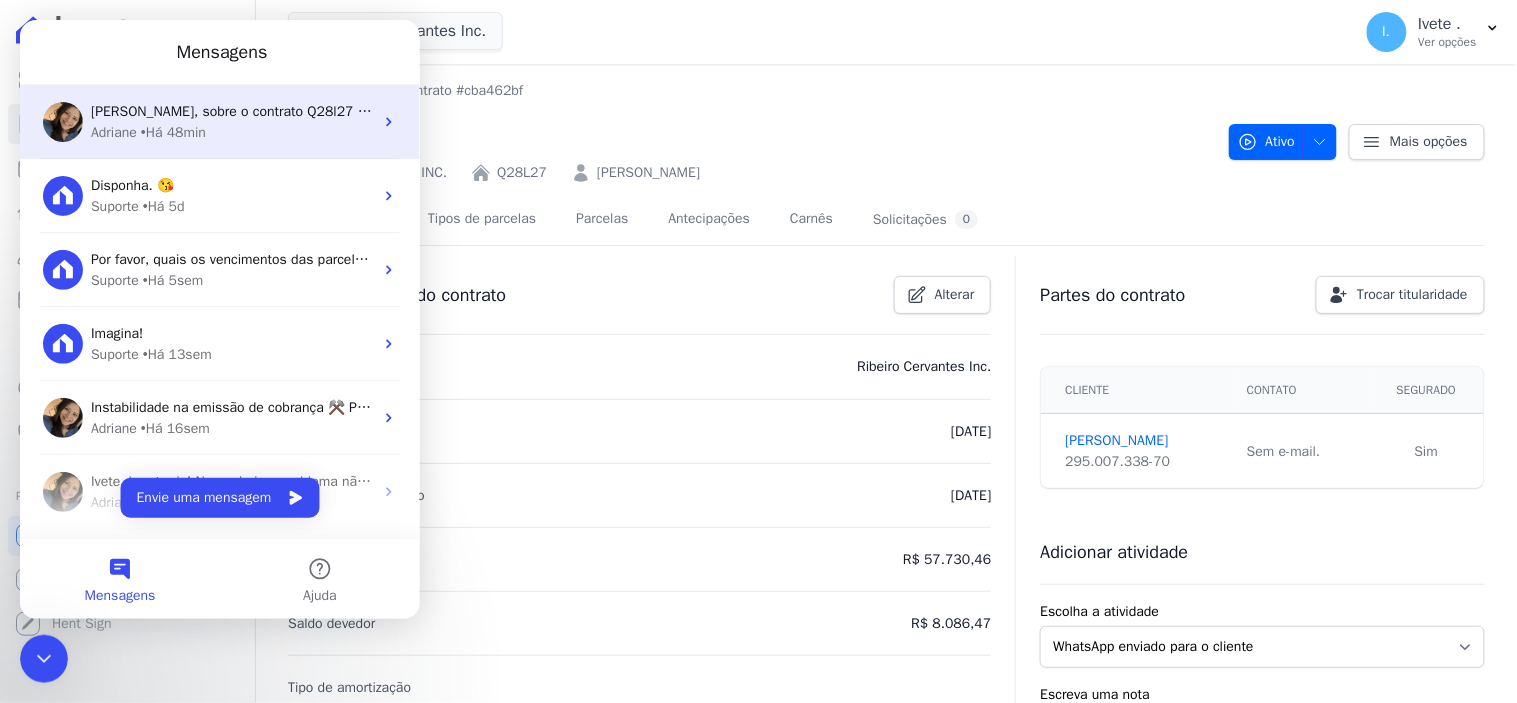 click on "[PERSON_NAME] •  Há 48min" at bounding box center (231, 131) 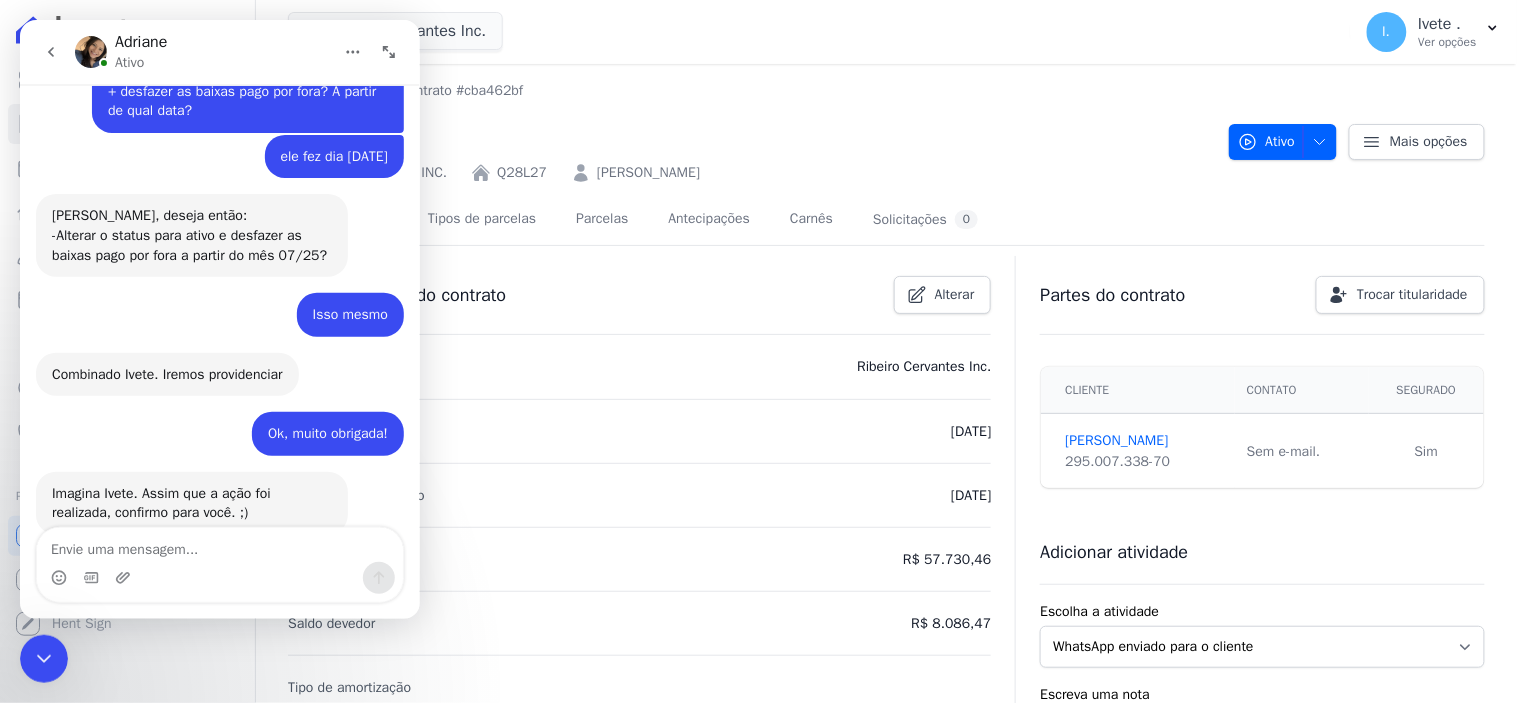 scroll, scrollTop: 3308, scrollLeft: 0, axis: vertical 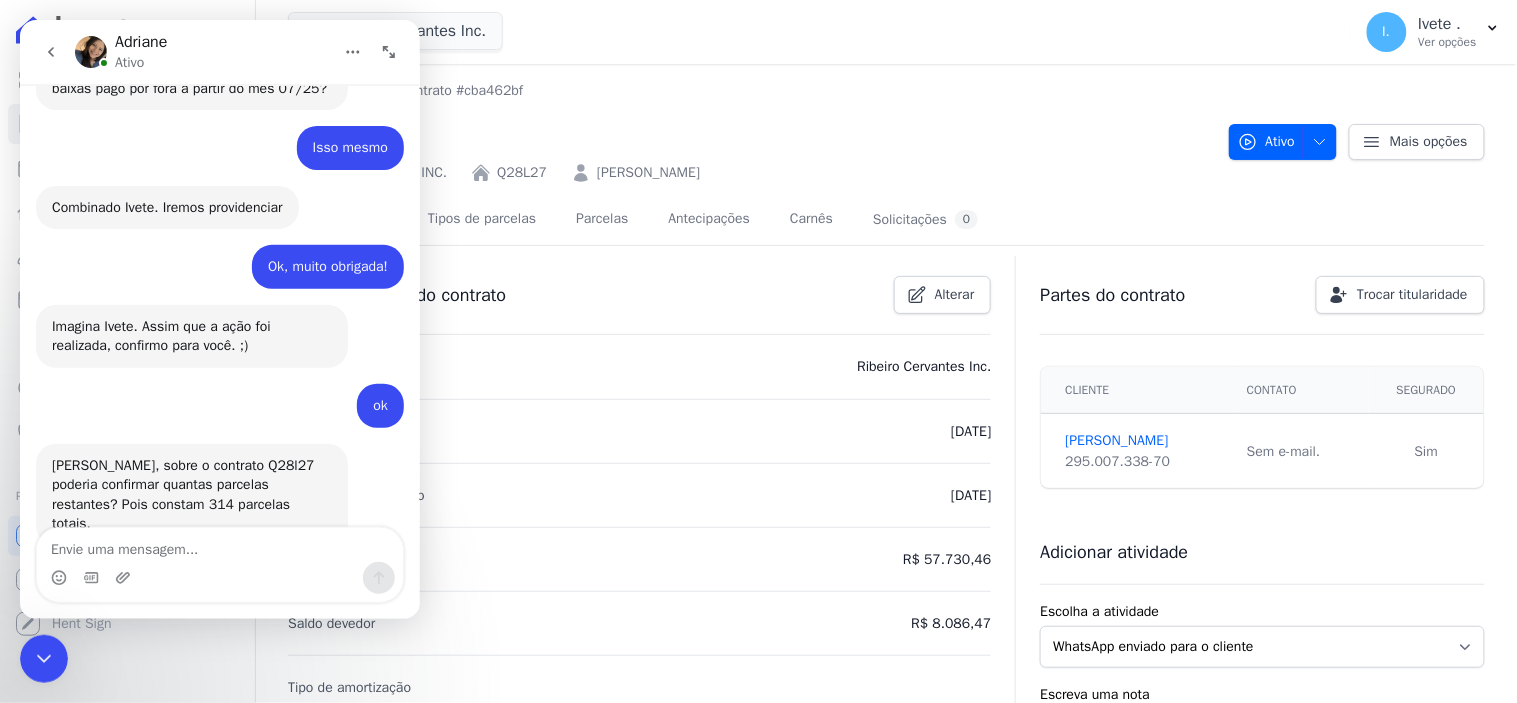 click at bounding box center (219, 544) 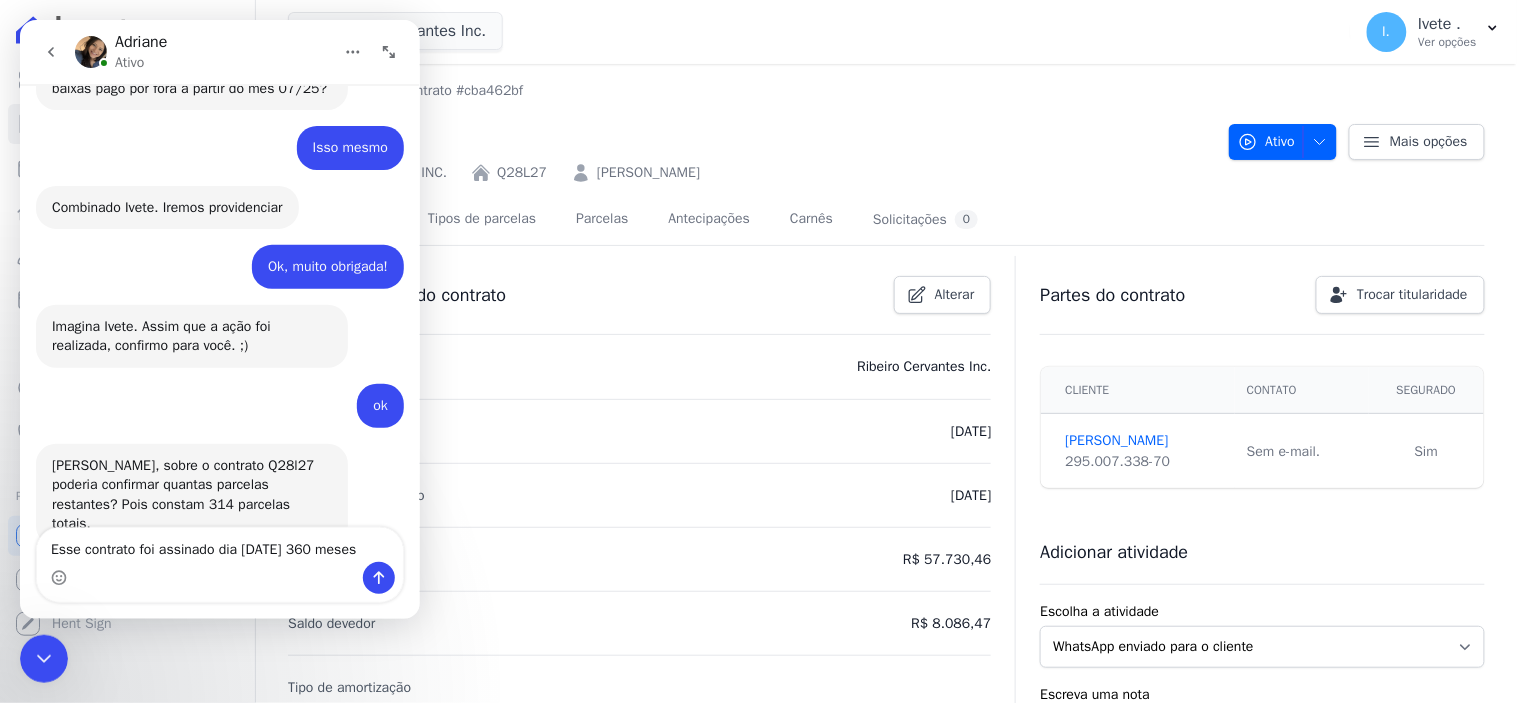 click on "Esse contrato foi assinado dia [DATE] 360 meses" at bounding box center [219, 544] 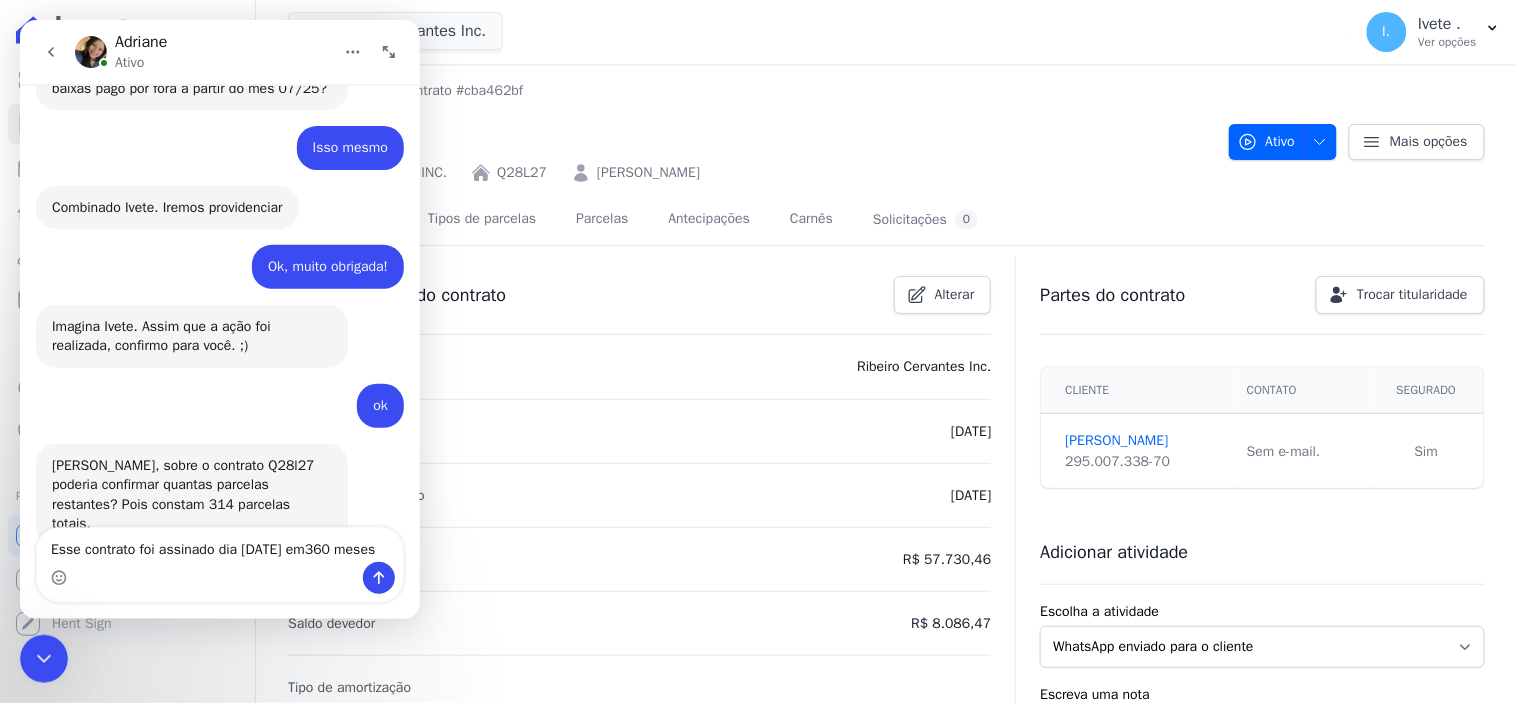 scroll, scrollTop: 3328, scrollLeft: 0, axis: vertical 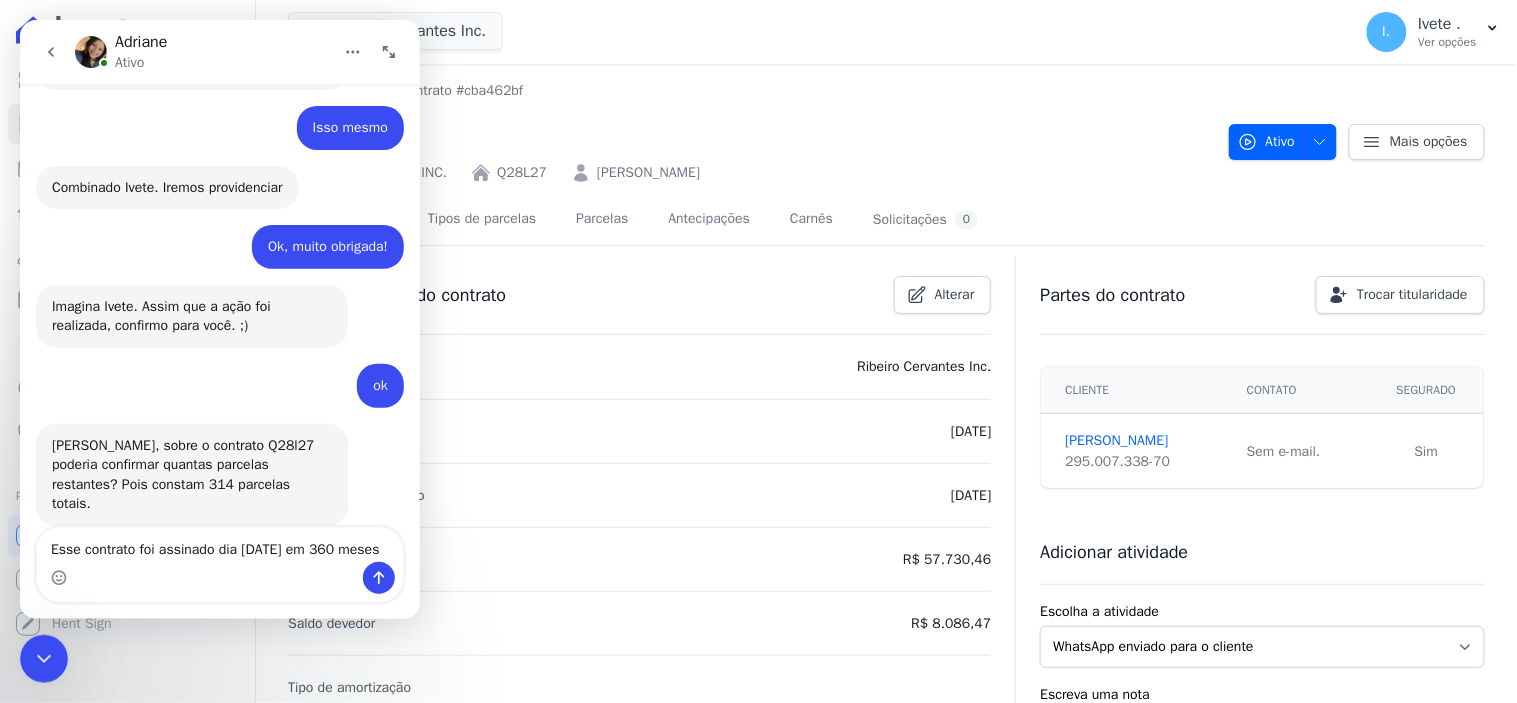 type on "Esse contrato foi assinado dia [DATE] em 360 meses" 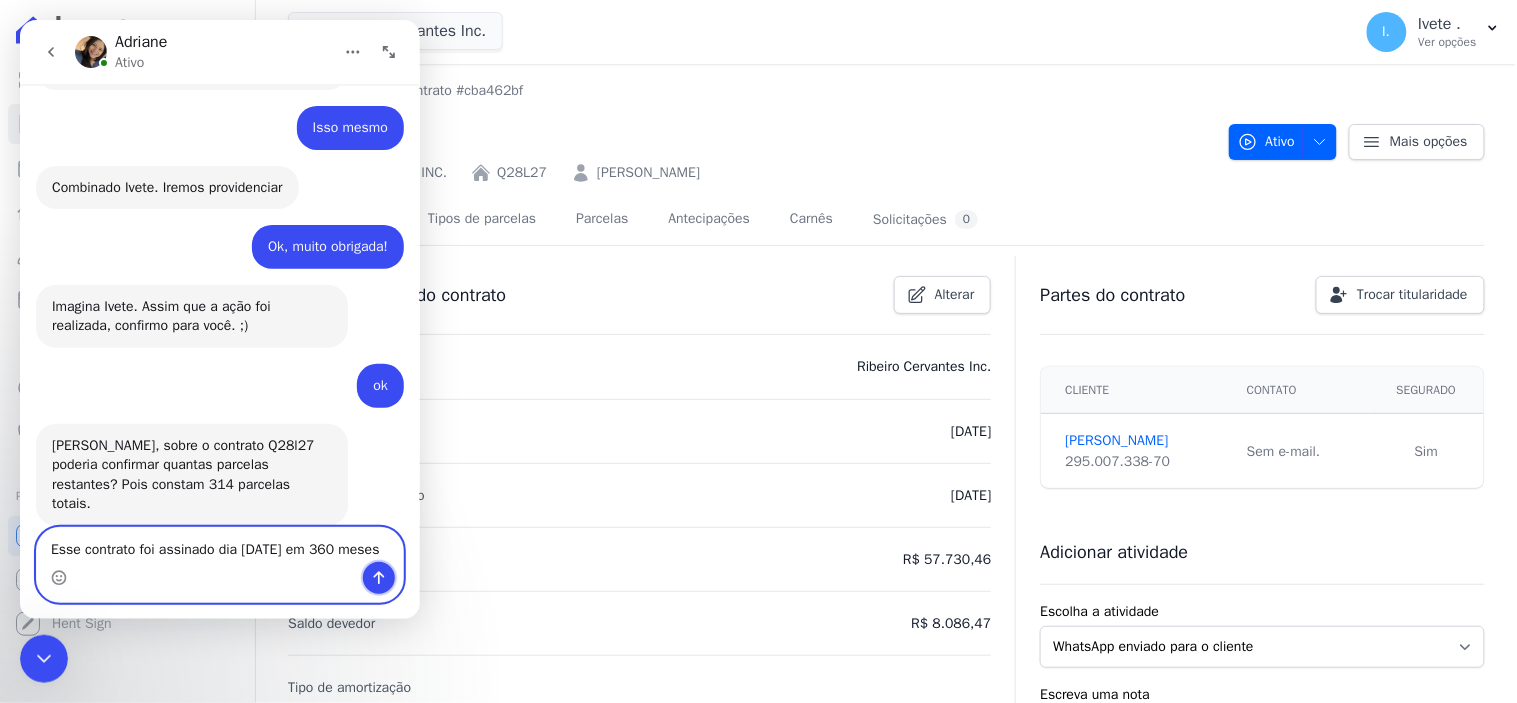 click 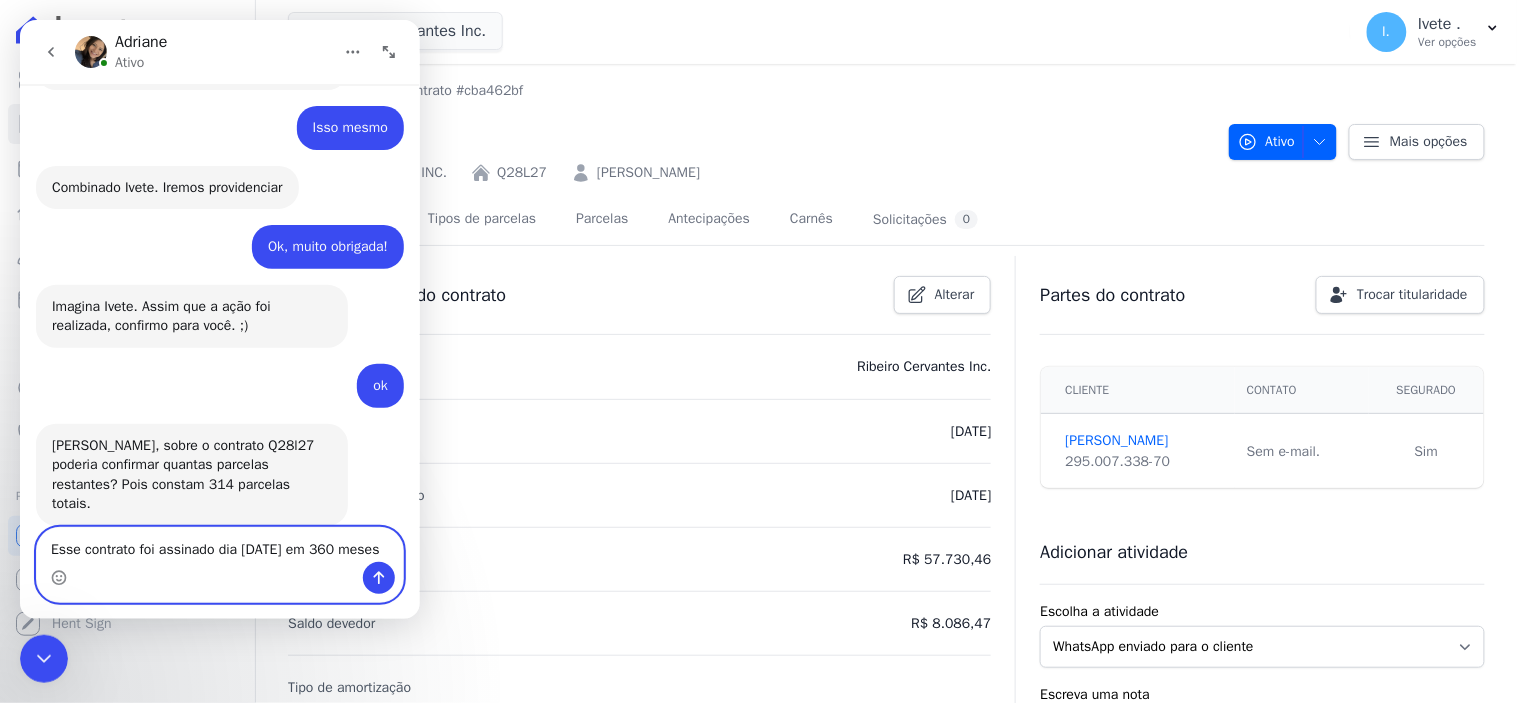 type 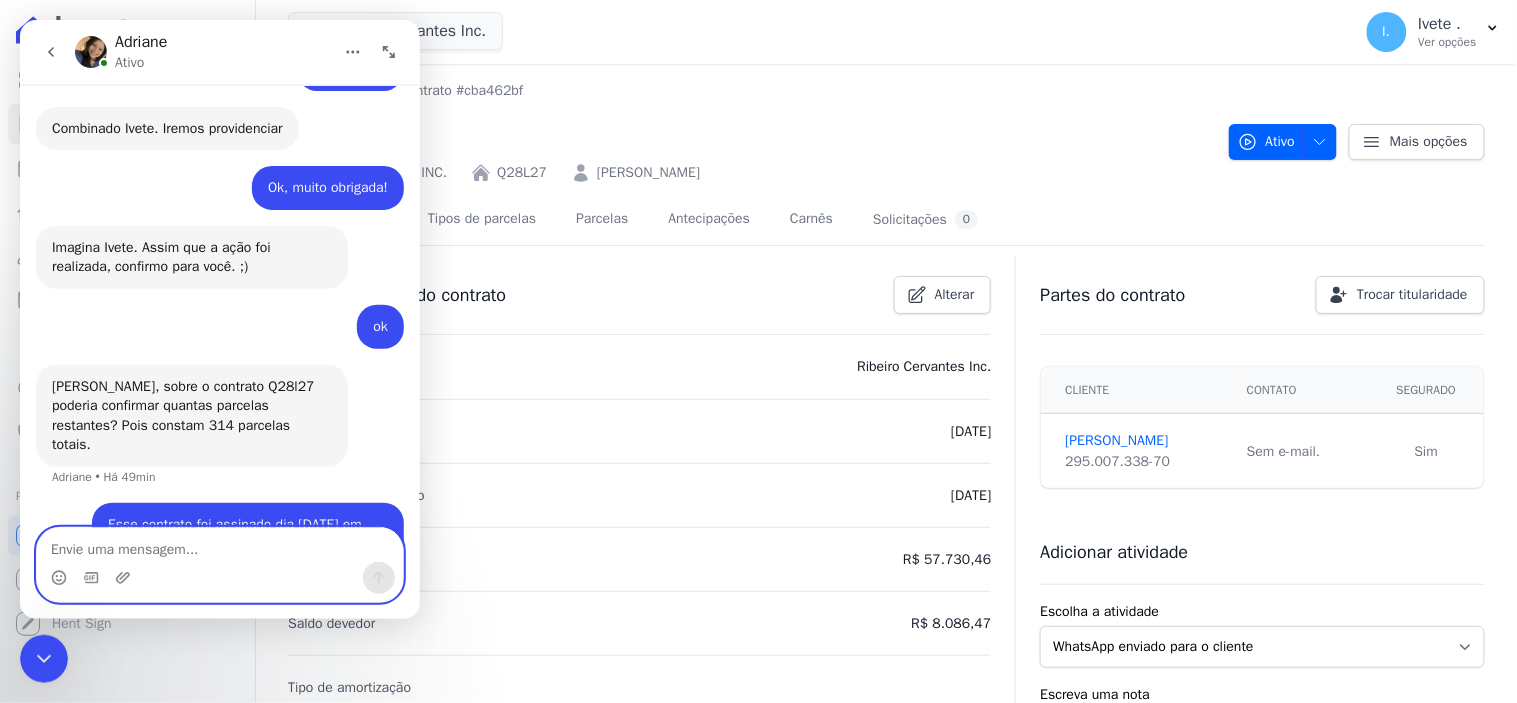 scroll, scrollTop: 3386, scrollLeft: 0, axis: vertical 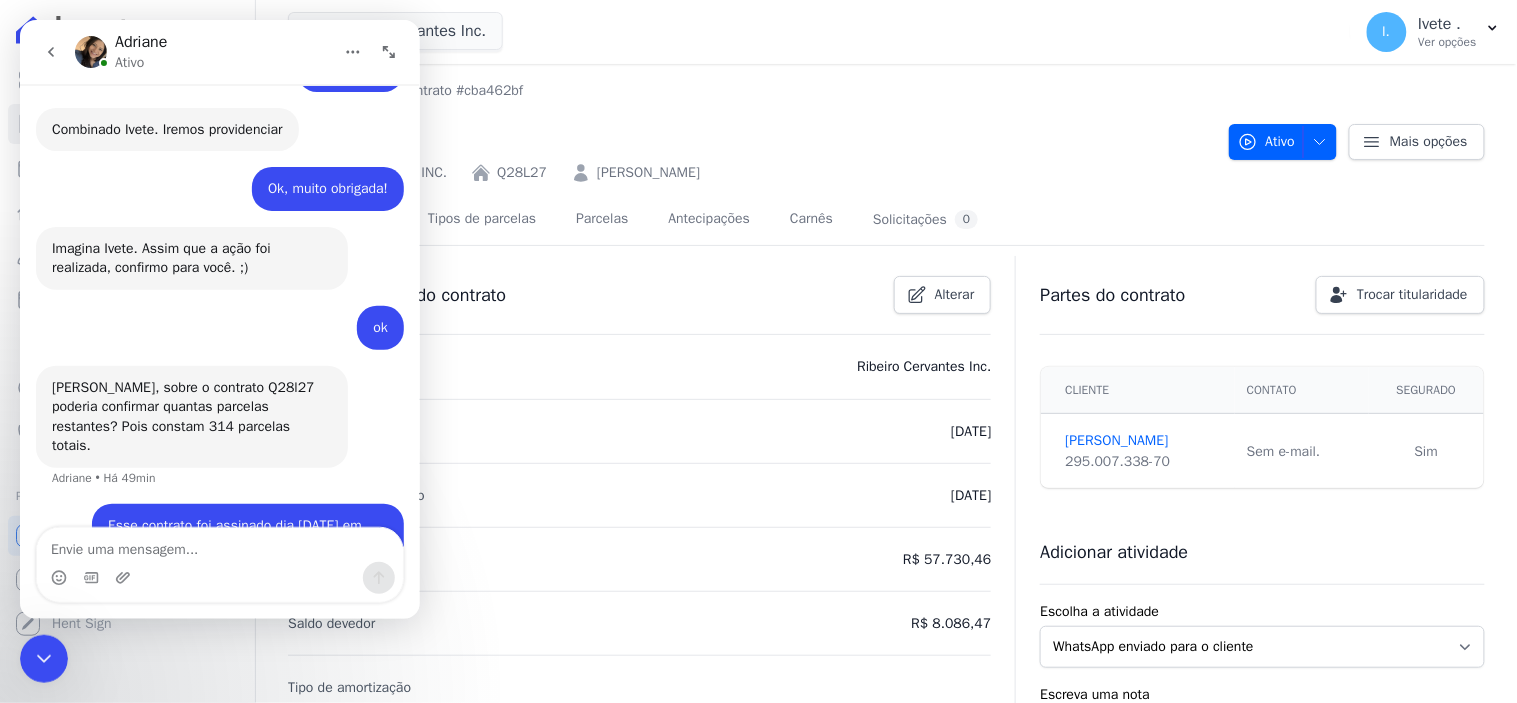 click 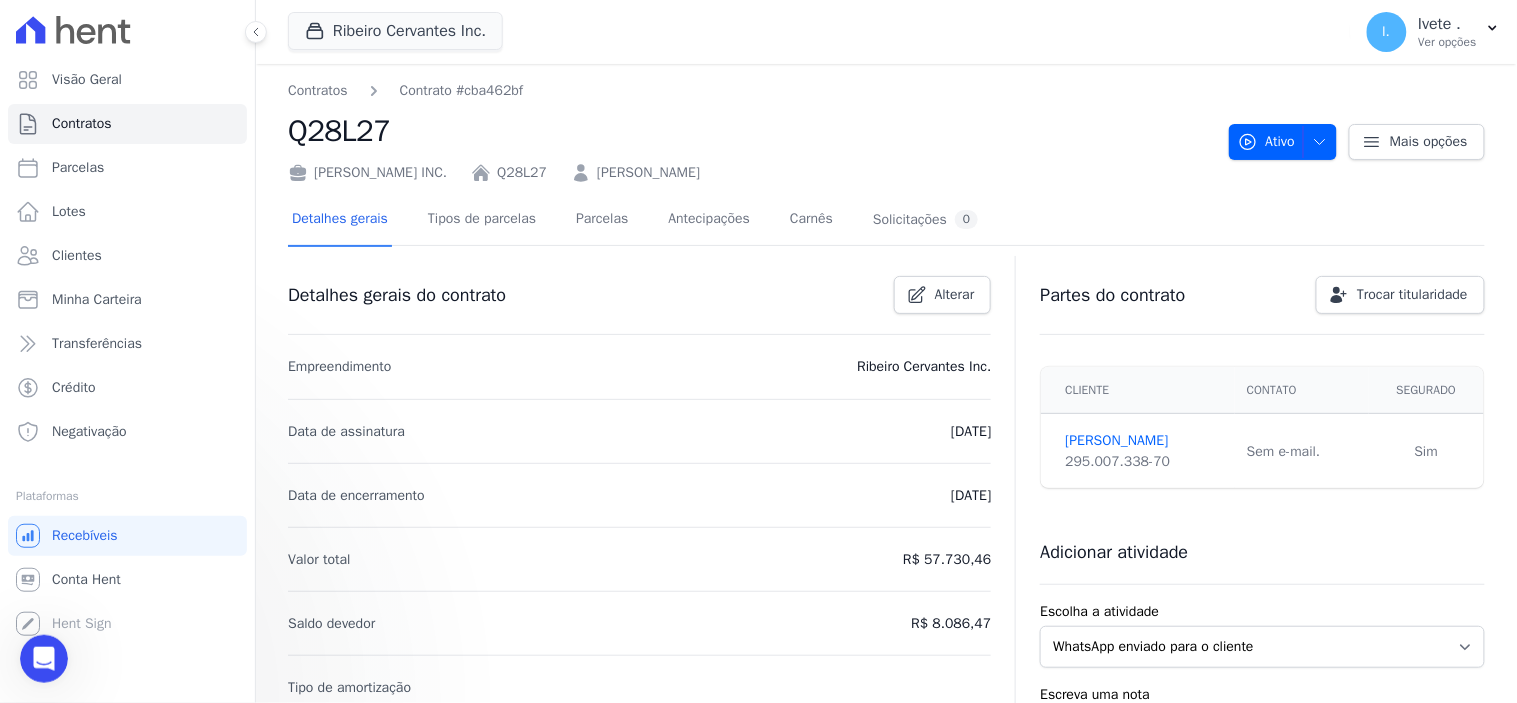 scroll, scrollTop: 0, scrollLeft: 0, axis: both 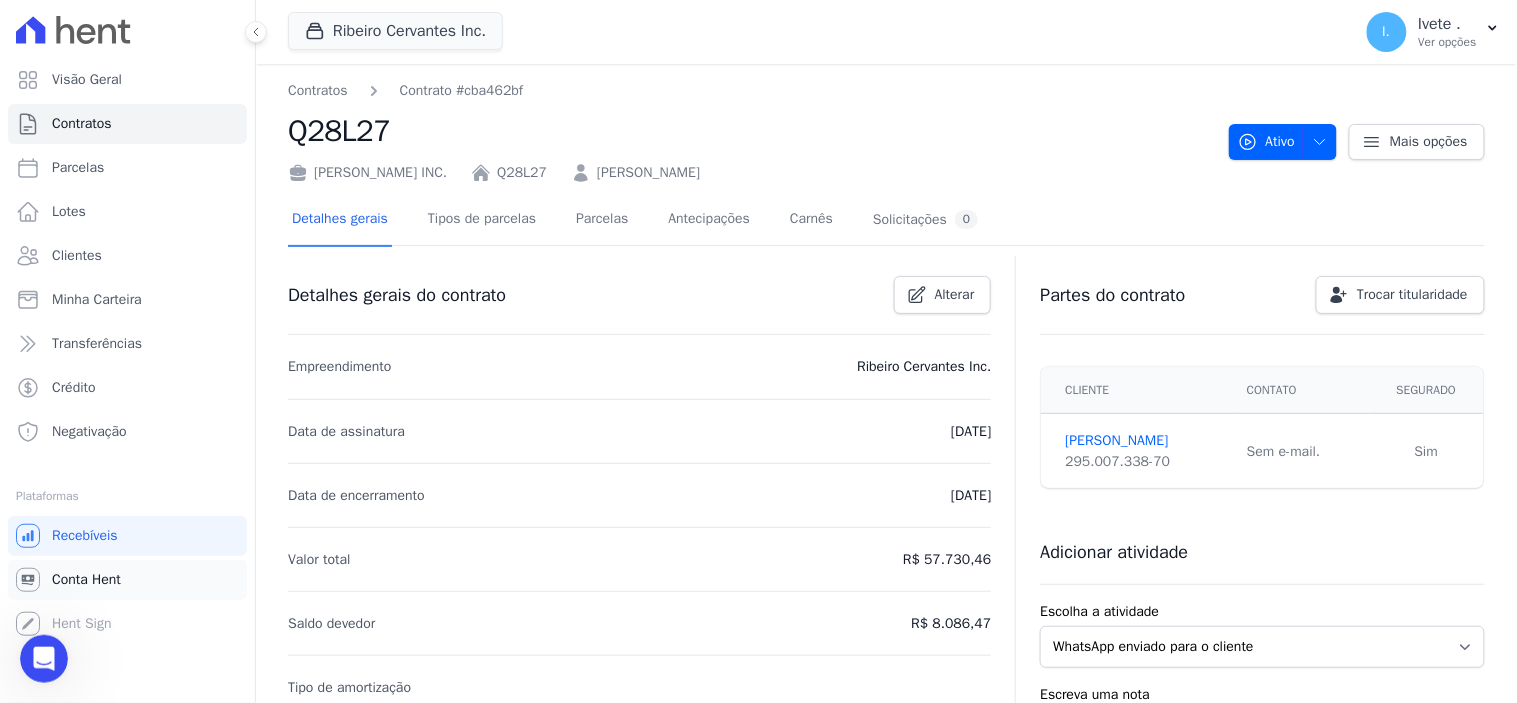 click on "Conta Hent" at bounding box center [86, 580] 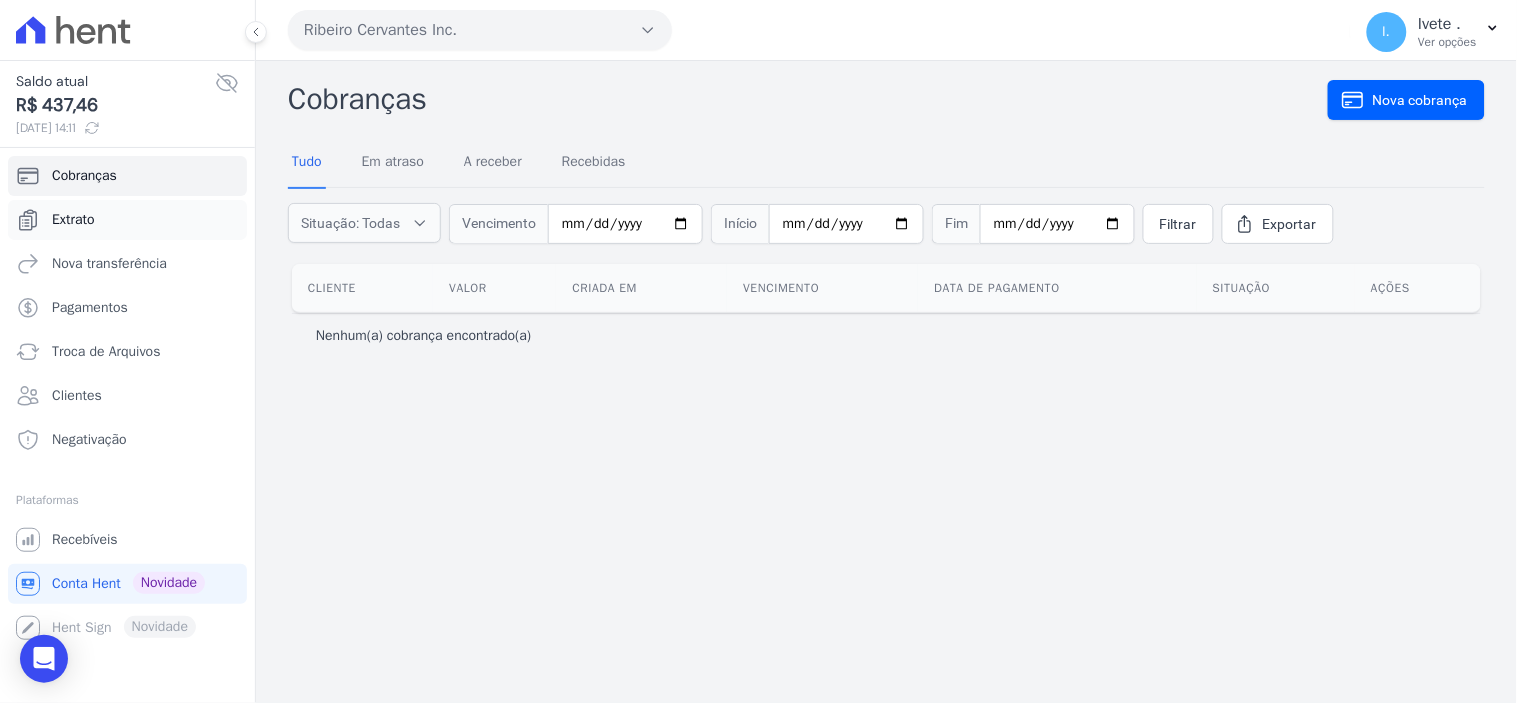 click on "Extrato" at bounding box center [73, 220] 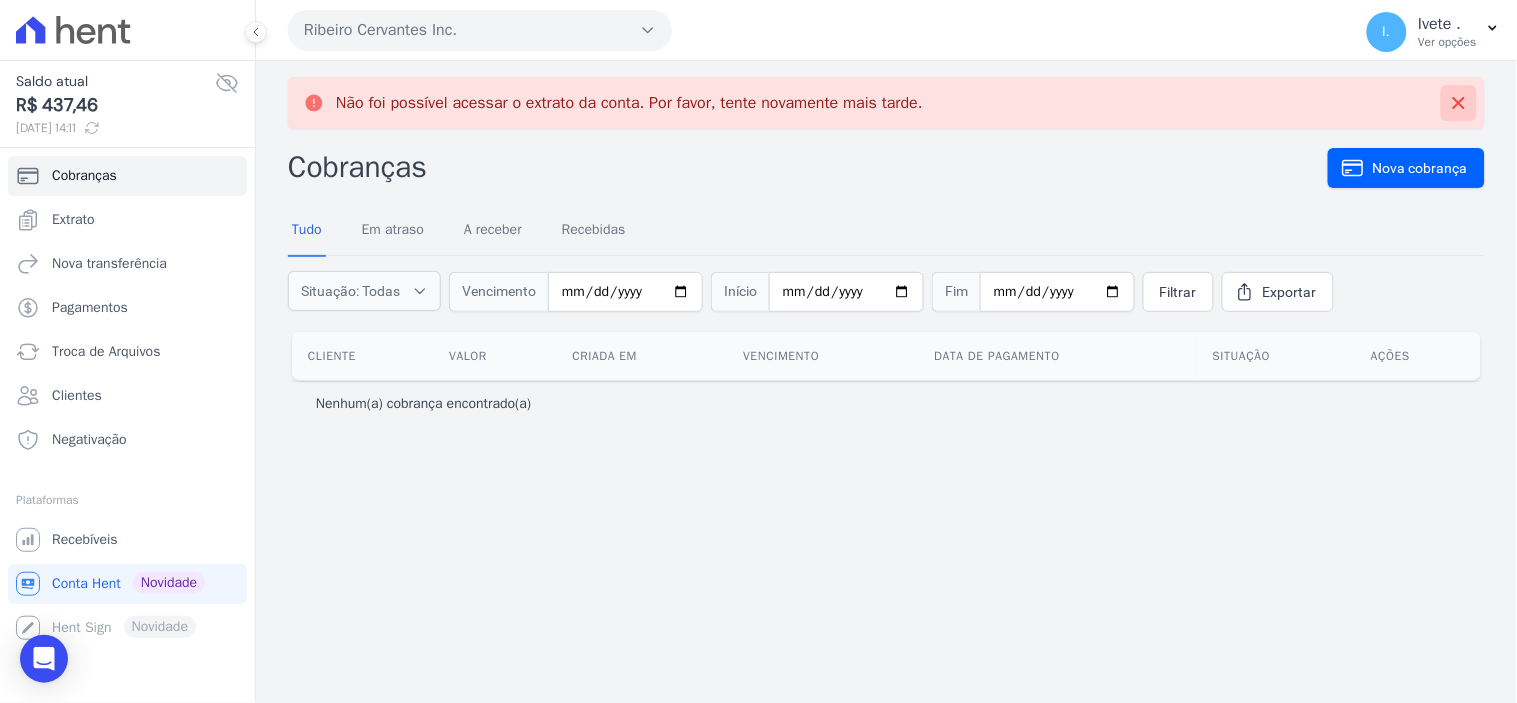 click 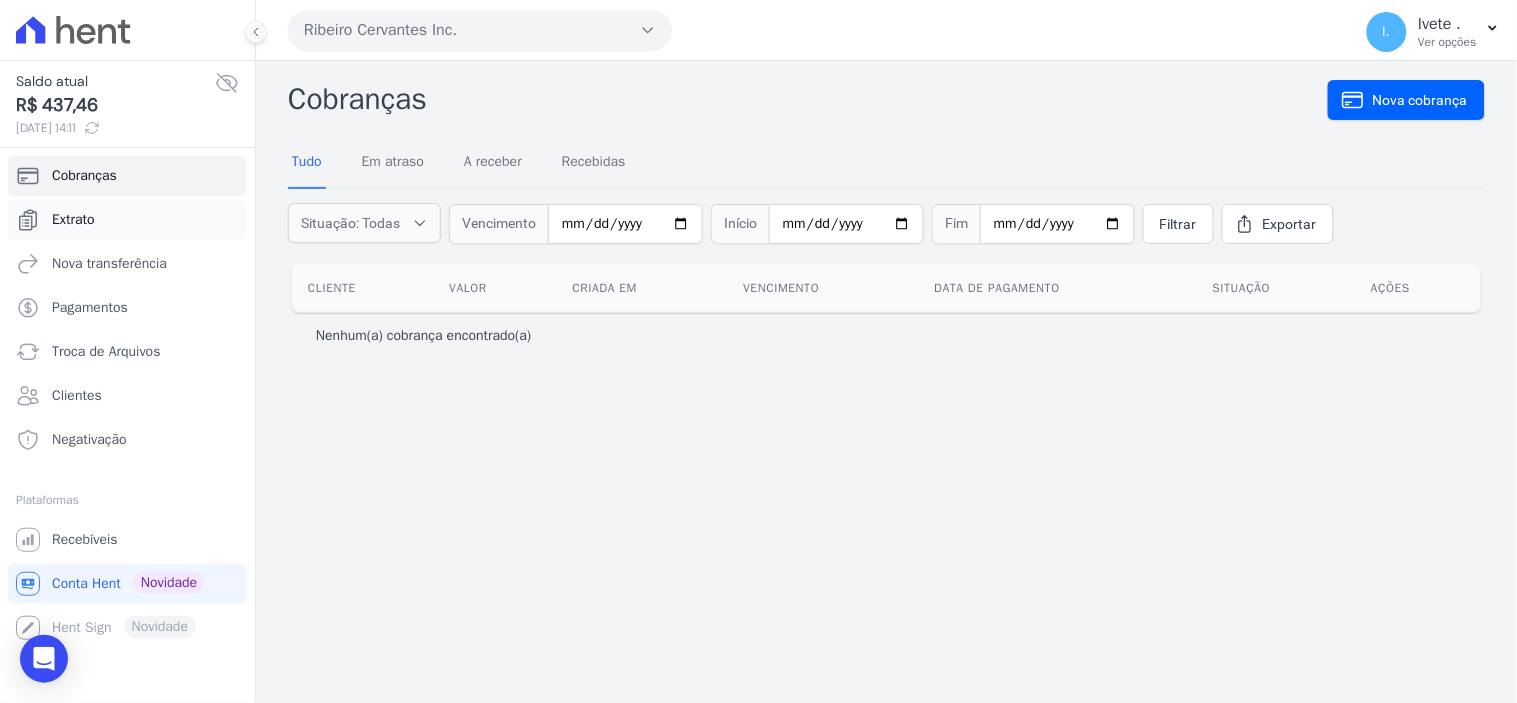 click on "Extrato" at bounding box center (73, 220) 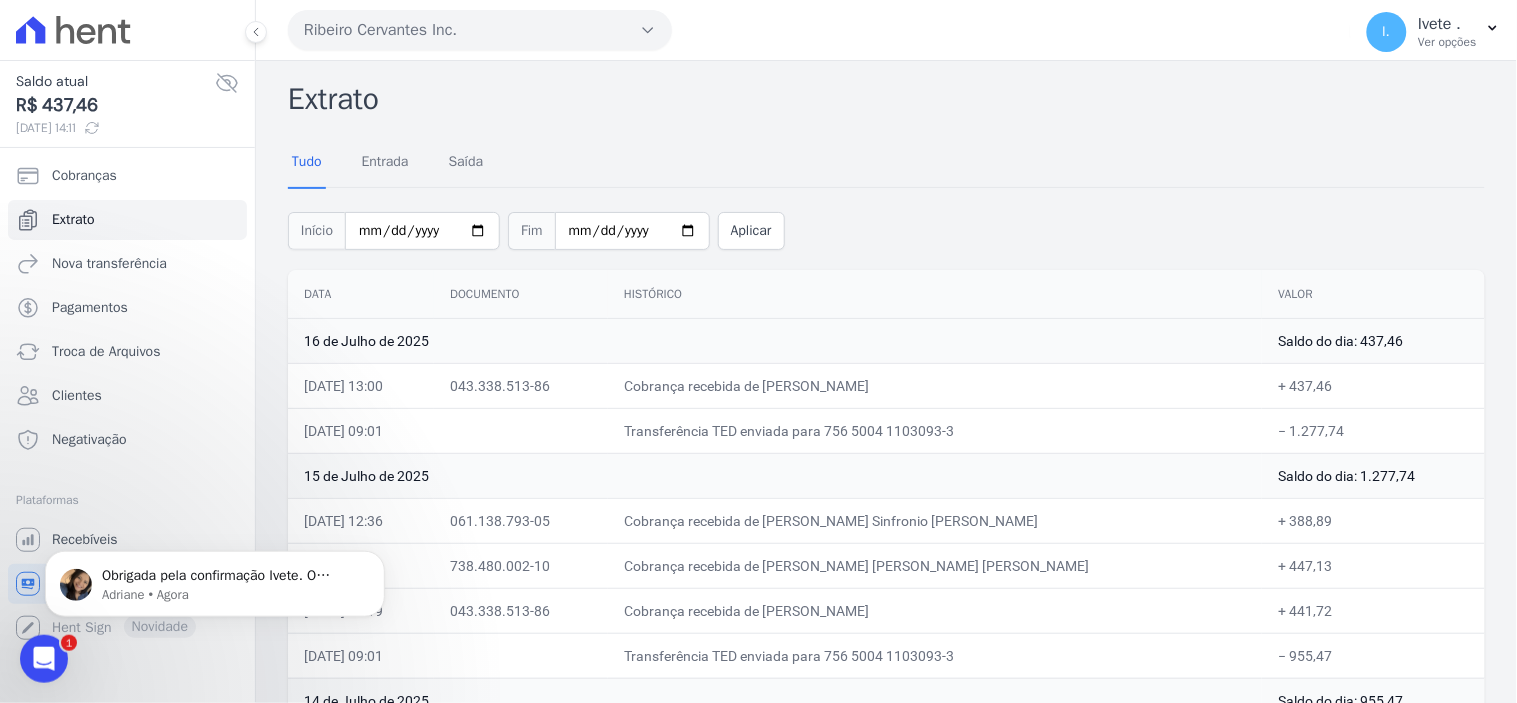 scroll, scrollTop: 0, scrollLeft: 0, axis: both 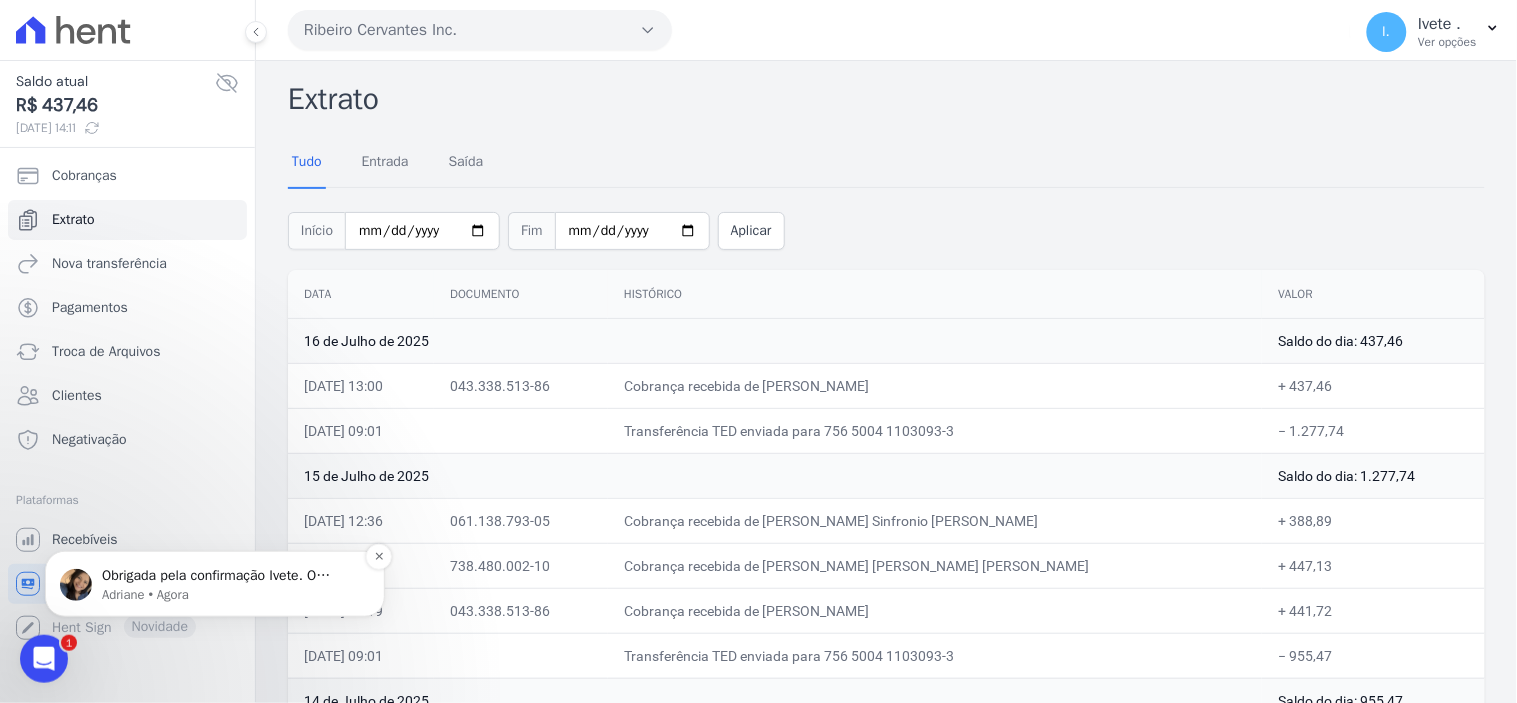 click on "Adriane • Agora" at bounding box center [231, 594] 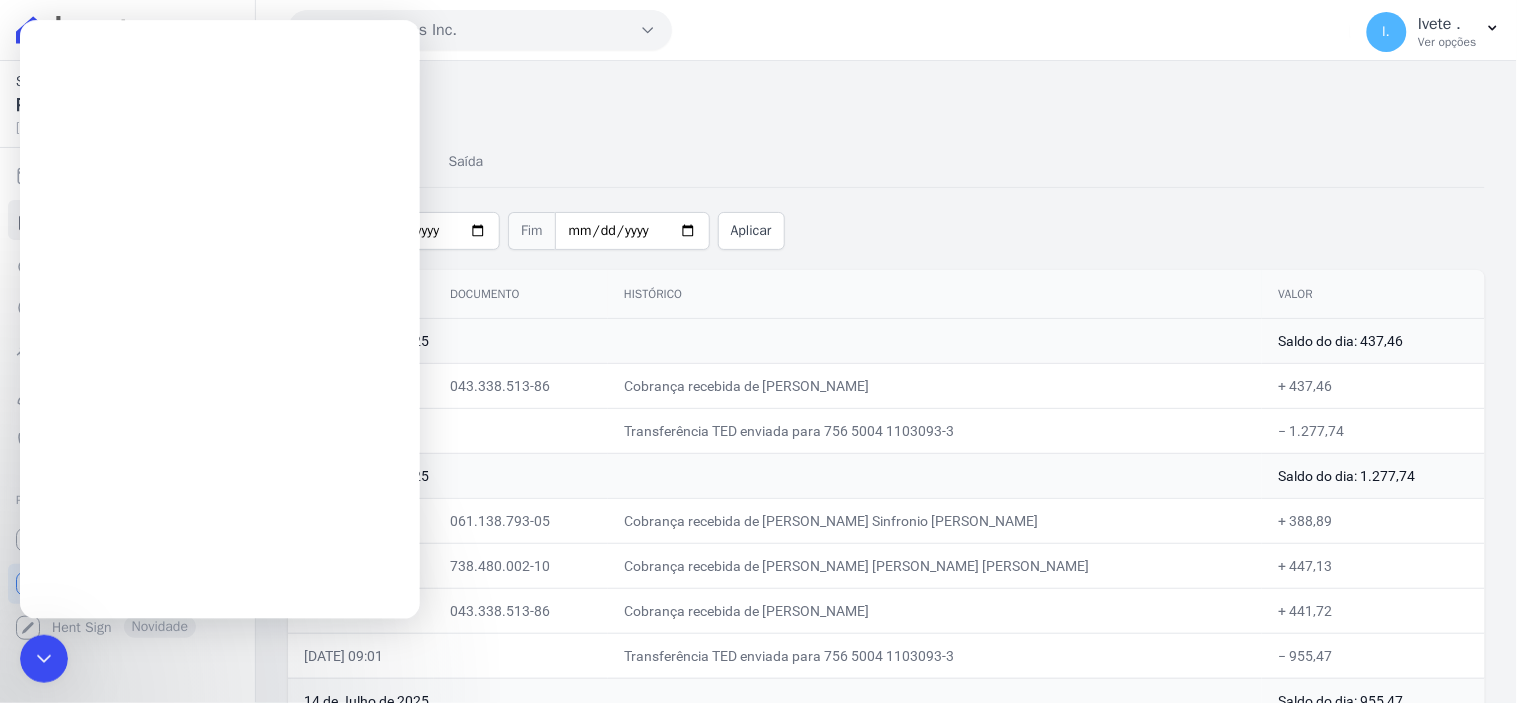 scroll, scrollTop: 0, scrollLeft: 0, axis: both 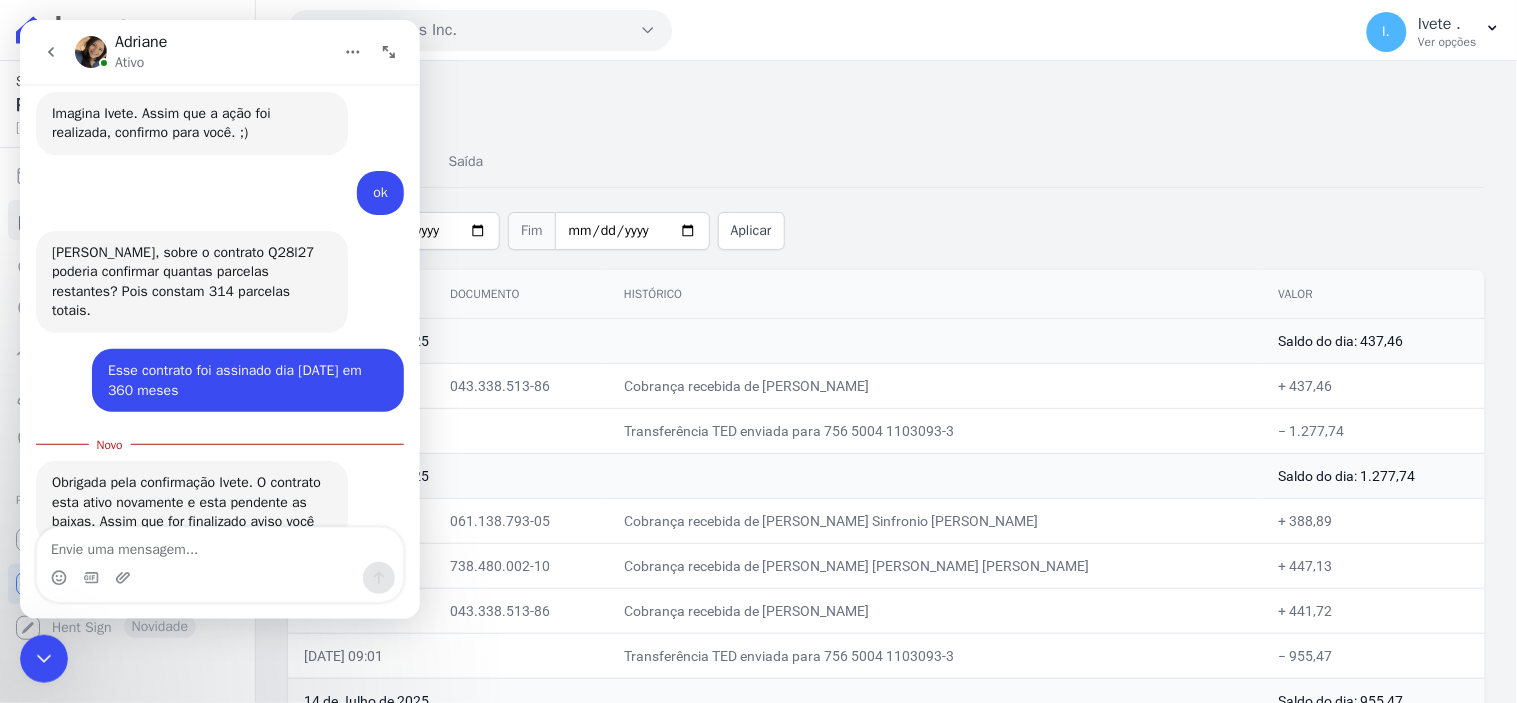 click at bounding box center [219, 544] 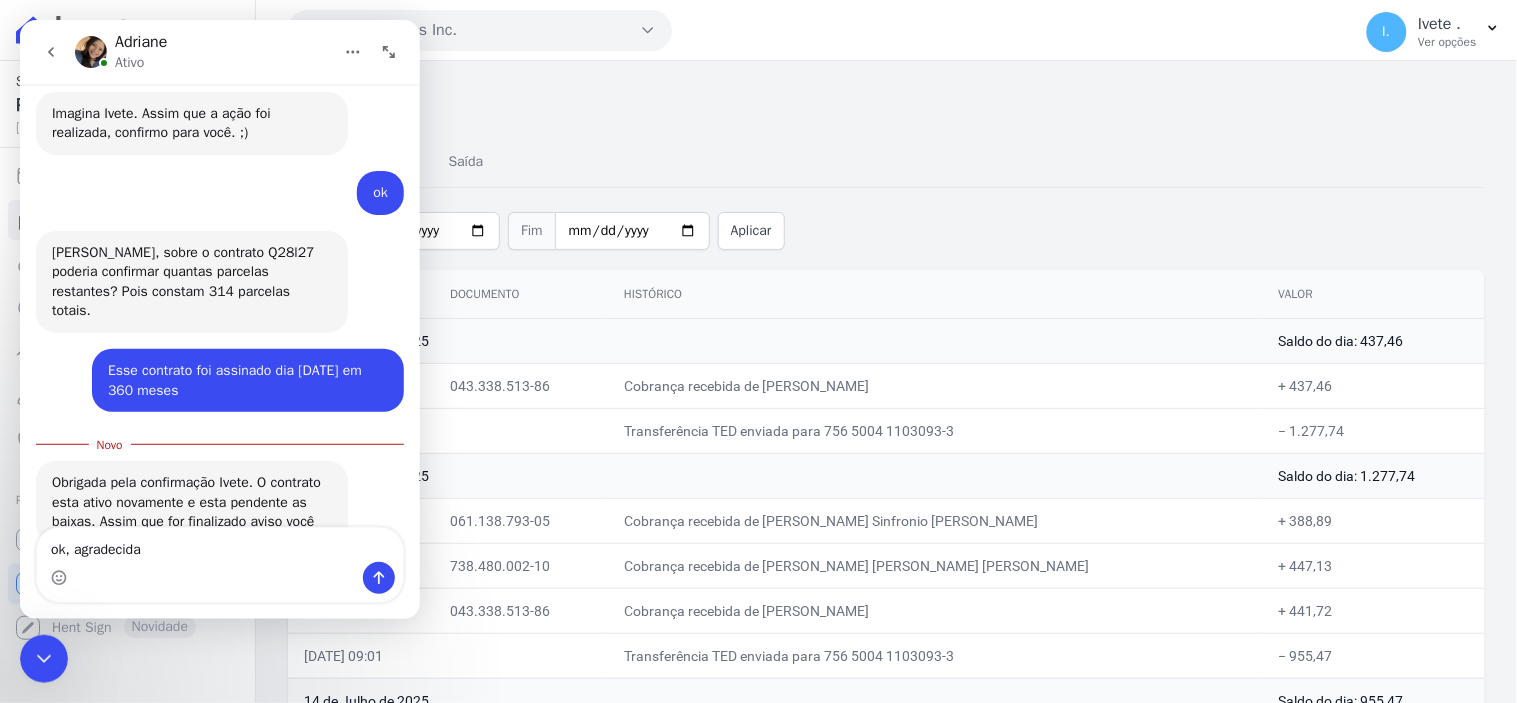 type on "ok, agradecida" 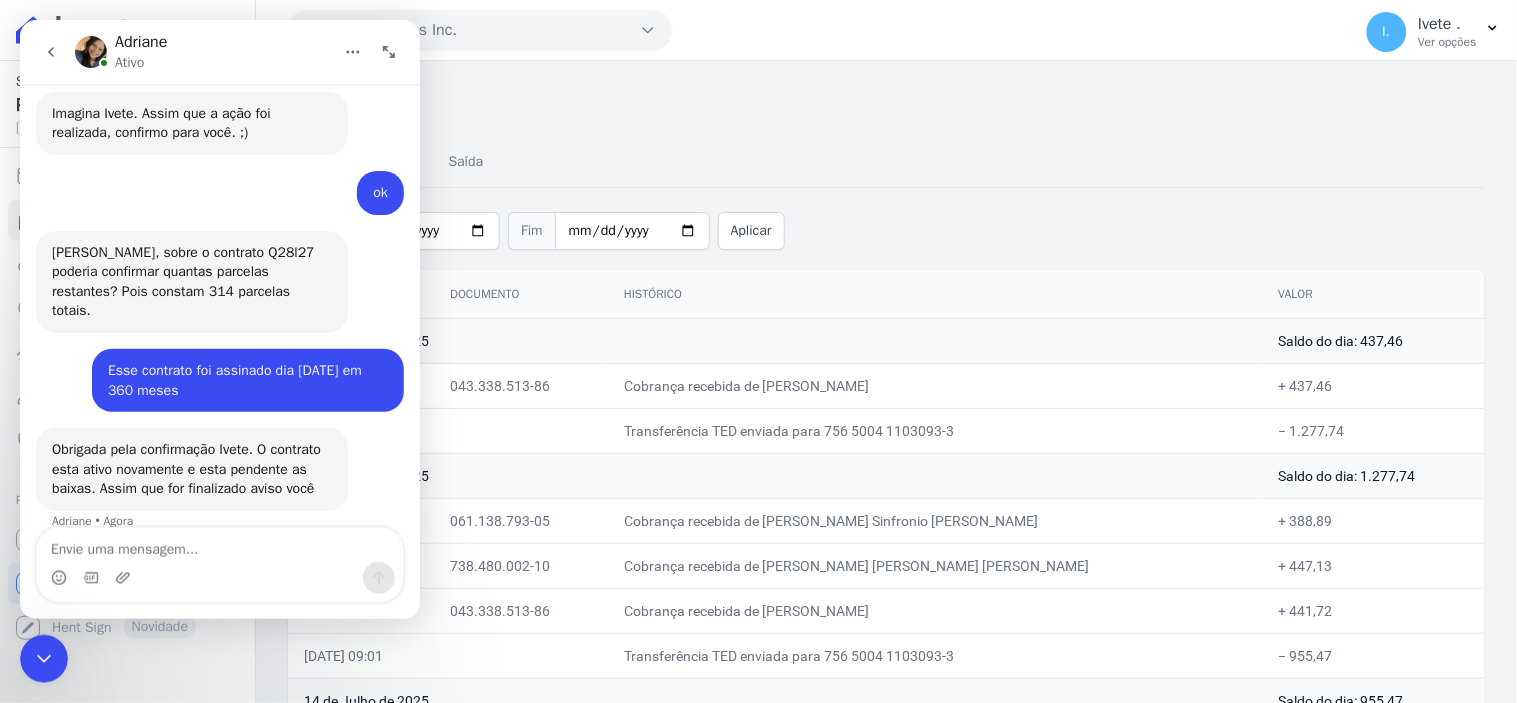 scroll, scrollTop: 3545, scrollLeft: 0, axis: vertical 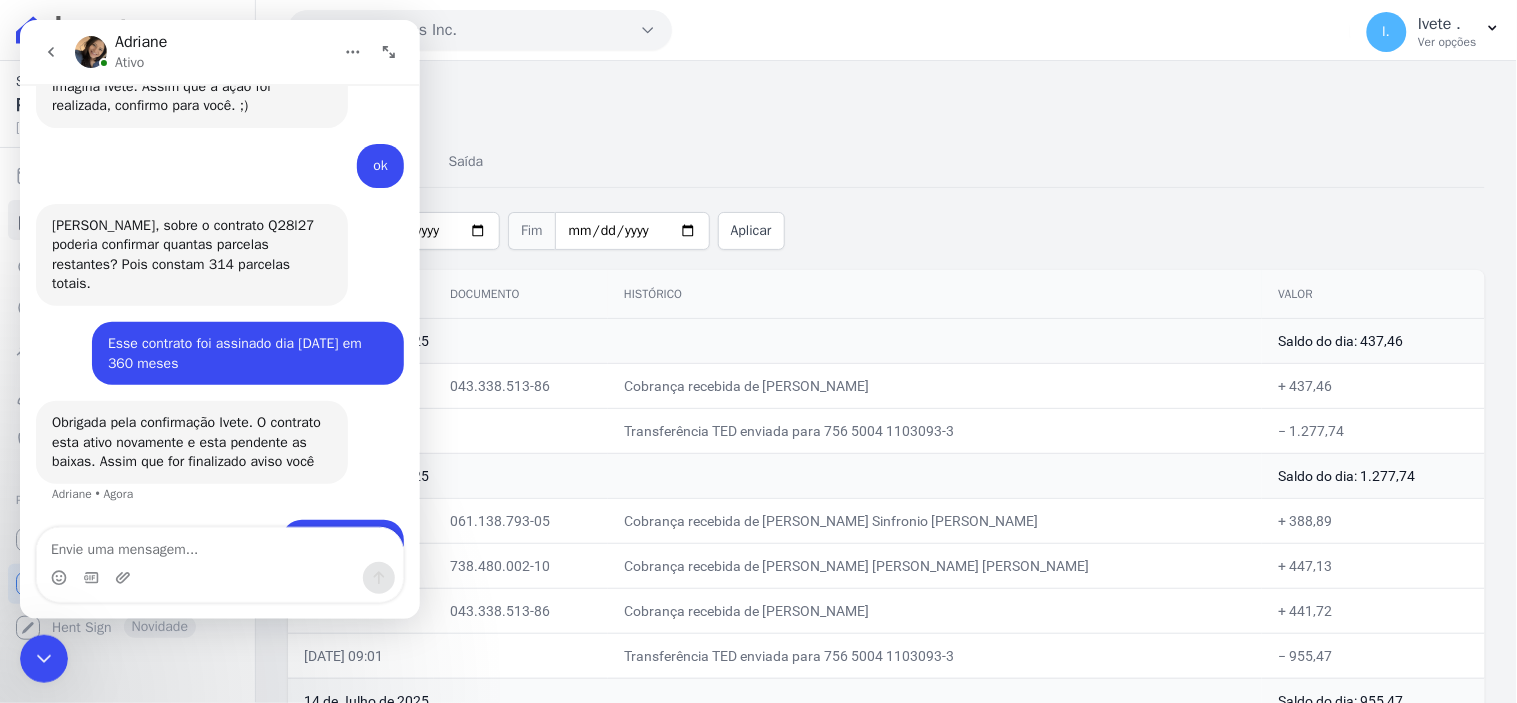 click 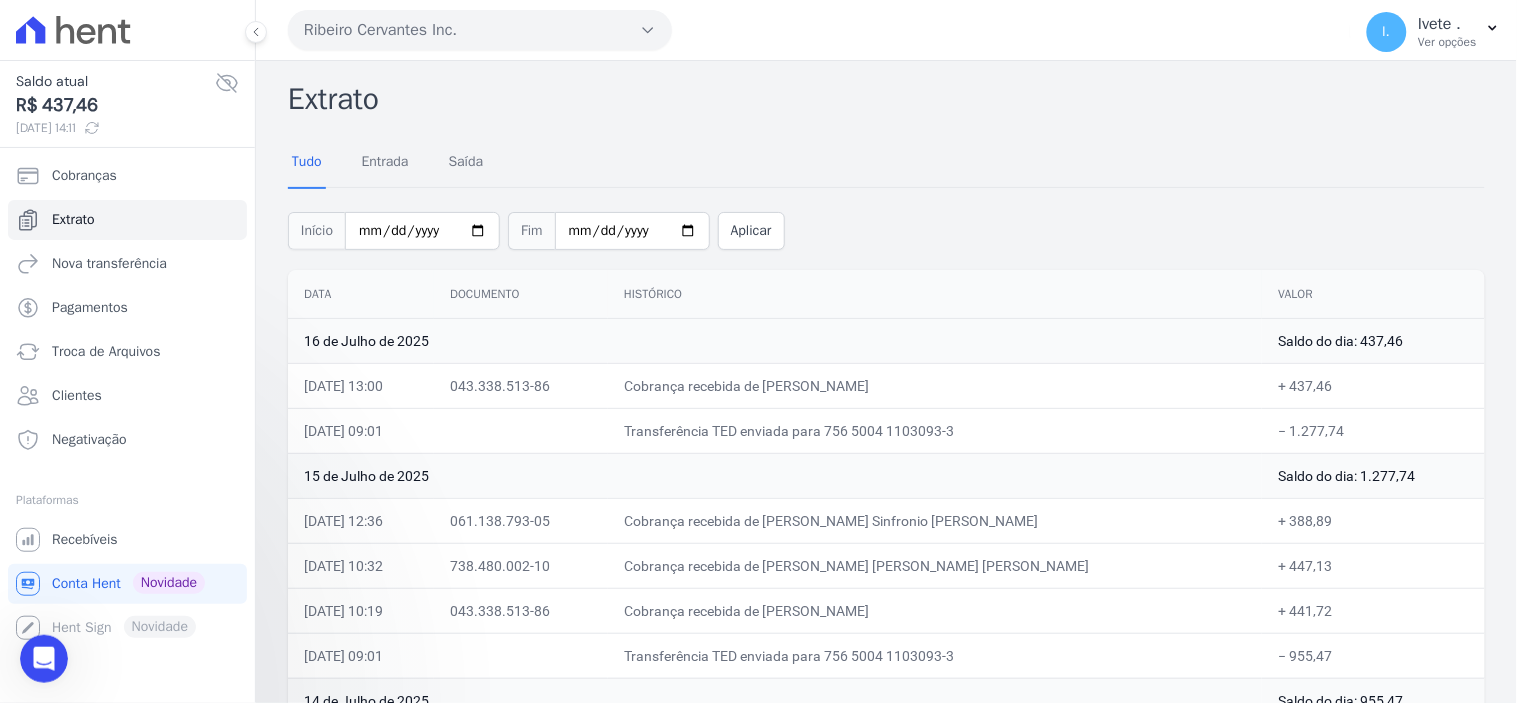 scroll, scrollTop: 0, scrollLeft: 0, axis: both 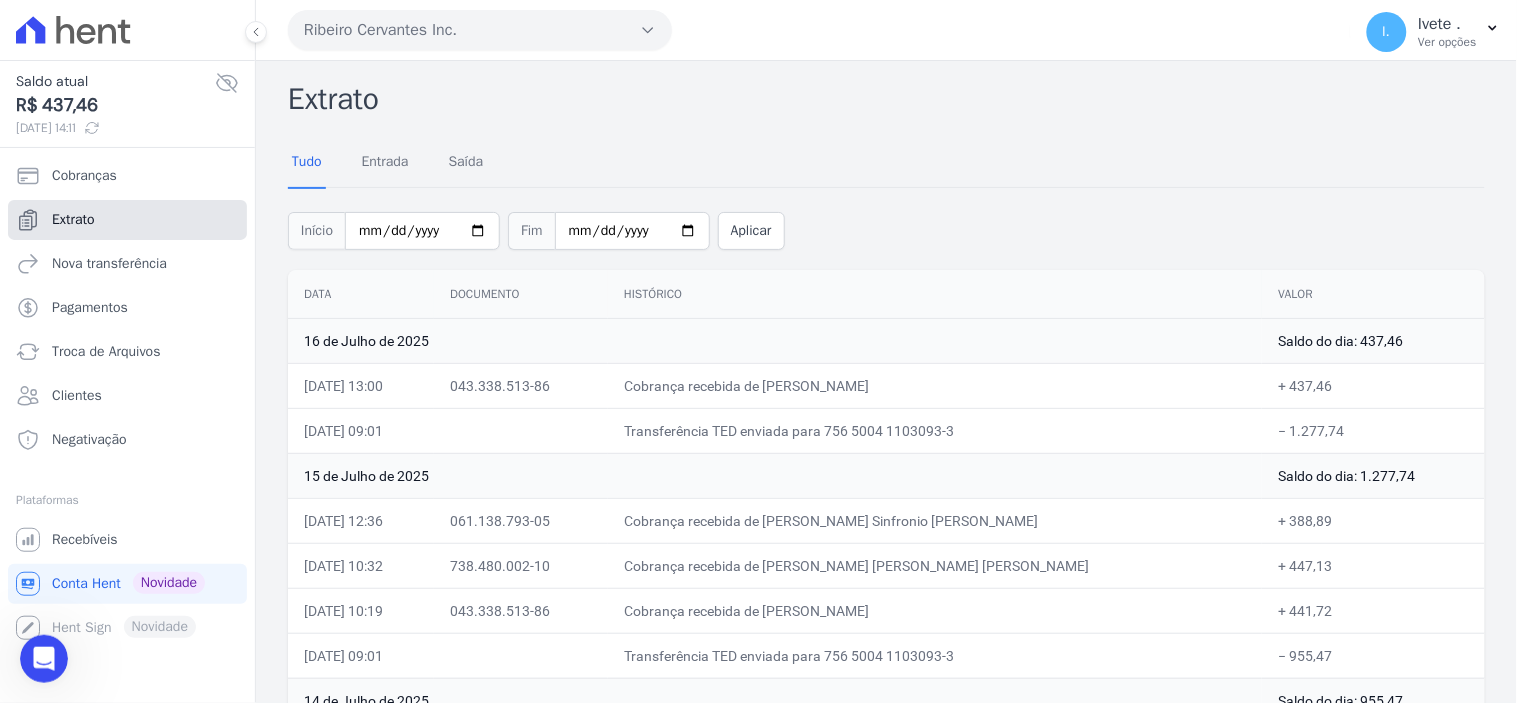 click on "Extrato" at bounding box center [127, 220] 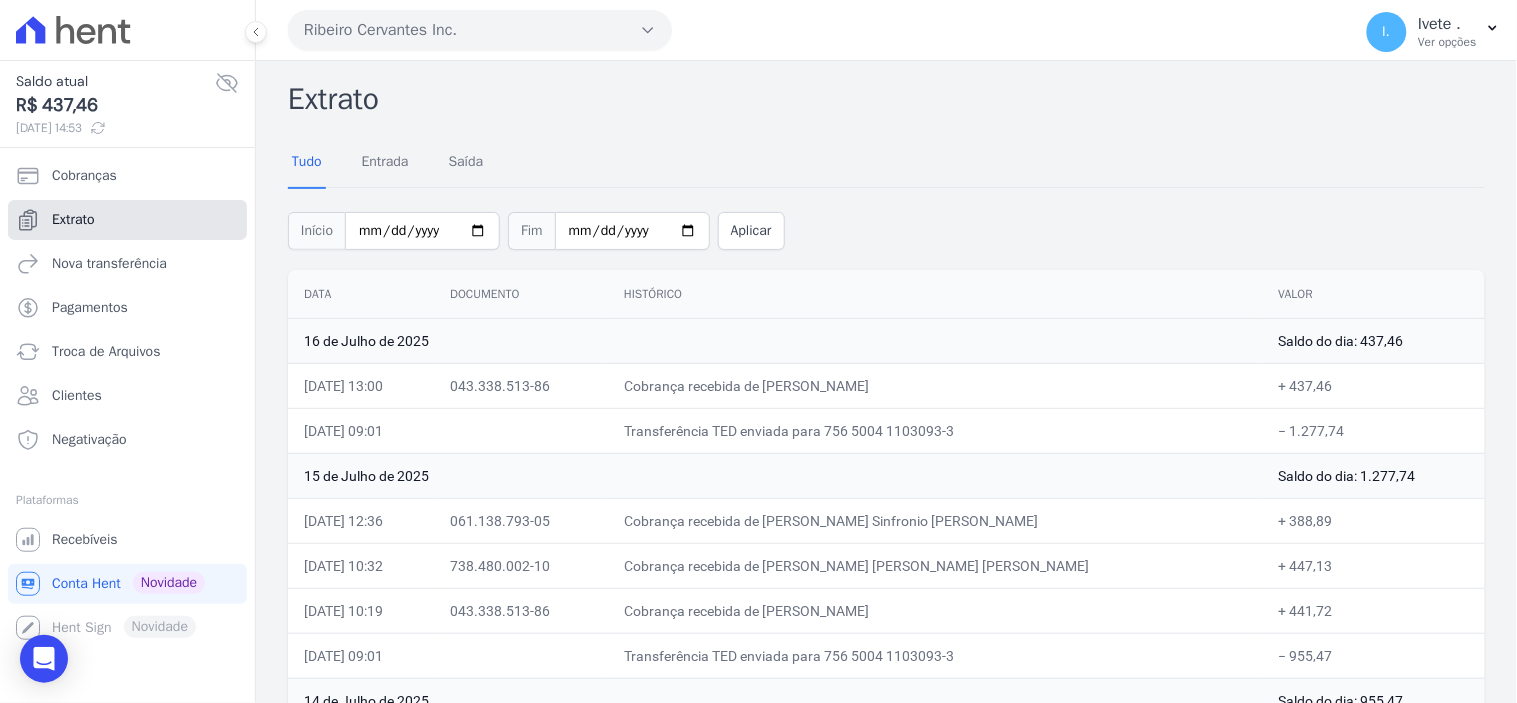 click on "Extrato" at bounding box center (73, 220) 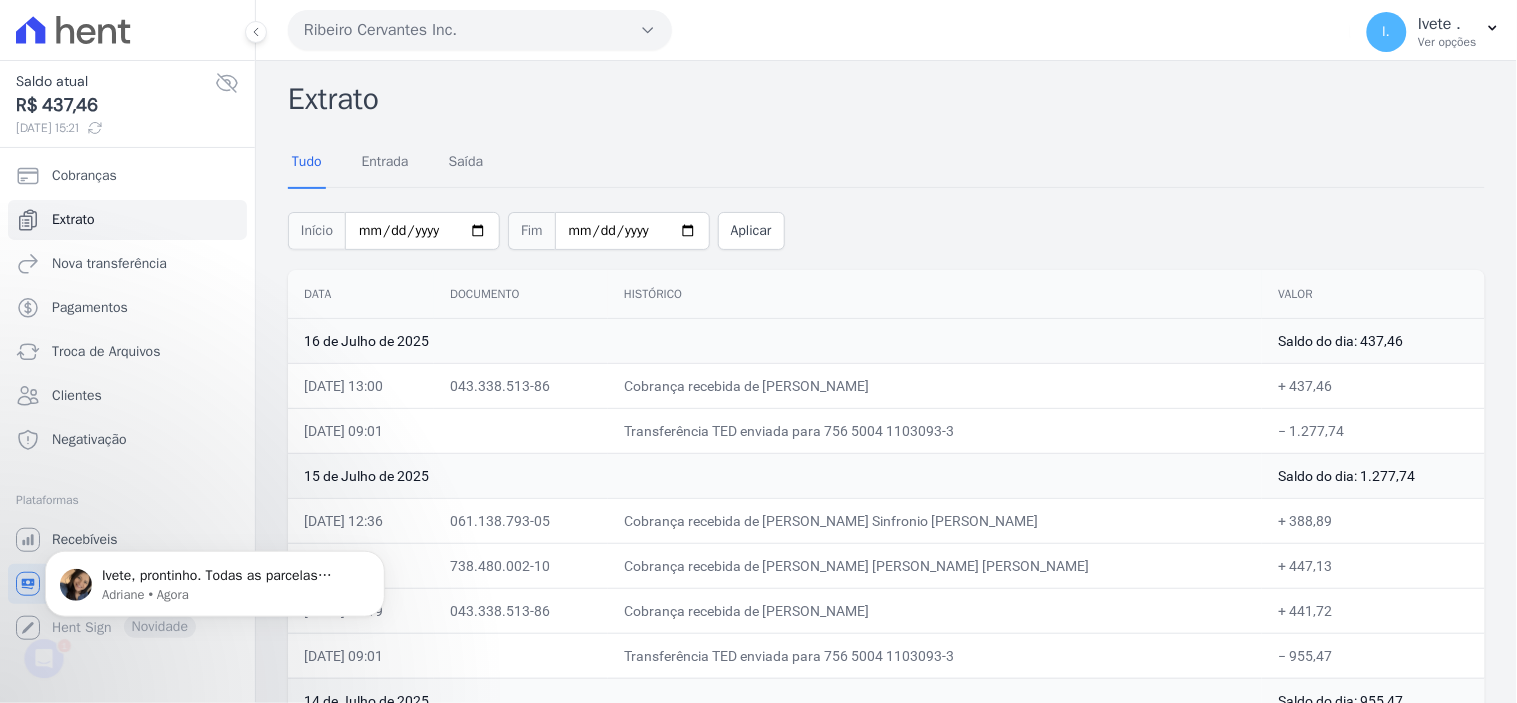 scroll, scrollTop: 0, scrollLeft: 0, axis: both 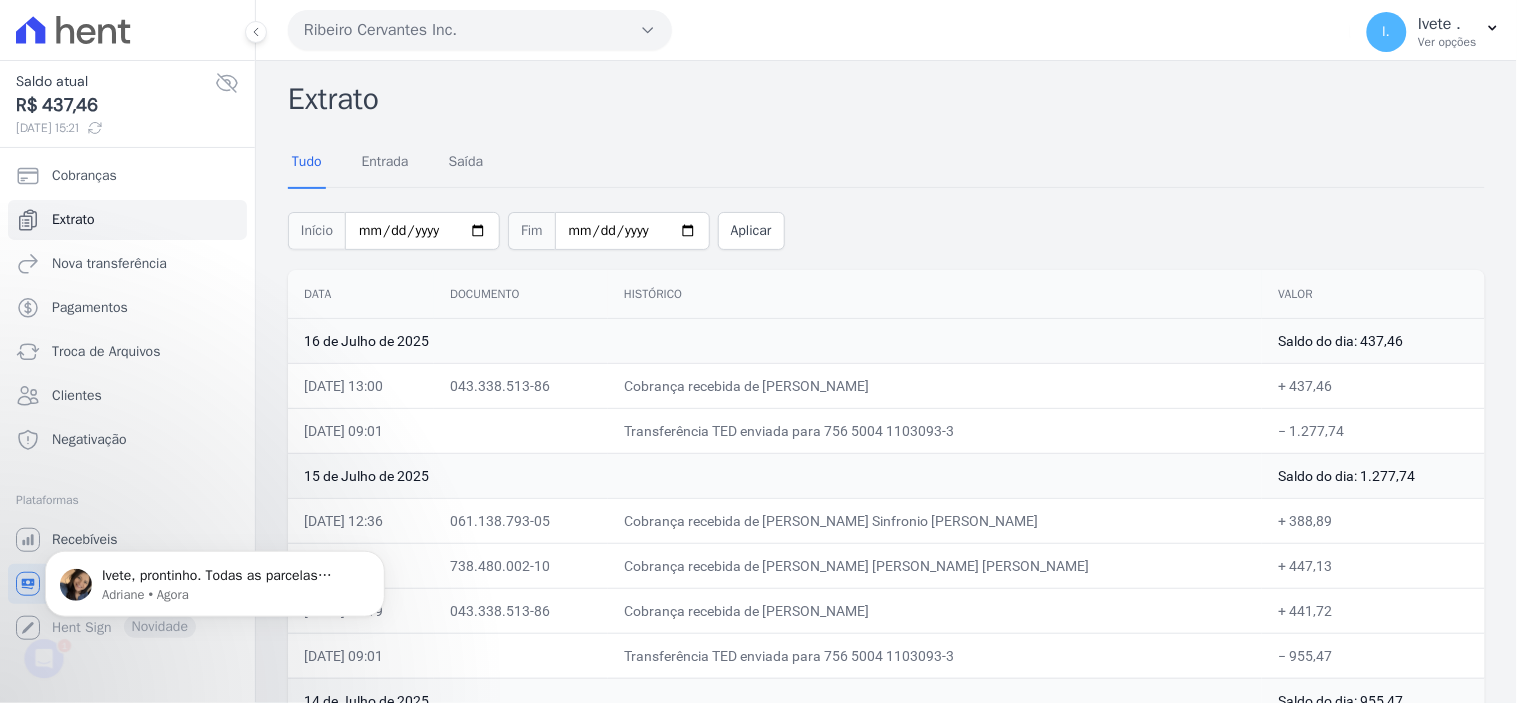 click on "Ivete, prontinho. Todas as parcelas voltaram ao status Agendado, aguardando nova cobrança ser emitida. ; ) [PERSON_NAME]" at bounding box center (215, 578) 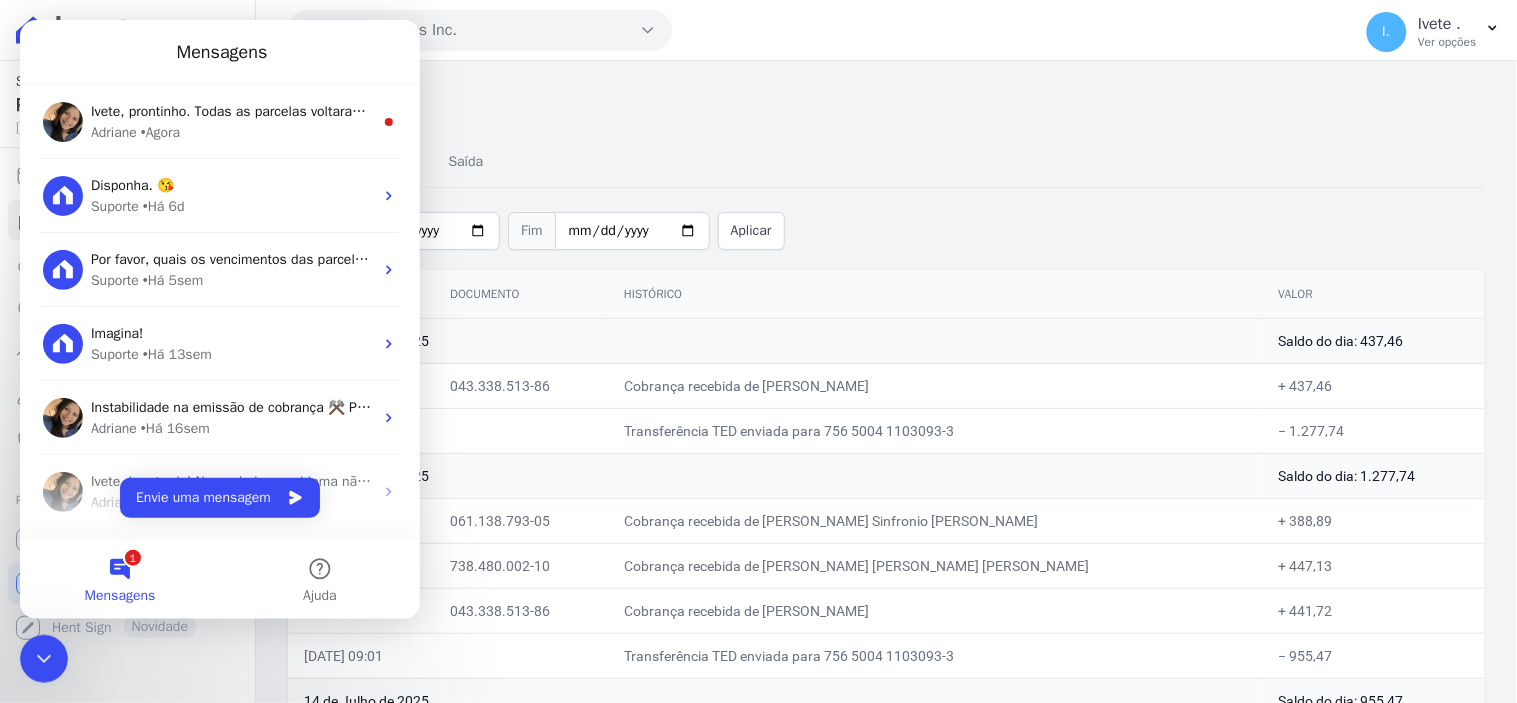 scroll, scrollTop: 0, scrollLeft: 0, axis: both 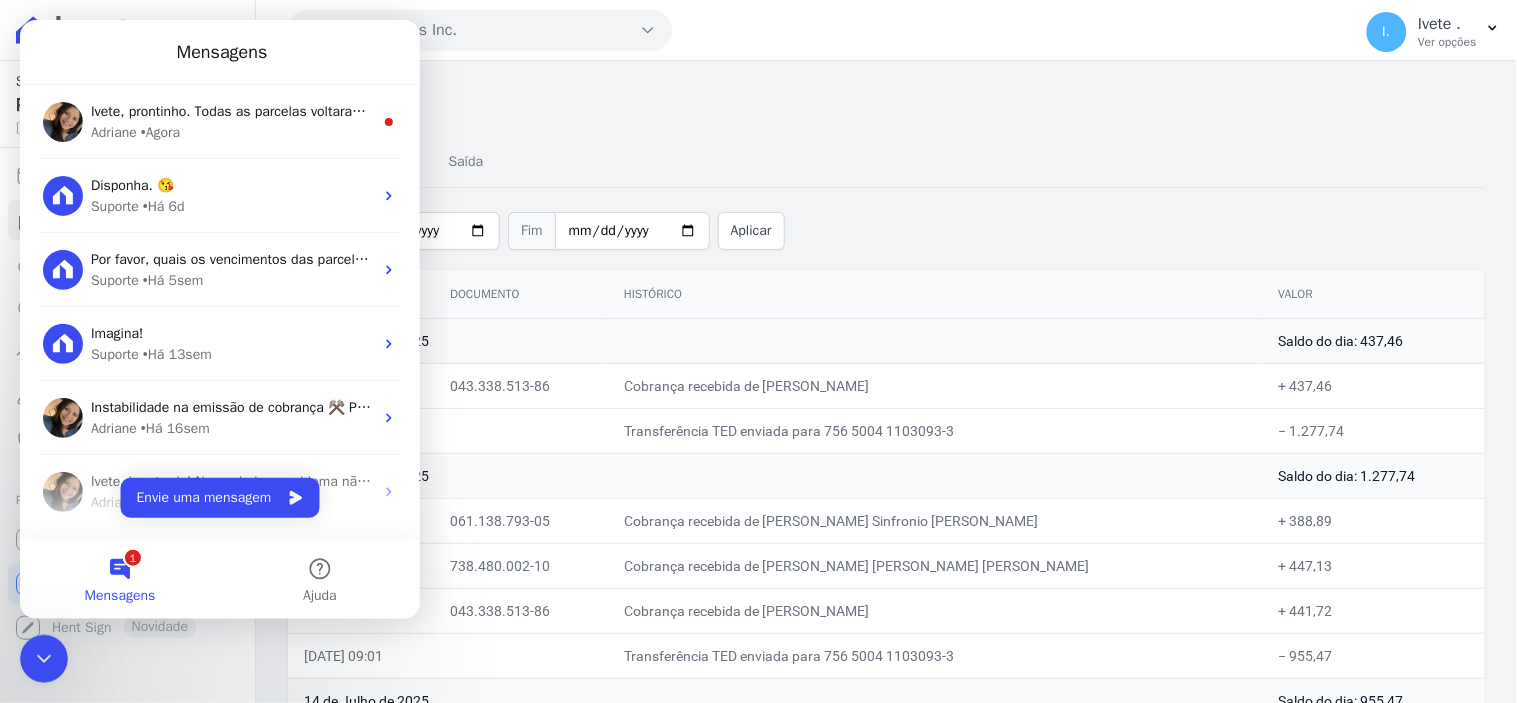 click 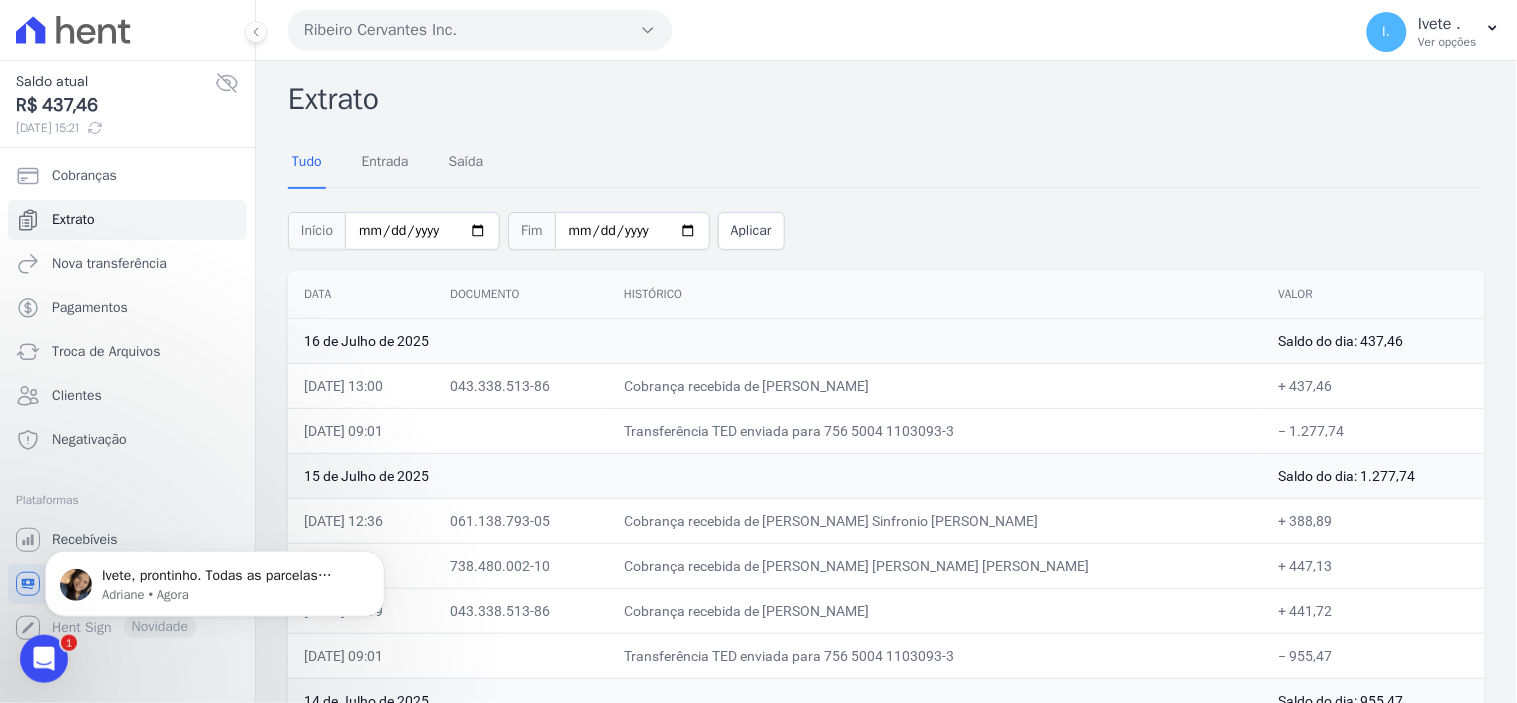scroll, scrollTop: 0, scrollLeft: 0, axis: both 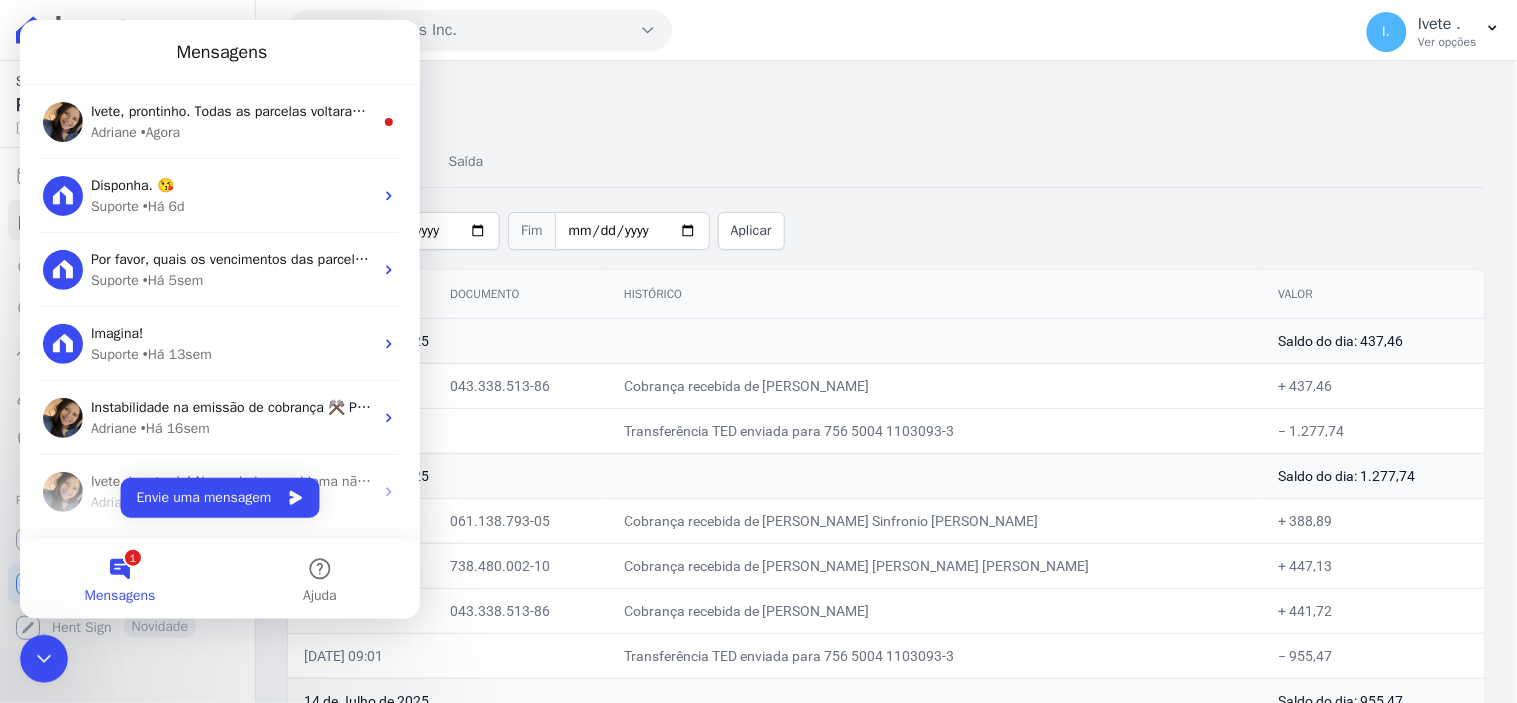 click 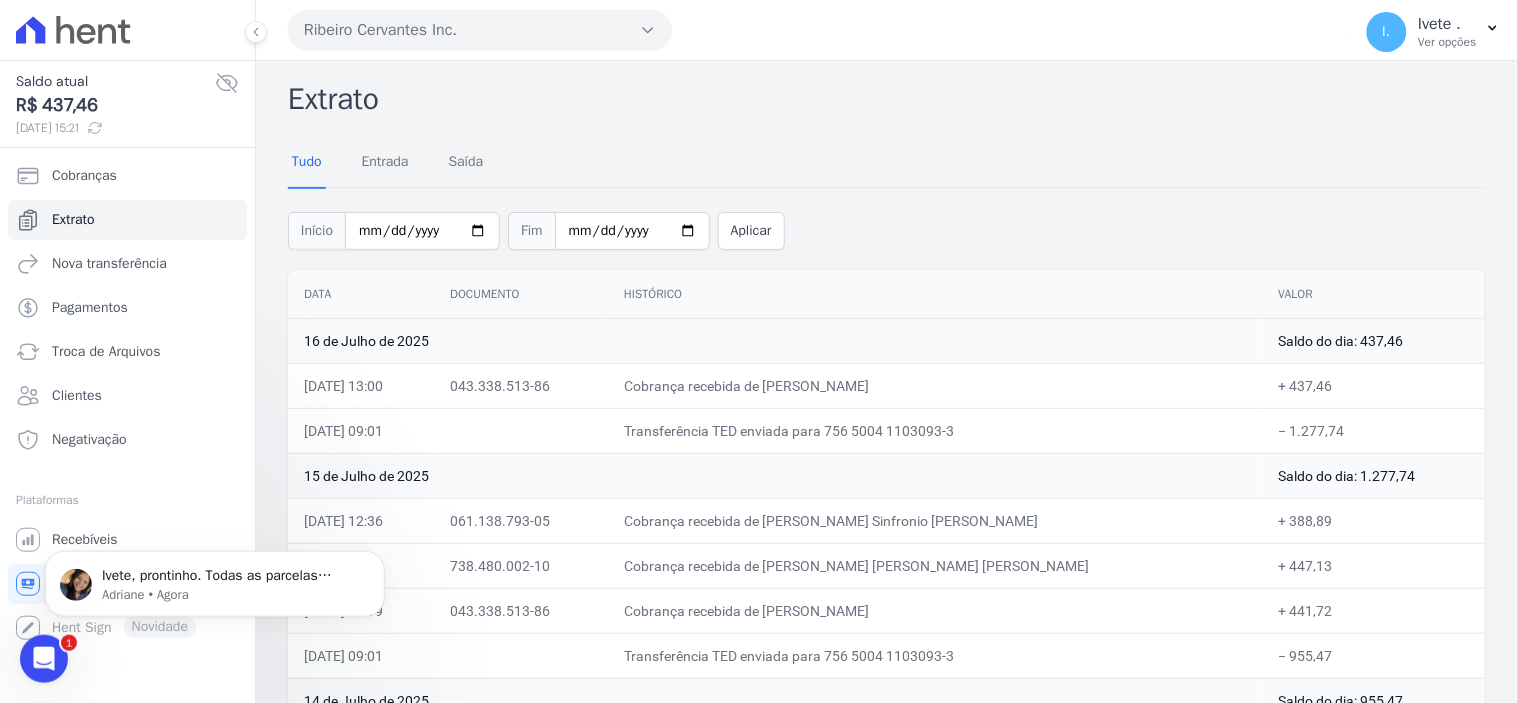 scroll, scrollTop: 0, scrollLeft: 0, axis: both 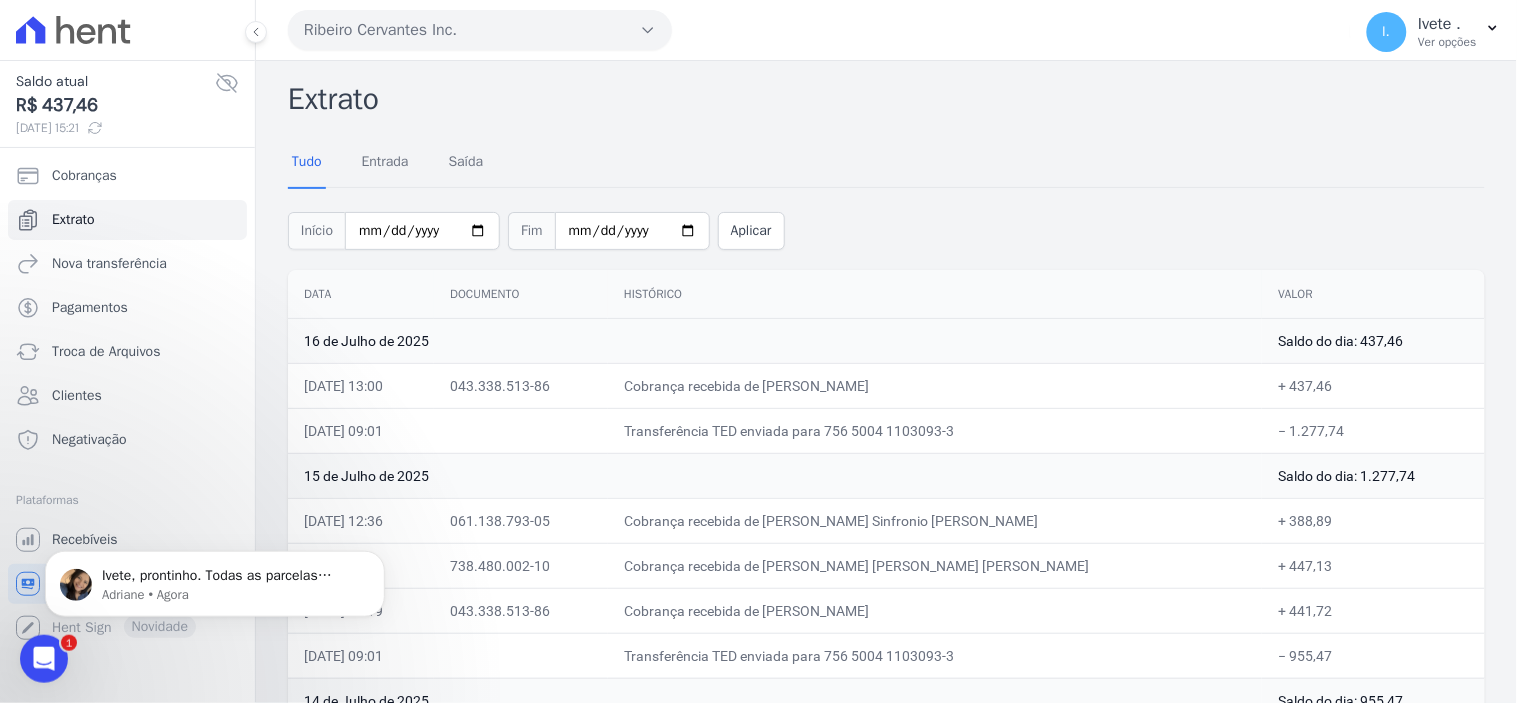 click 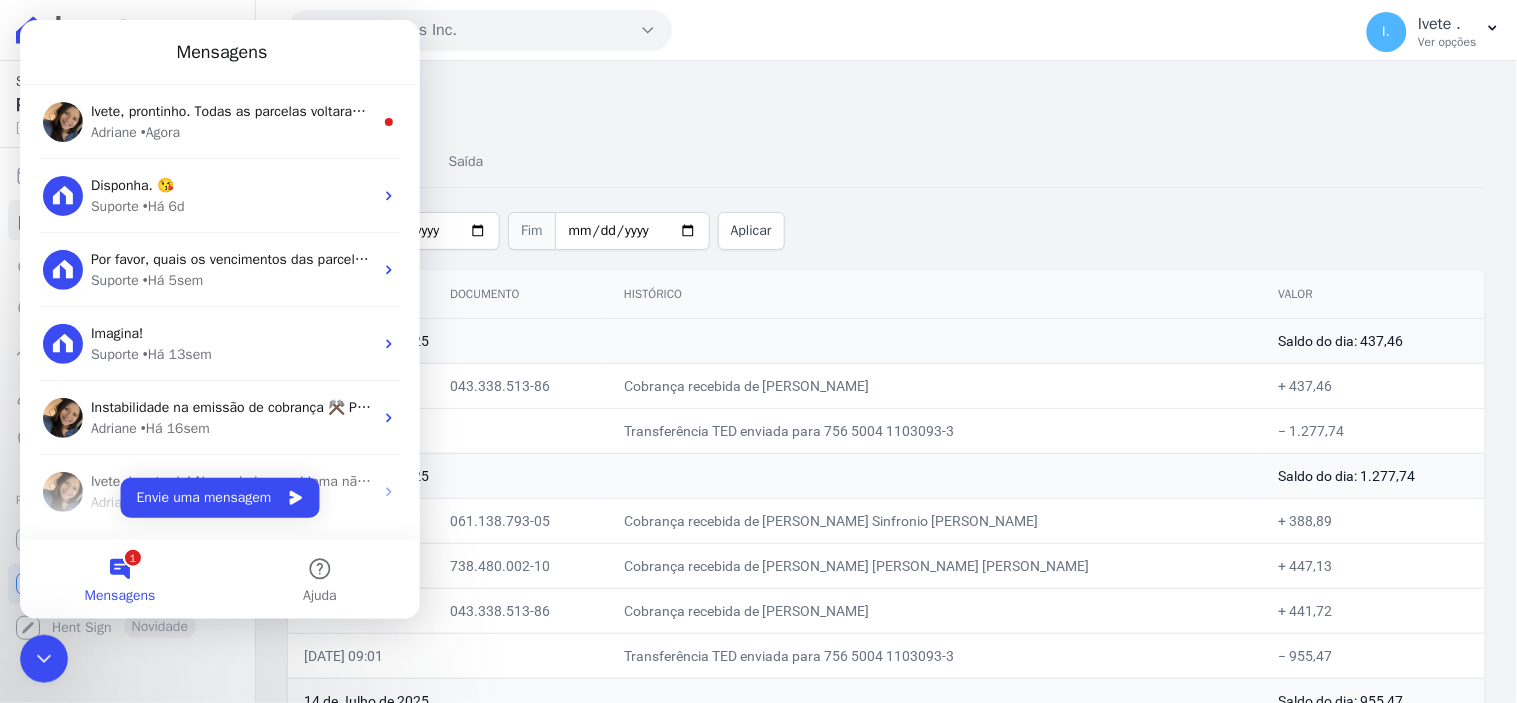 click 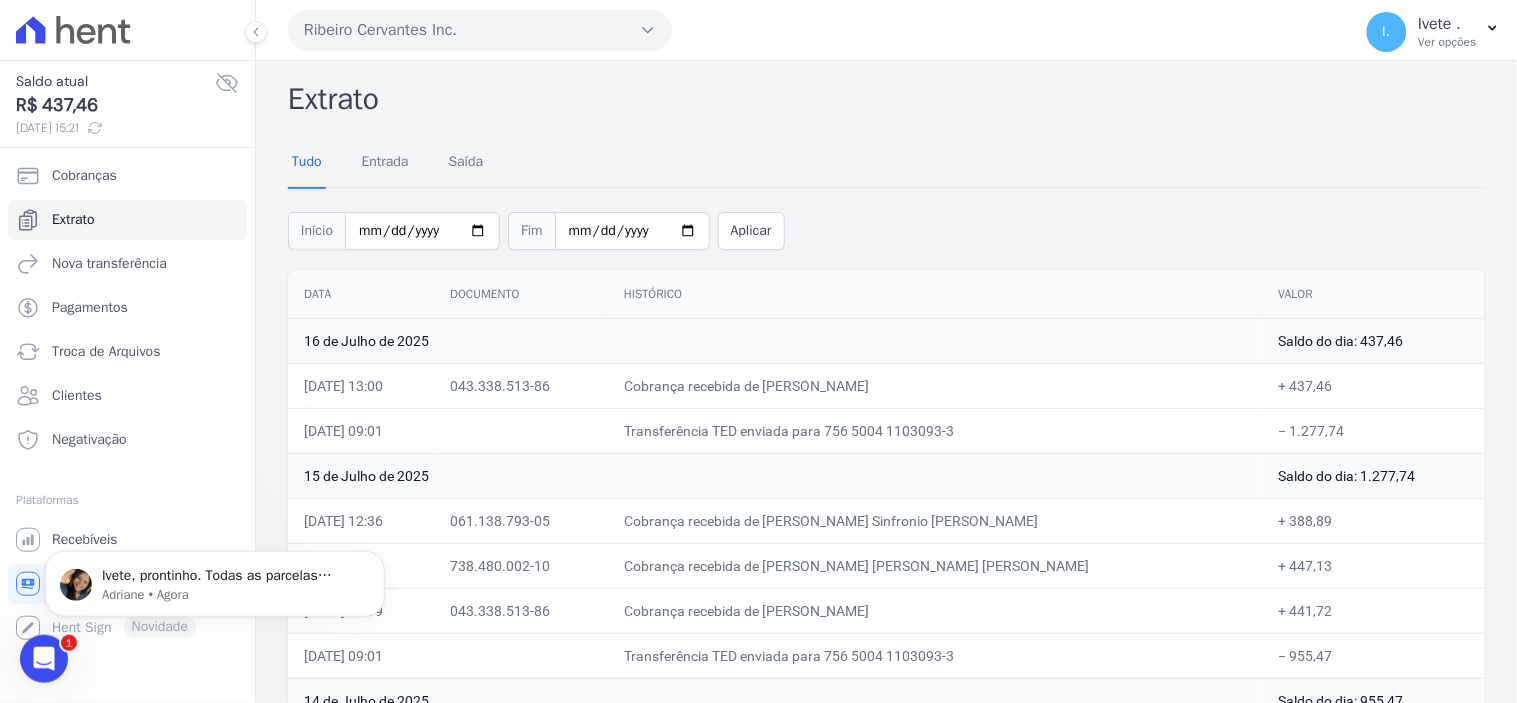 scroll, scrollTop: 0, scrollLeft: 0, axis: both 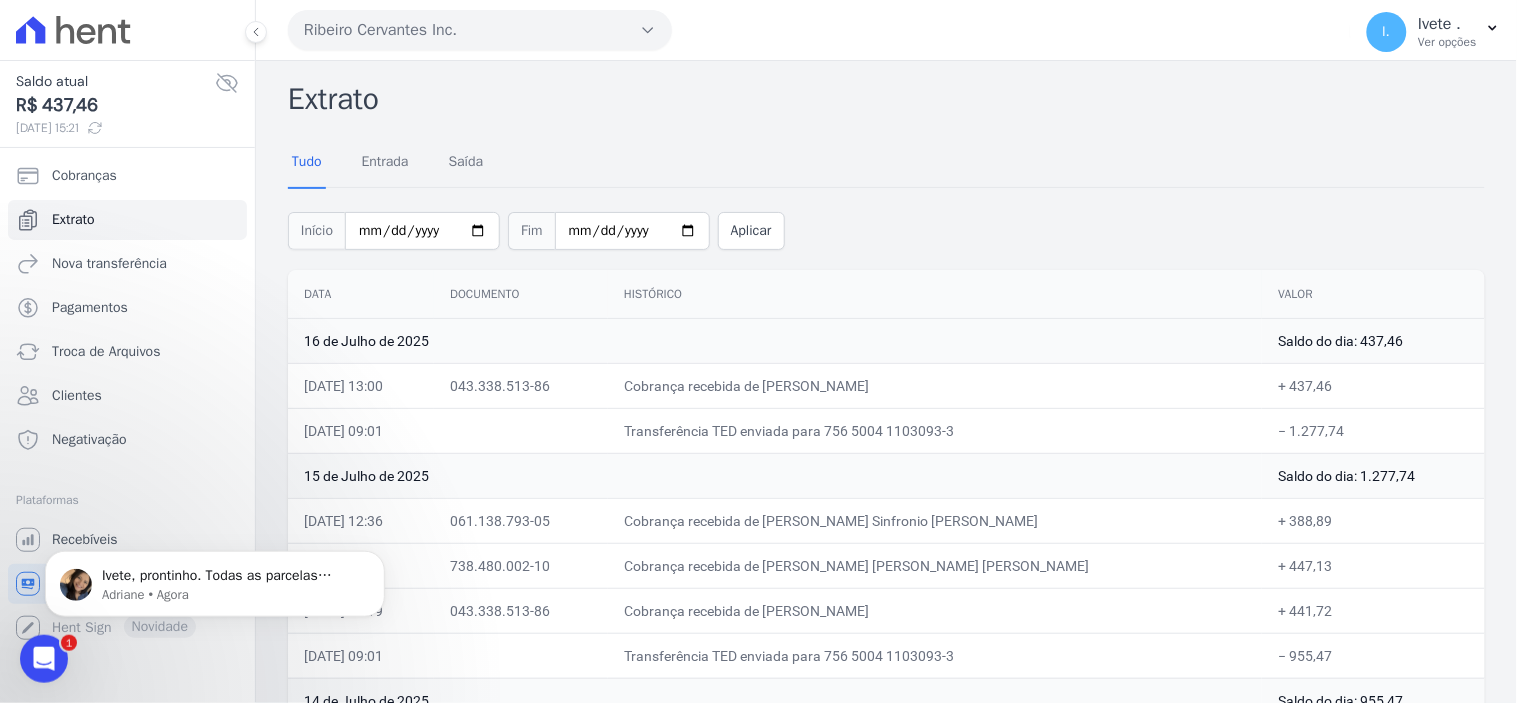 click on "Ivete, prontinho. Todas as parcelas voltaram ao status Agendado, aguardando nova cobrança ser emitida. ; ) [PERSON_NAME]" at bounding box center (215, 491) 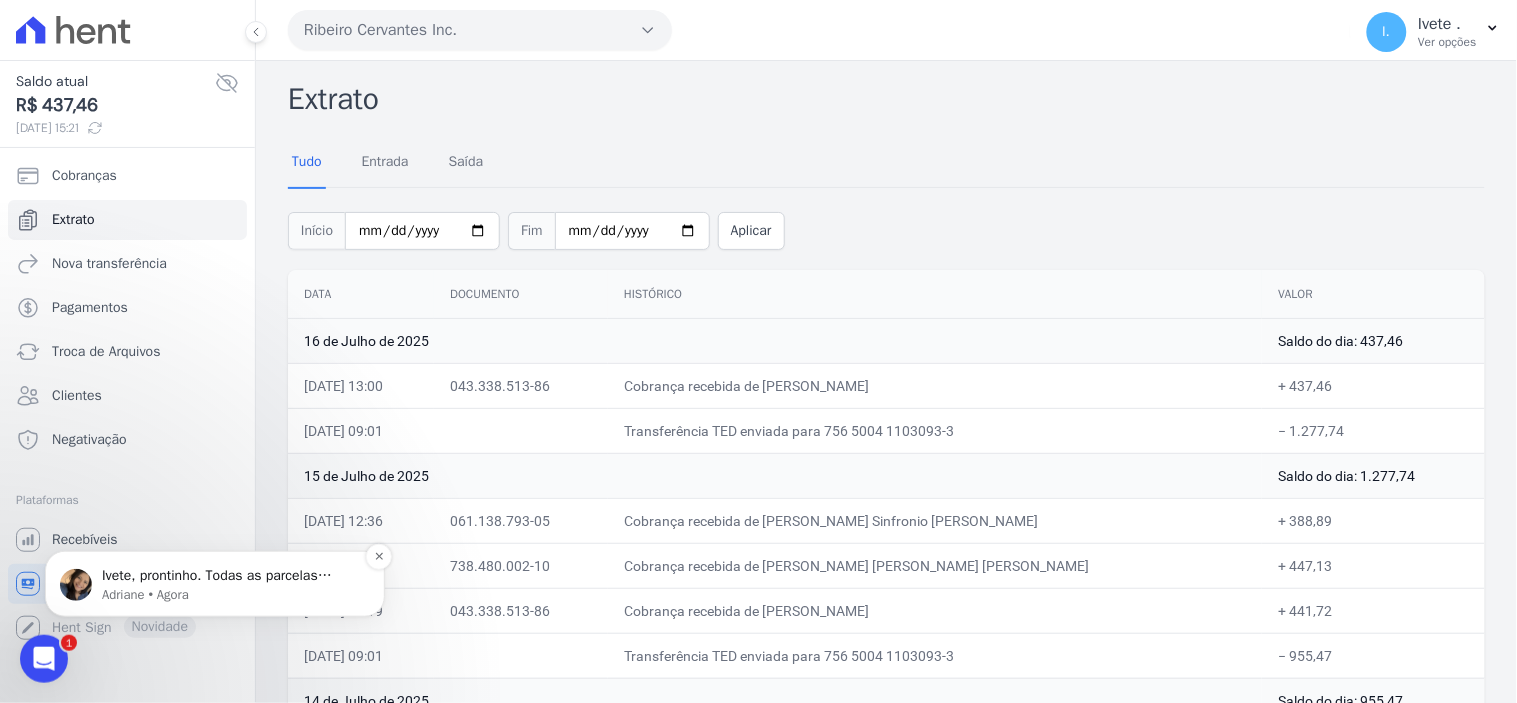 click on "Ivete, prontinho. Todas as parcelas voltaram ao status Agendado, aguardando nova cobrança ser emitida. ; )" at bounding box center (231, 575) 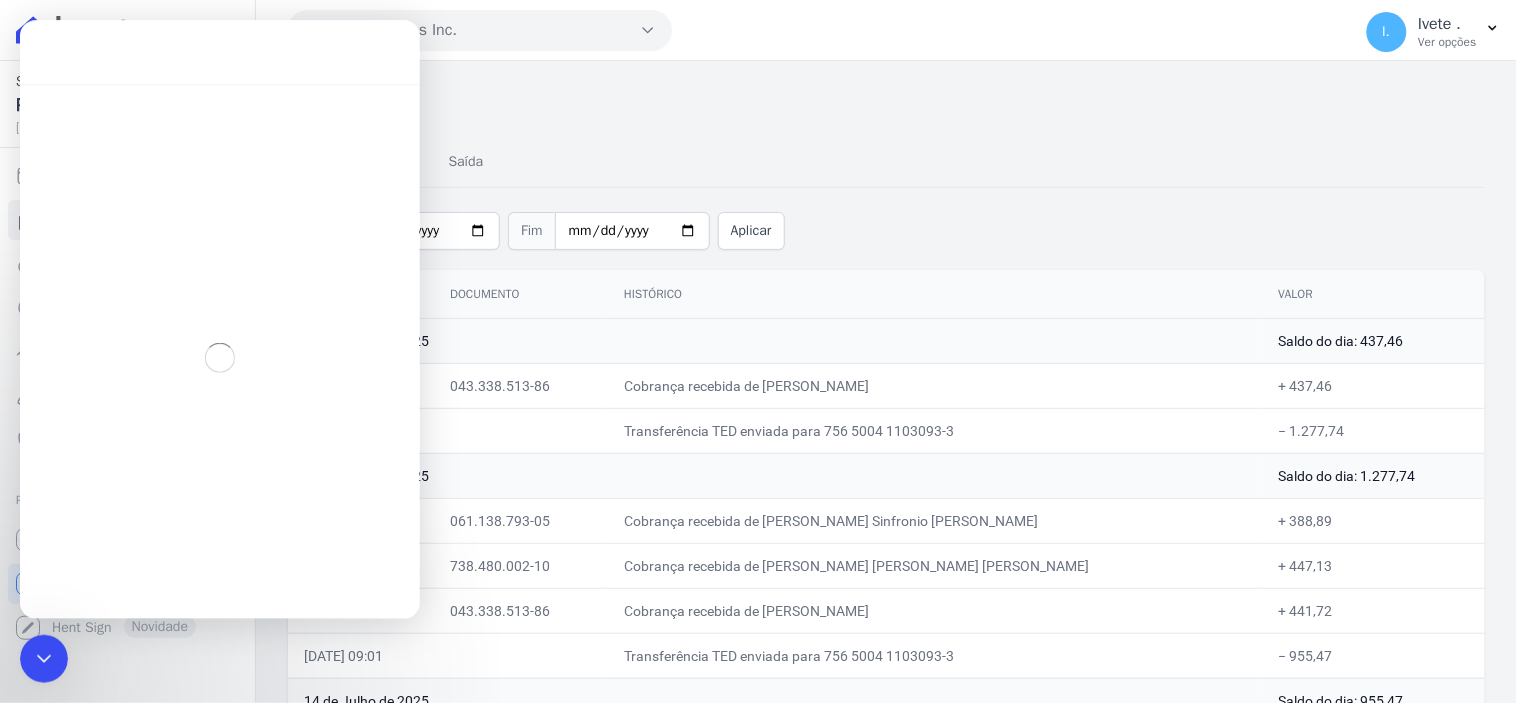 click 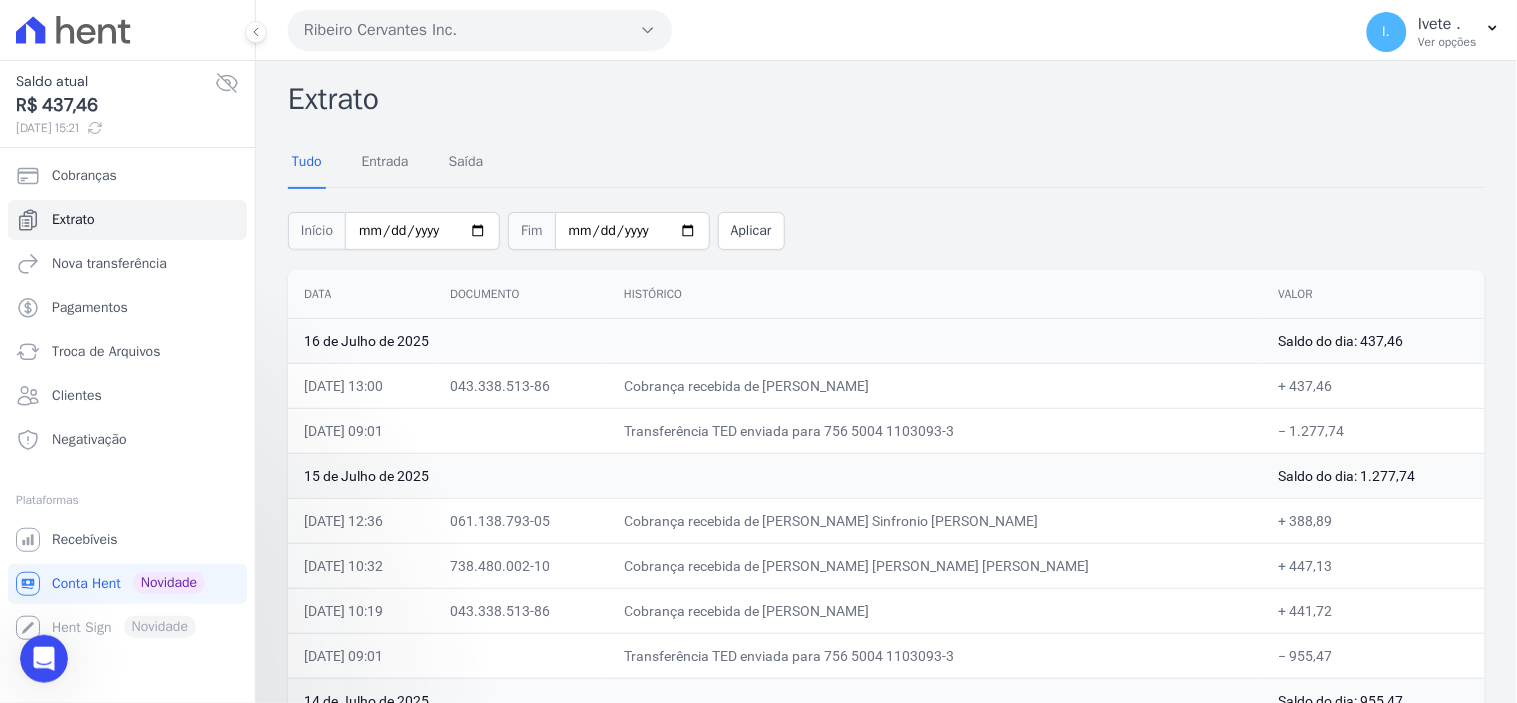 scroll, scrollTop: 3, scrollLeft: 0, axis: vertical 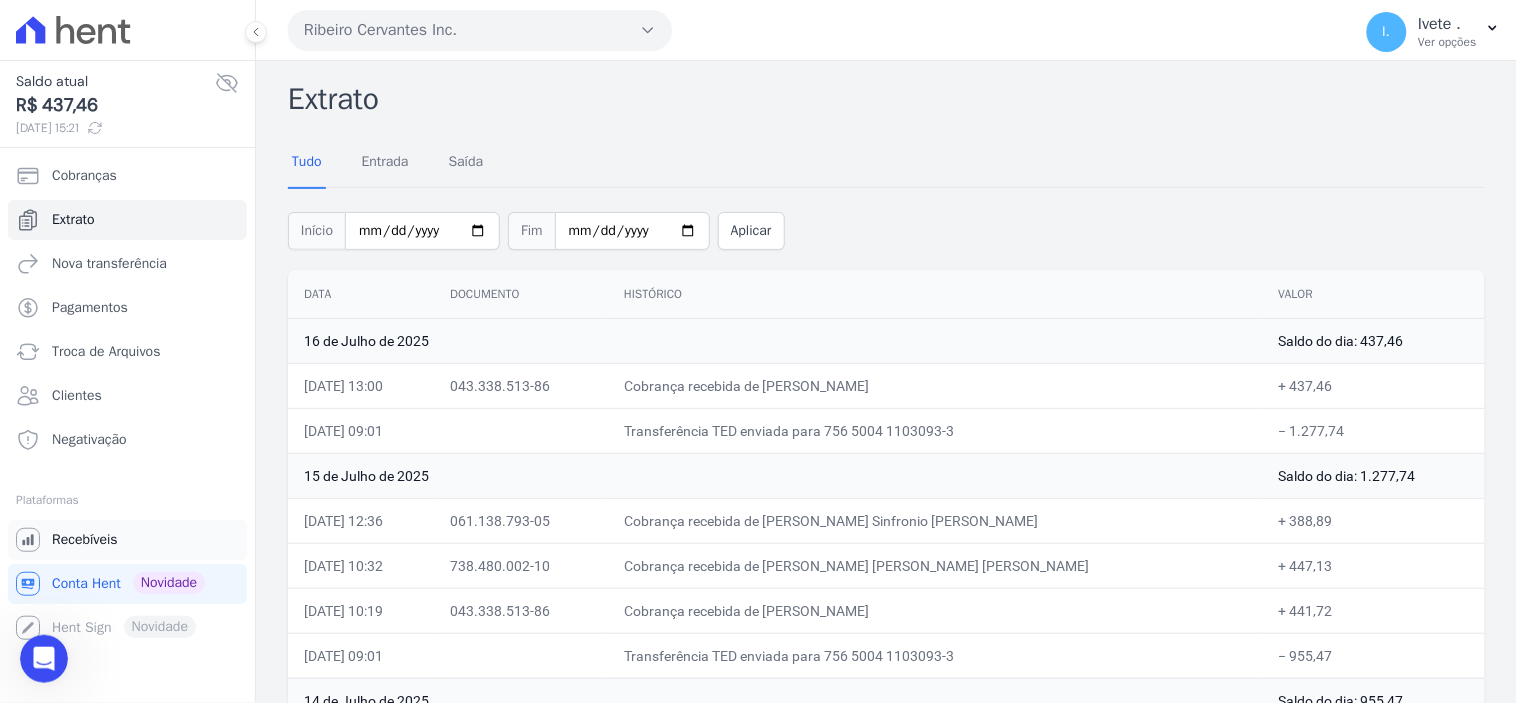 click on "Recebíveis" at bounding box center (85, 540) 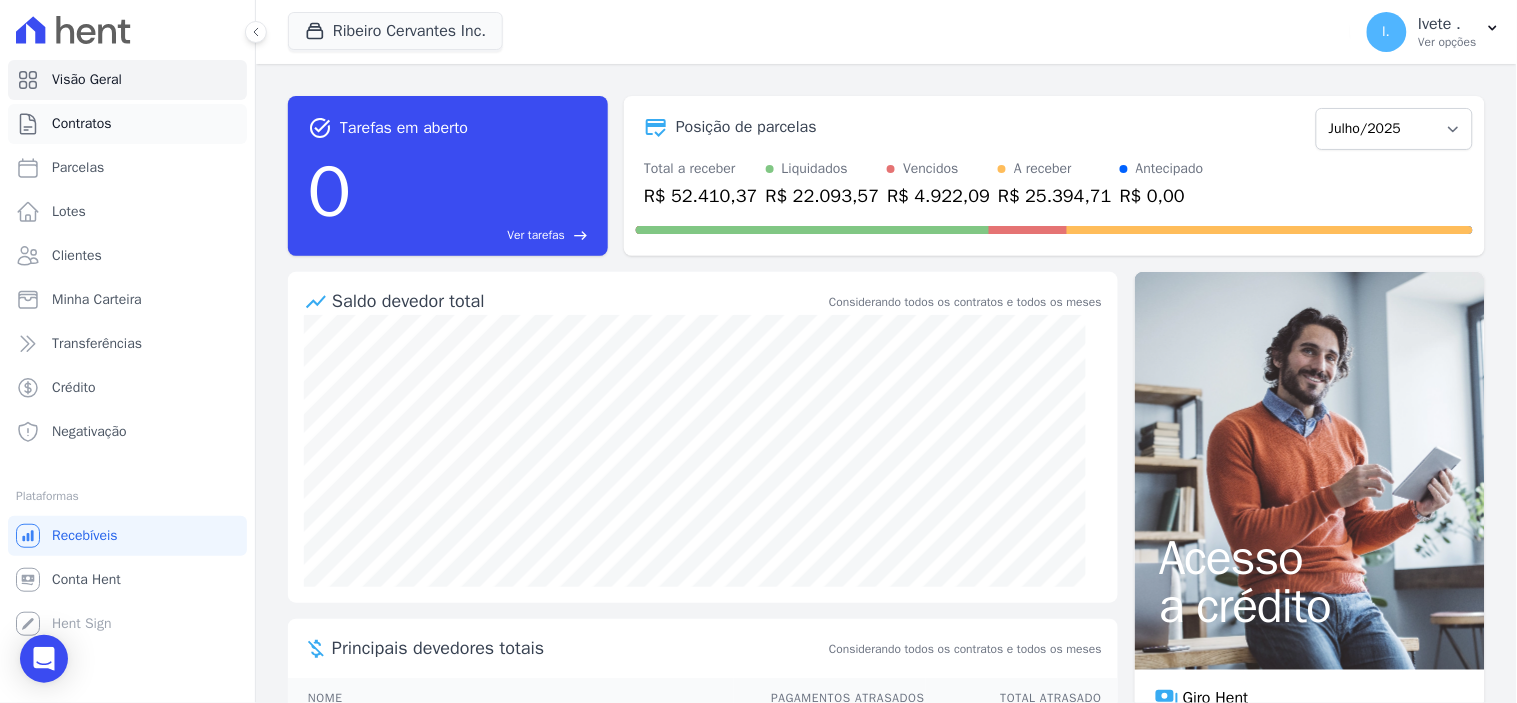 click on "Contratos" at bounding box center (82, 124) 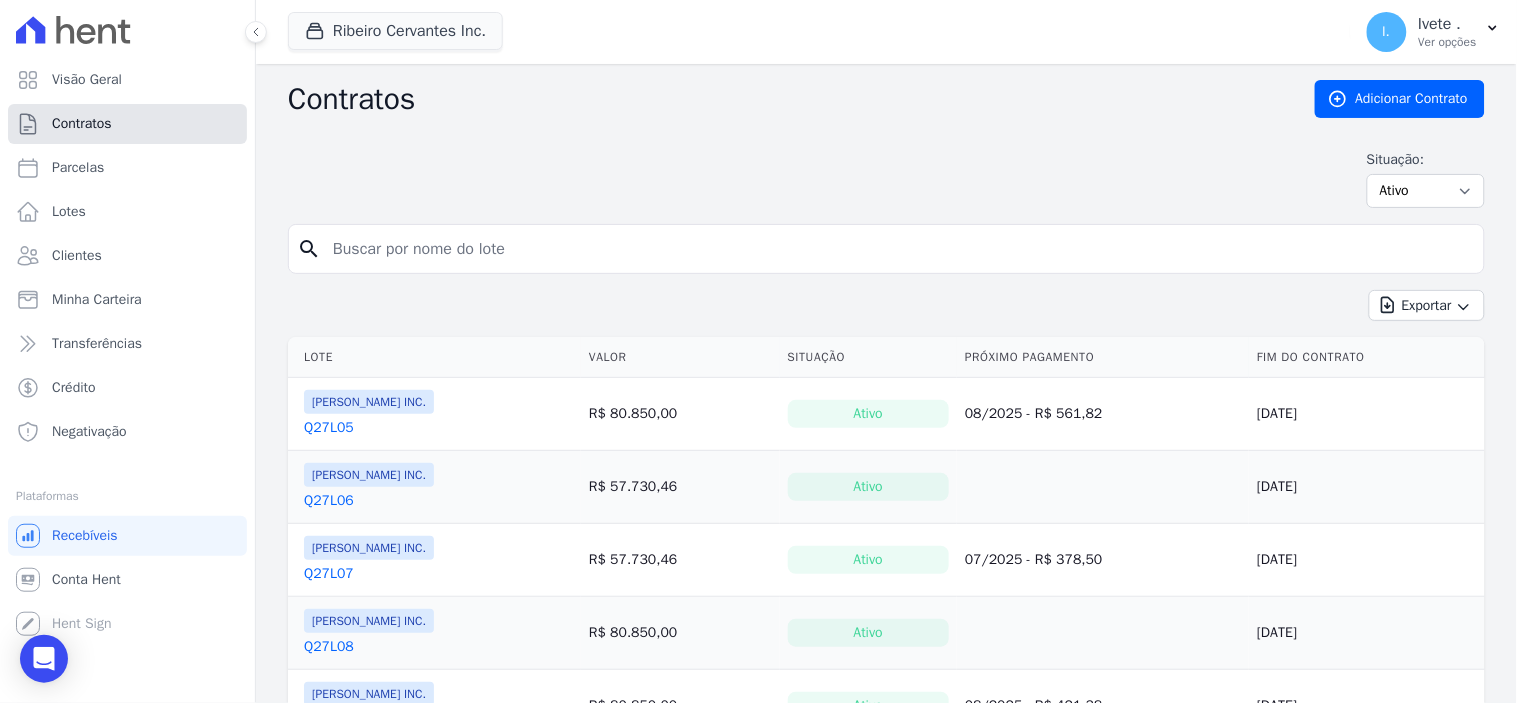 click on "Contratos" at bounding box center [82, 124] 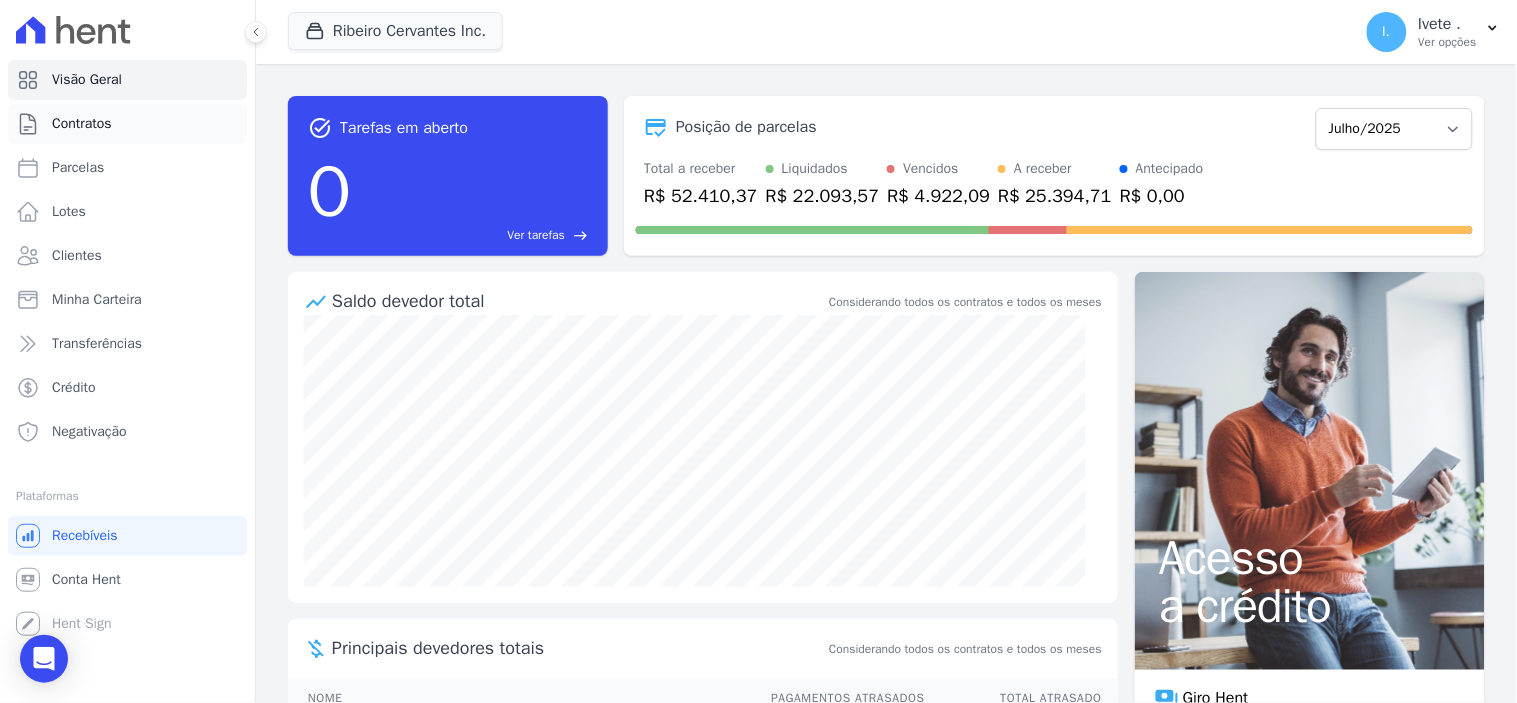 click on "Contratos" at bounding box center [82, 124] 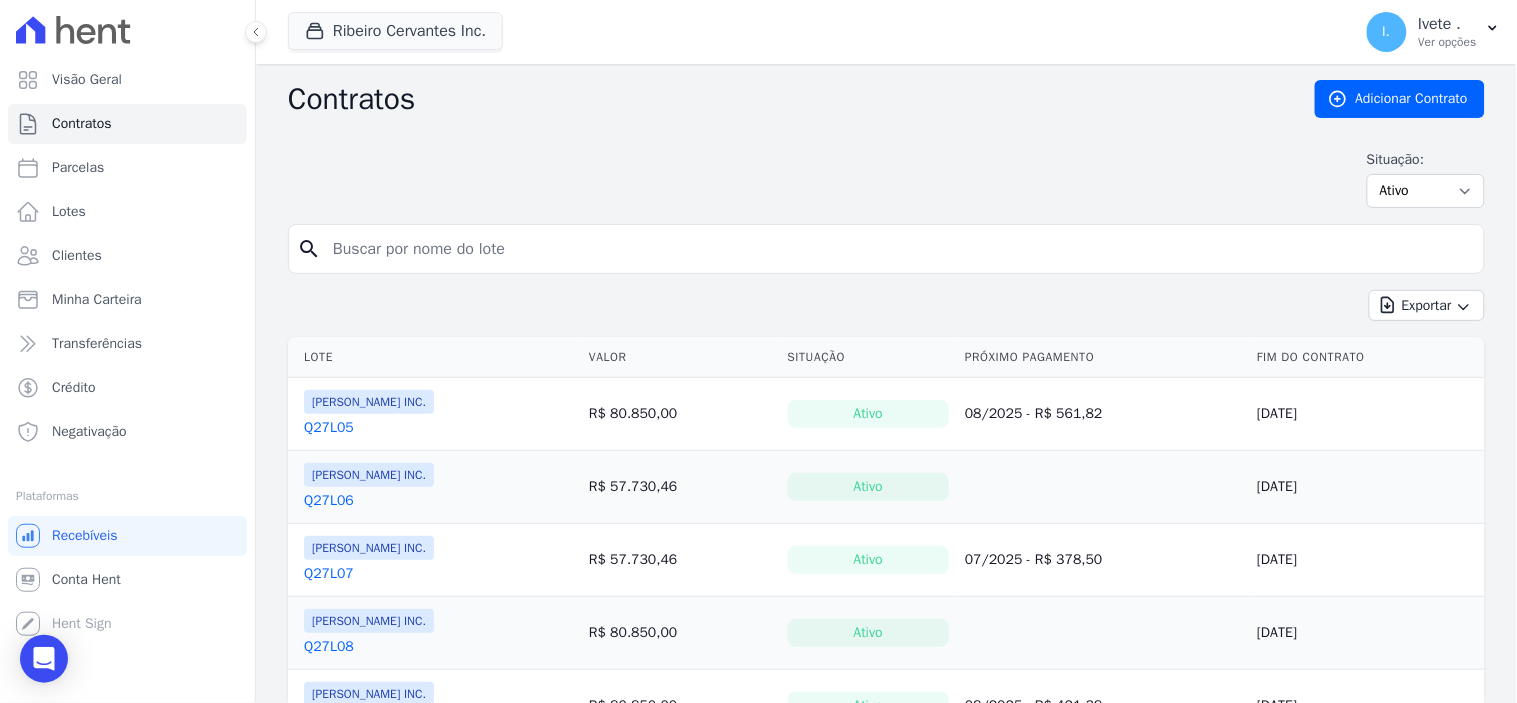 click at bounding box center [898, 249] 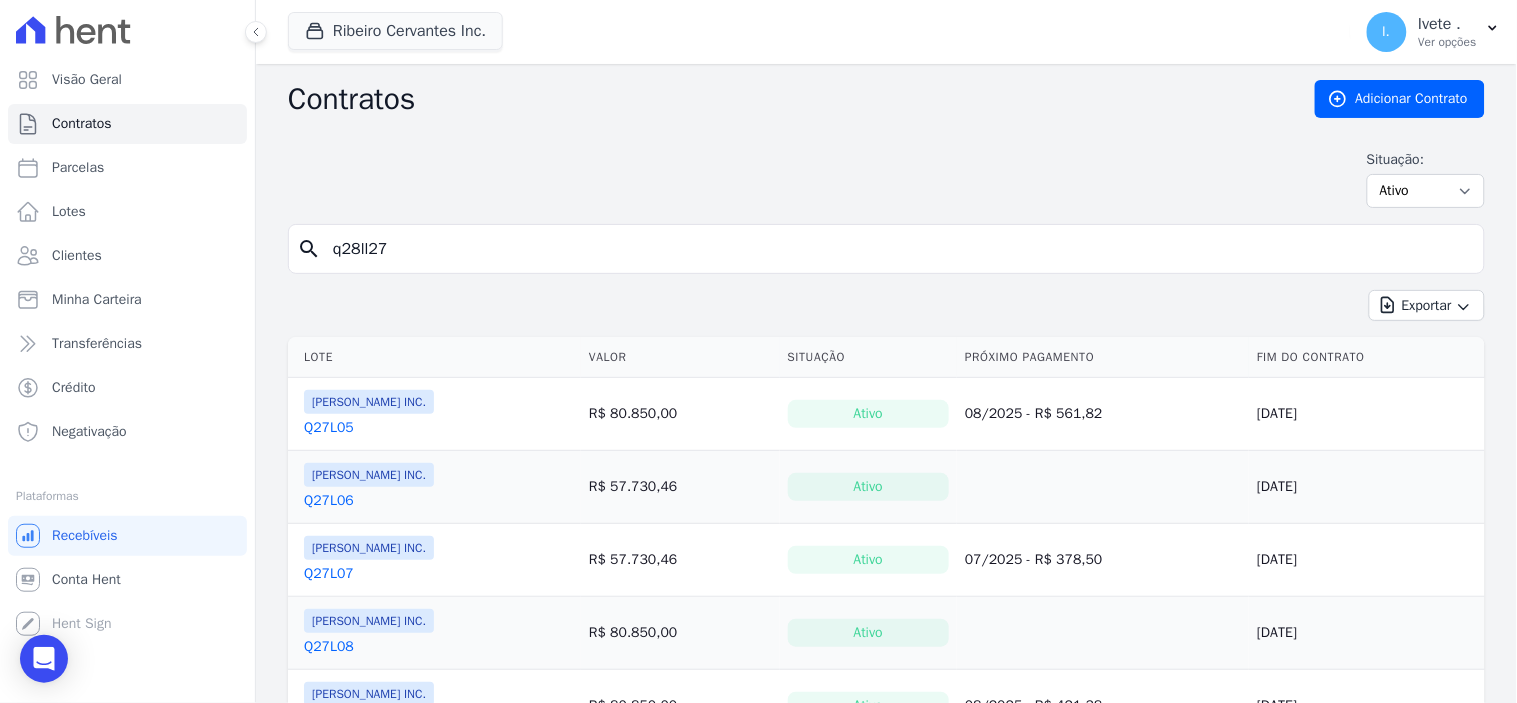 type on "q28ll27" 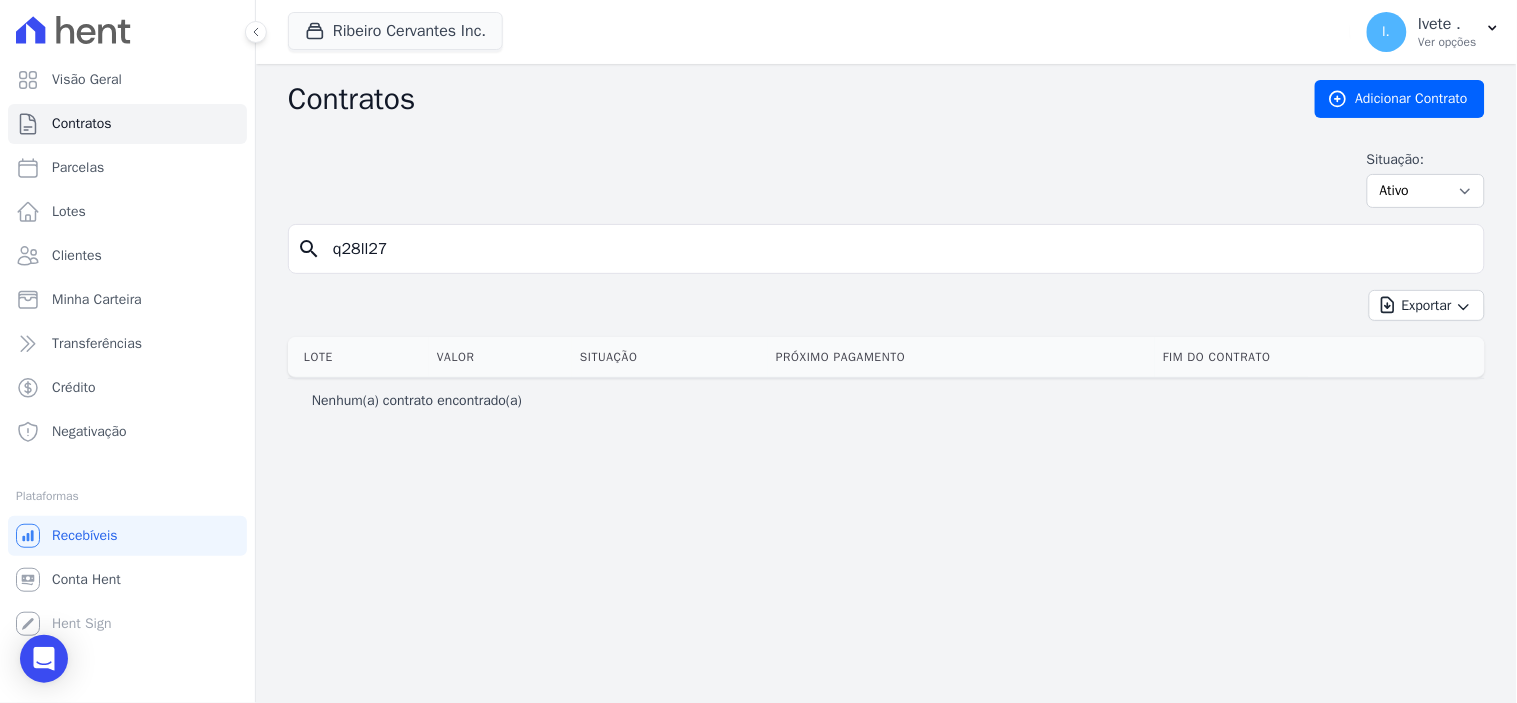 click on "q28ll27" at bounding box center [898, 249] 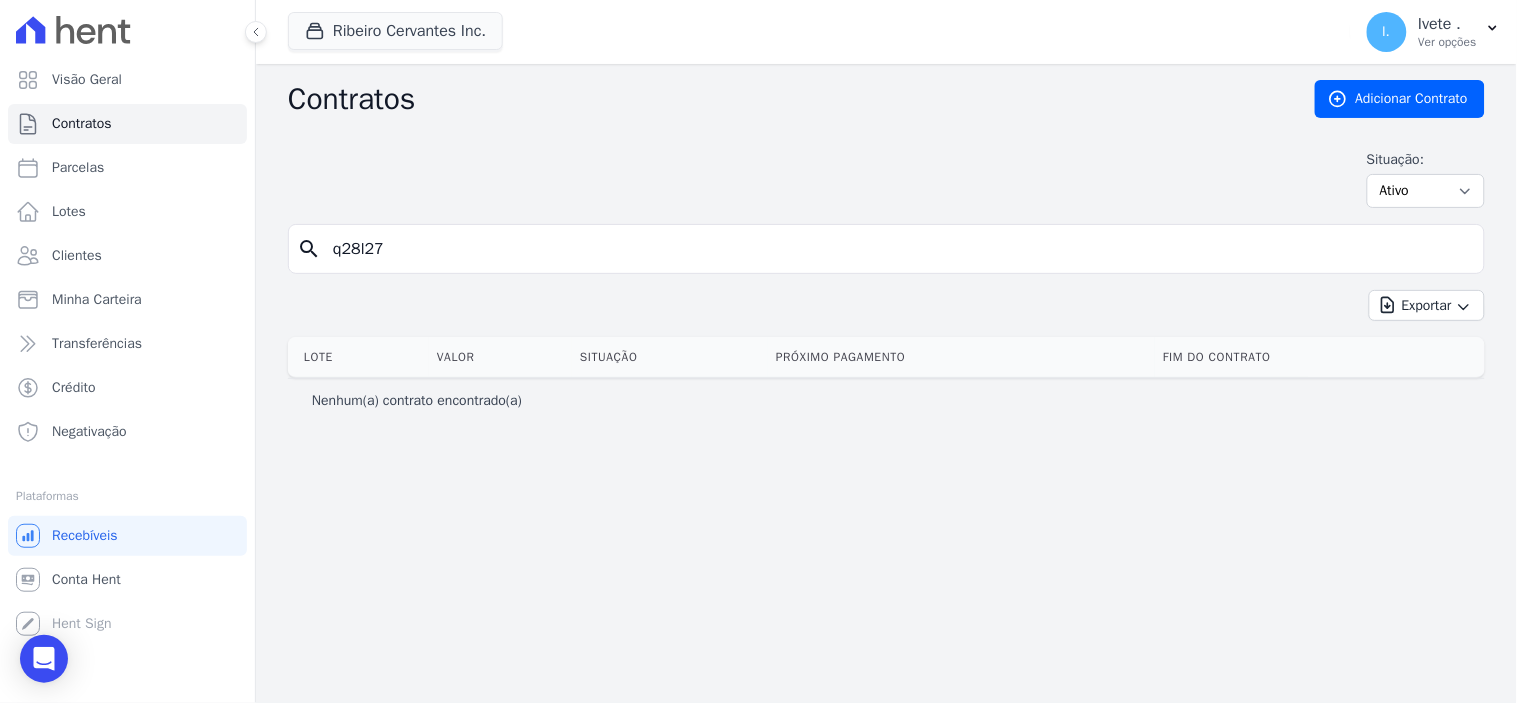 type on "q28l27" 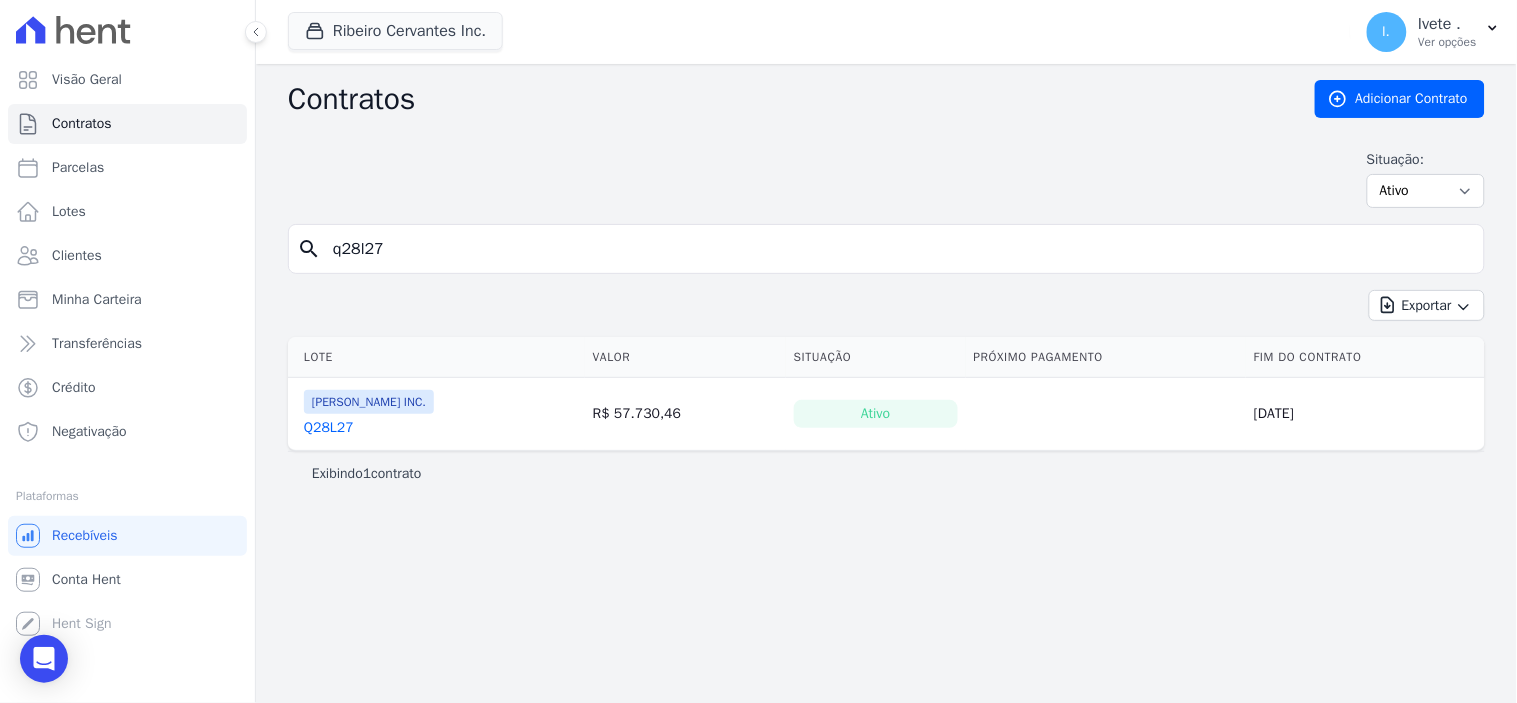 click on "Q28L27" at bounding box center [329, 428] 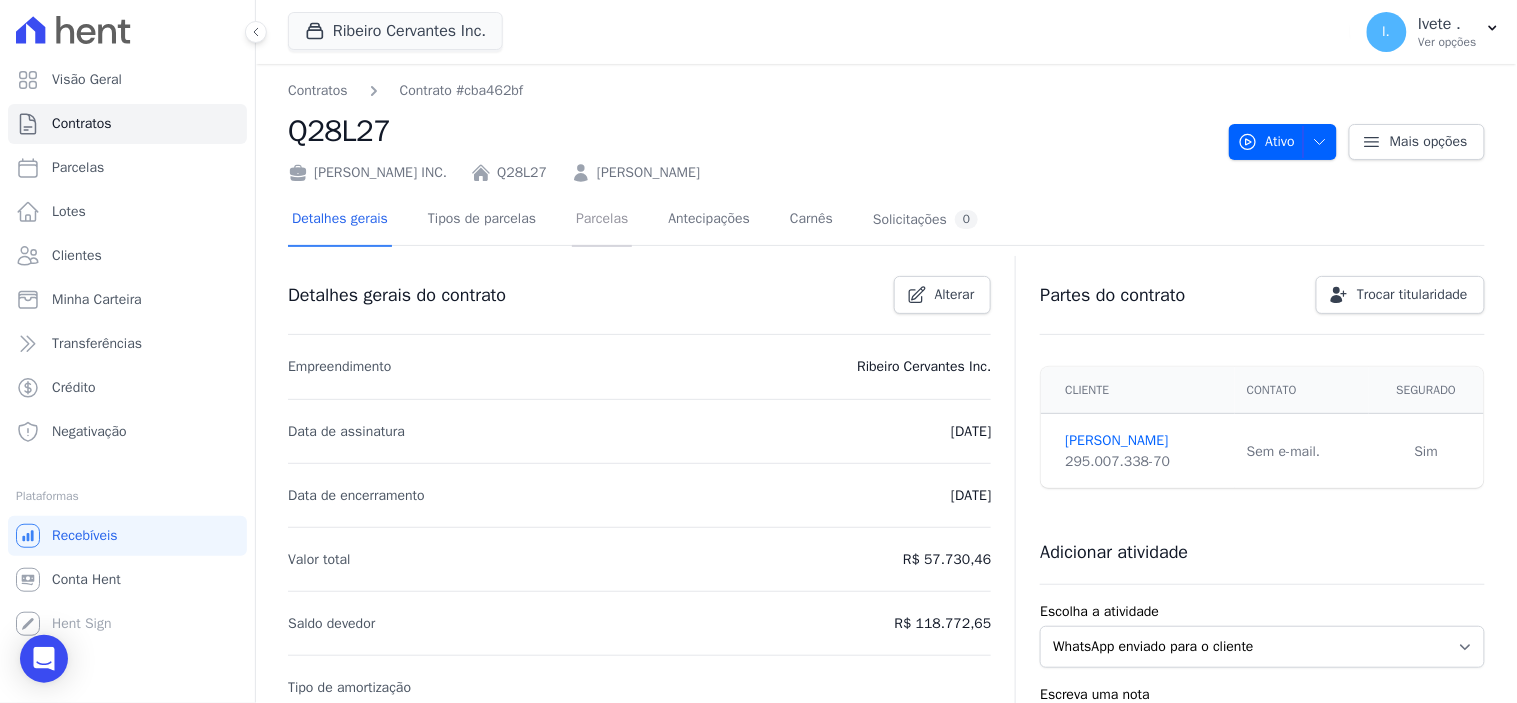 click on "Parcelas" at bounding box center (602, 220) 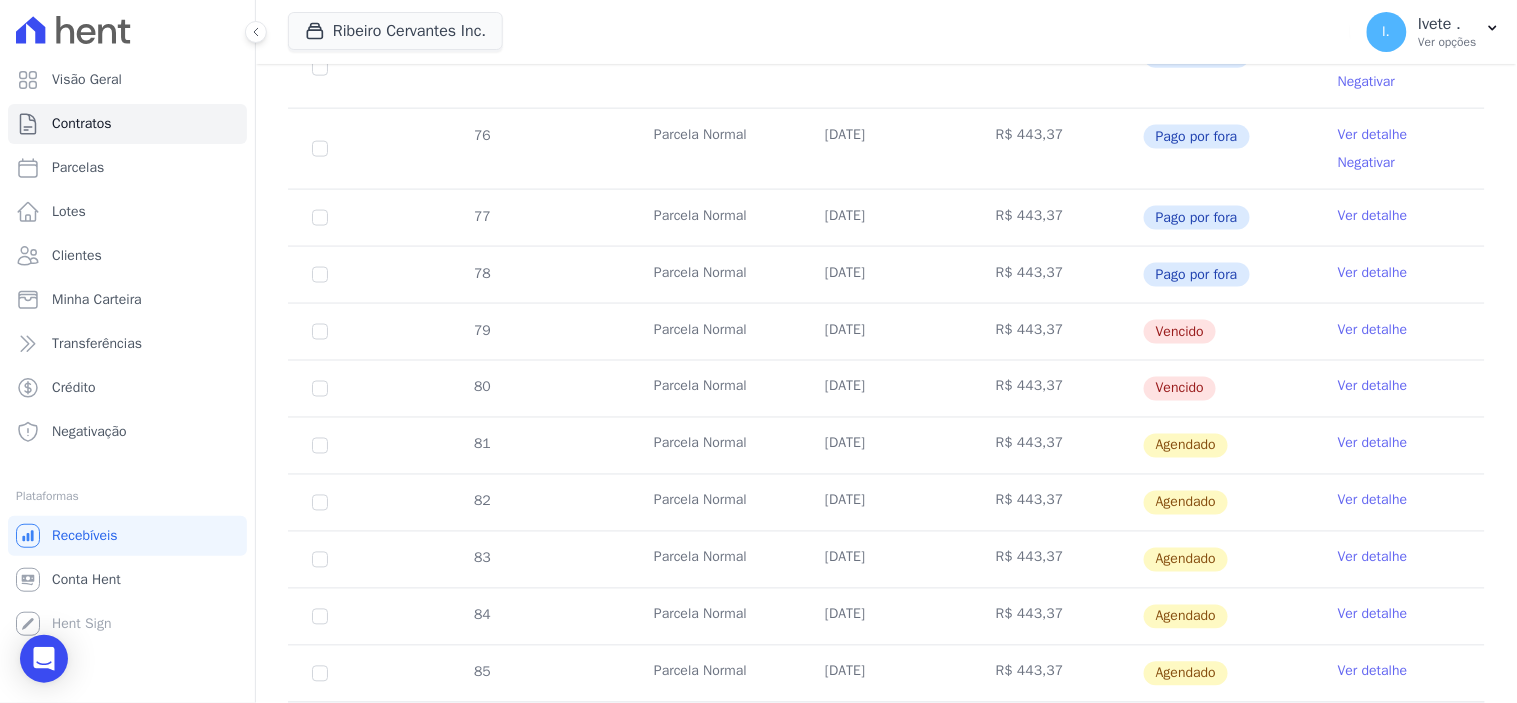 scroll, scrollTop: 704, scrollLeft: 0, axis: vertical 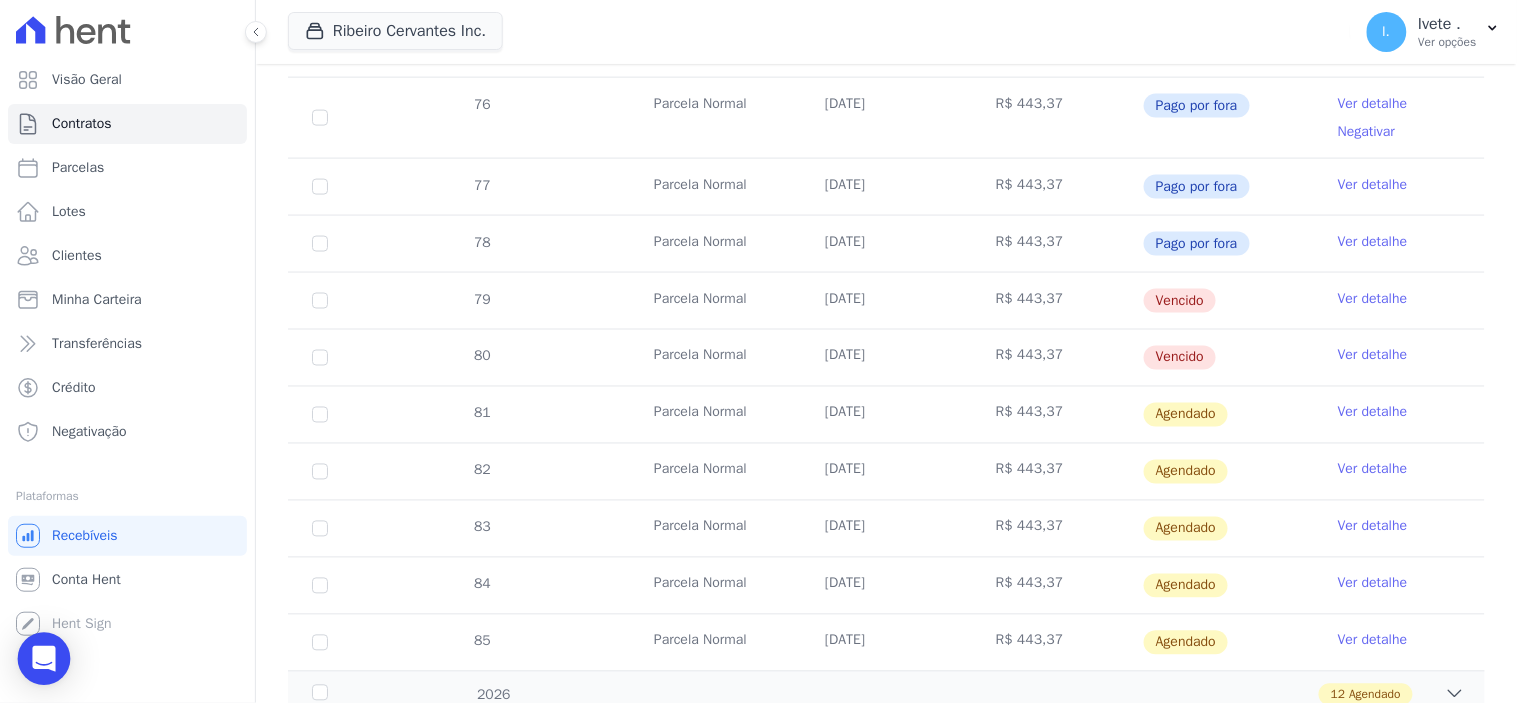 click 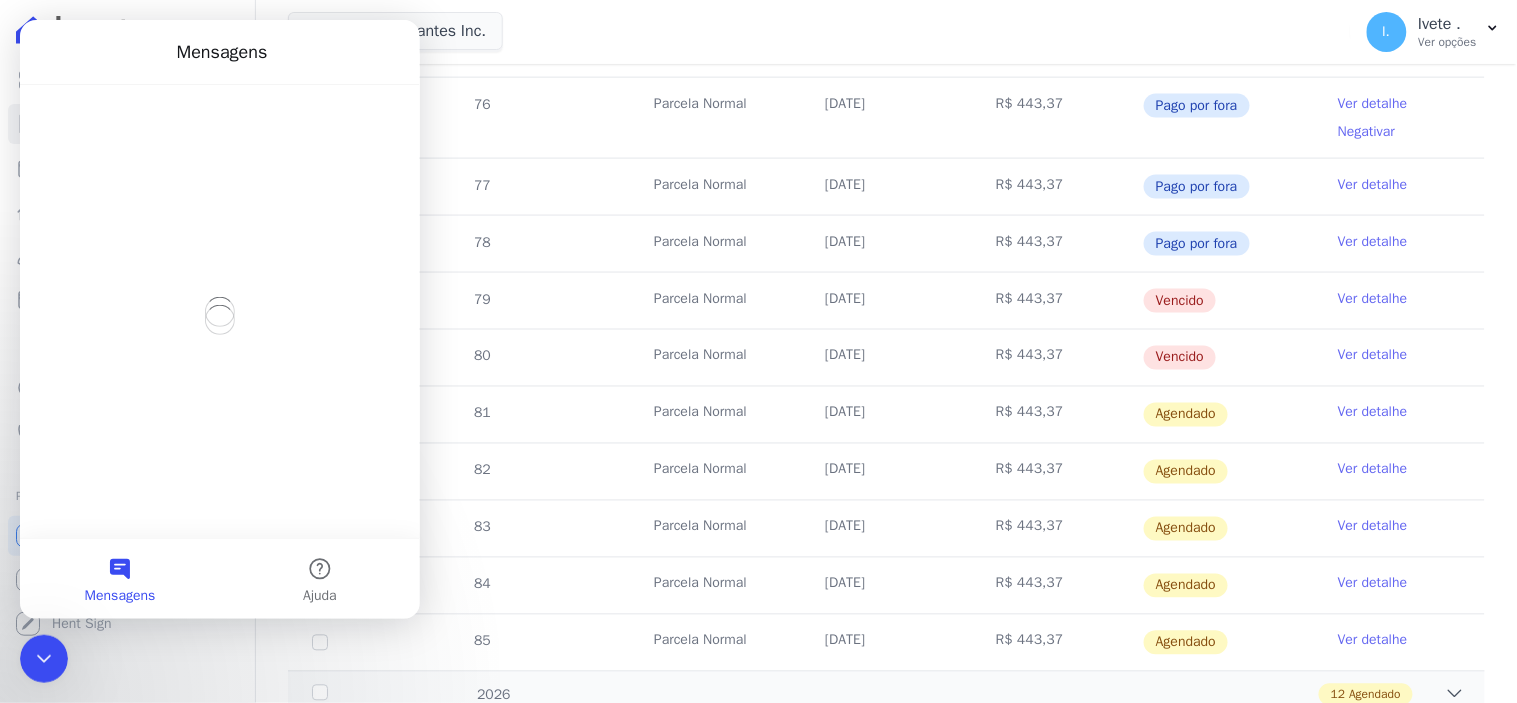 scroll, scrollTop: 0, scrollLeft: 0, axis: both 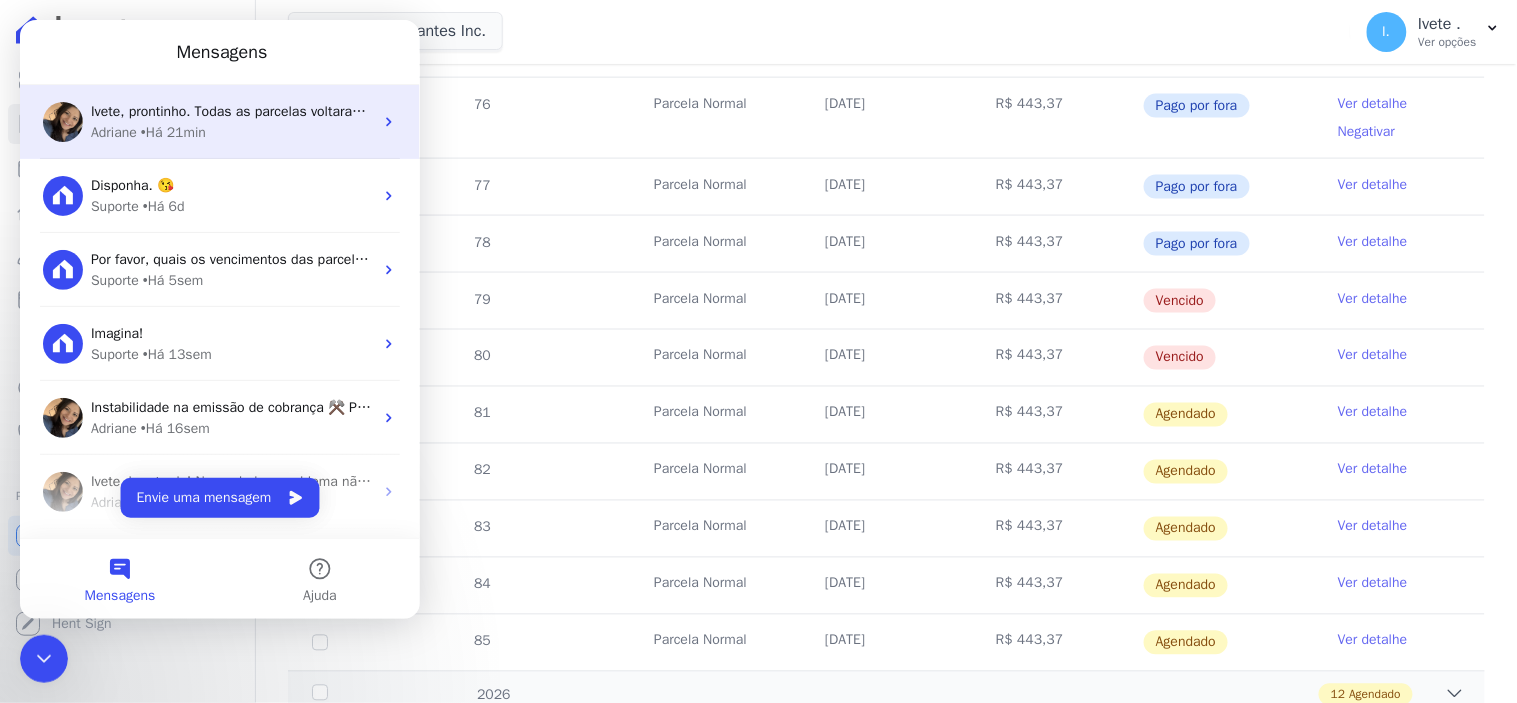 click on "•  Há 21min" at bounding box center [172, 131] 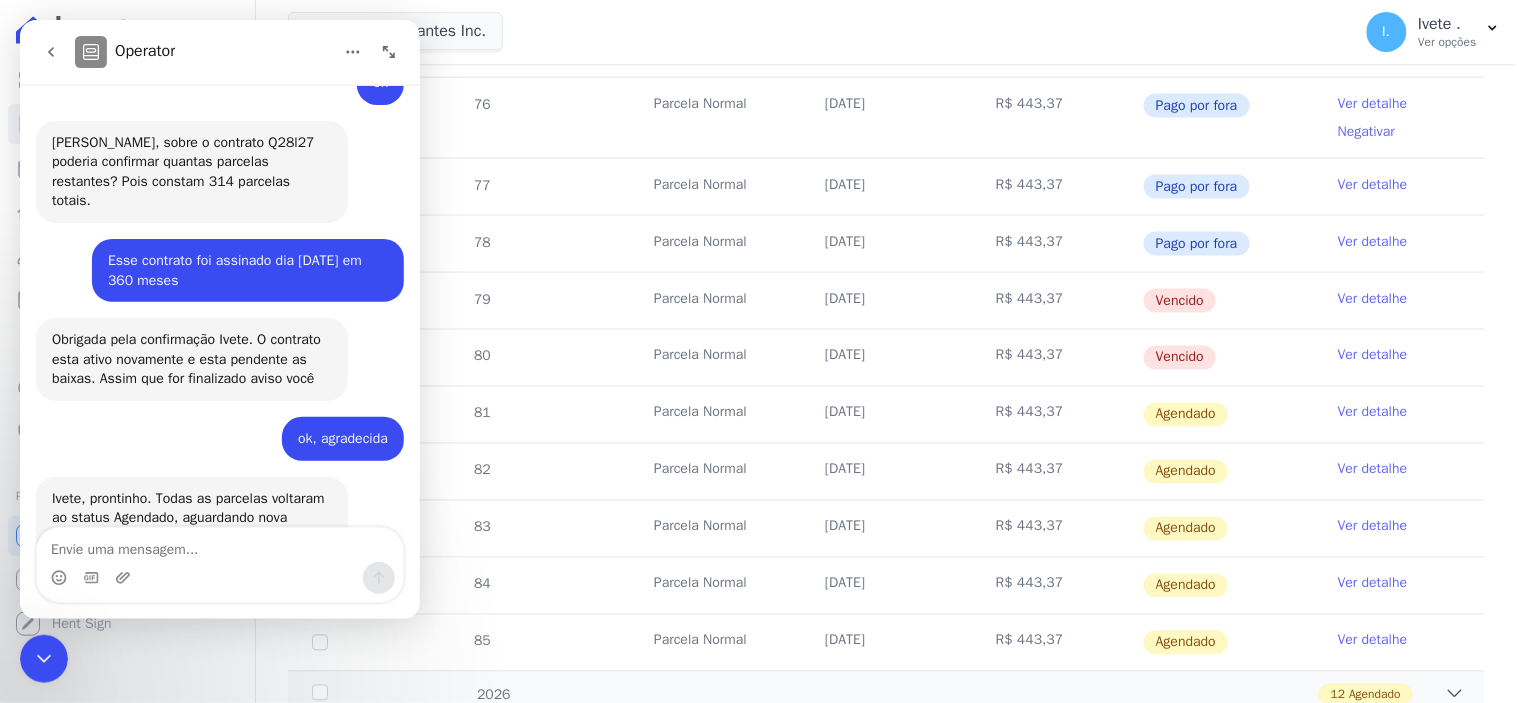 scroll, scrollTop: 3644, scrollLeft: 0, axis: vertical 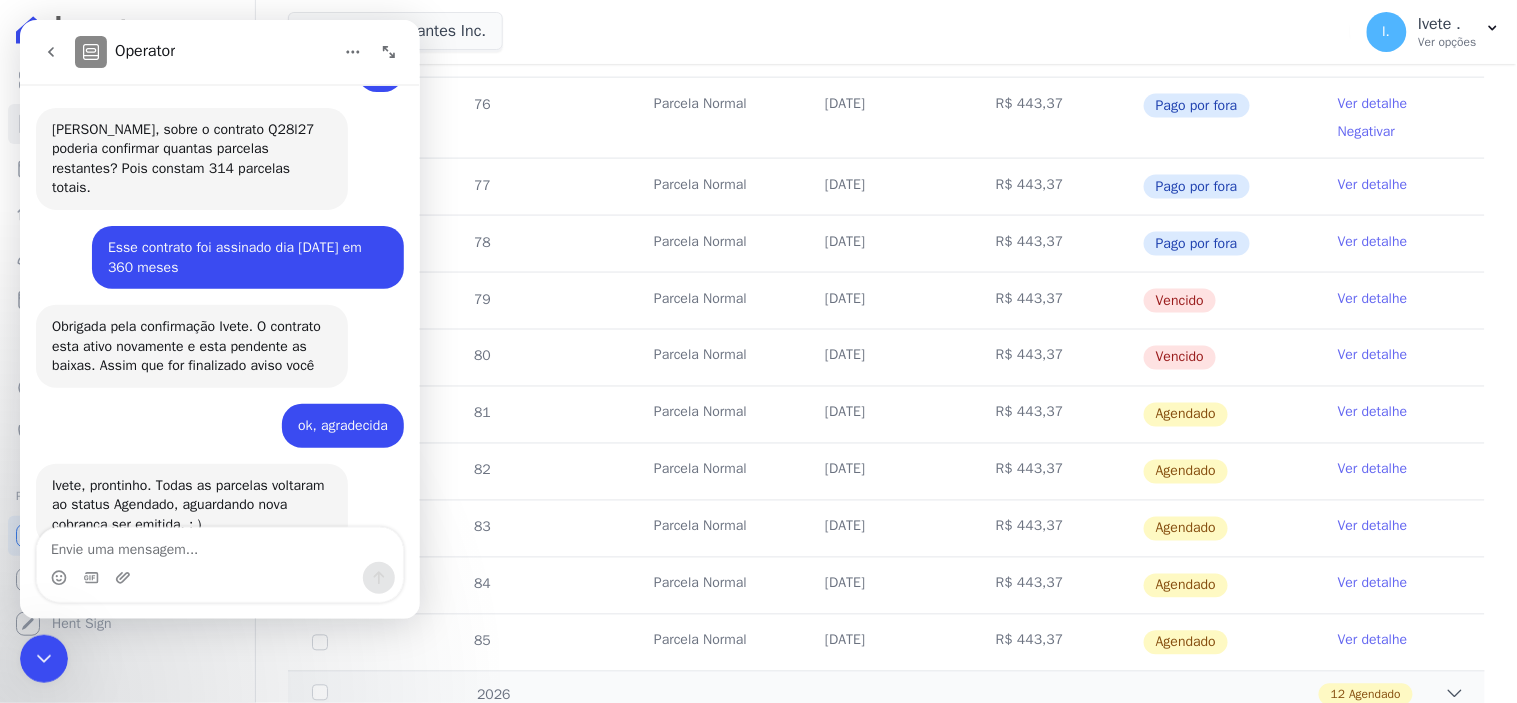 click at bounding box center (219, 544) 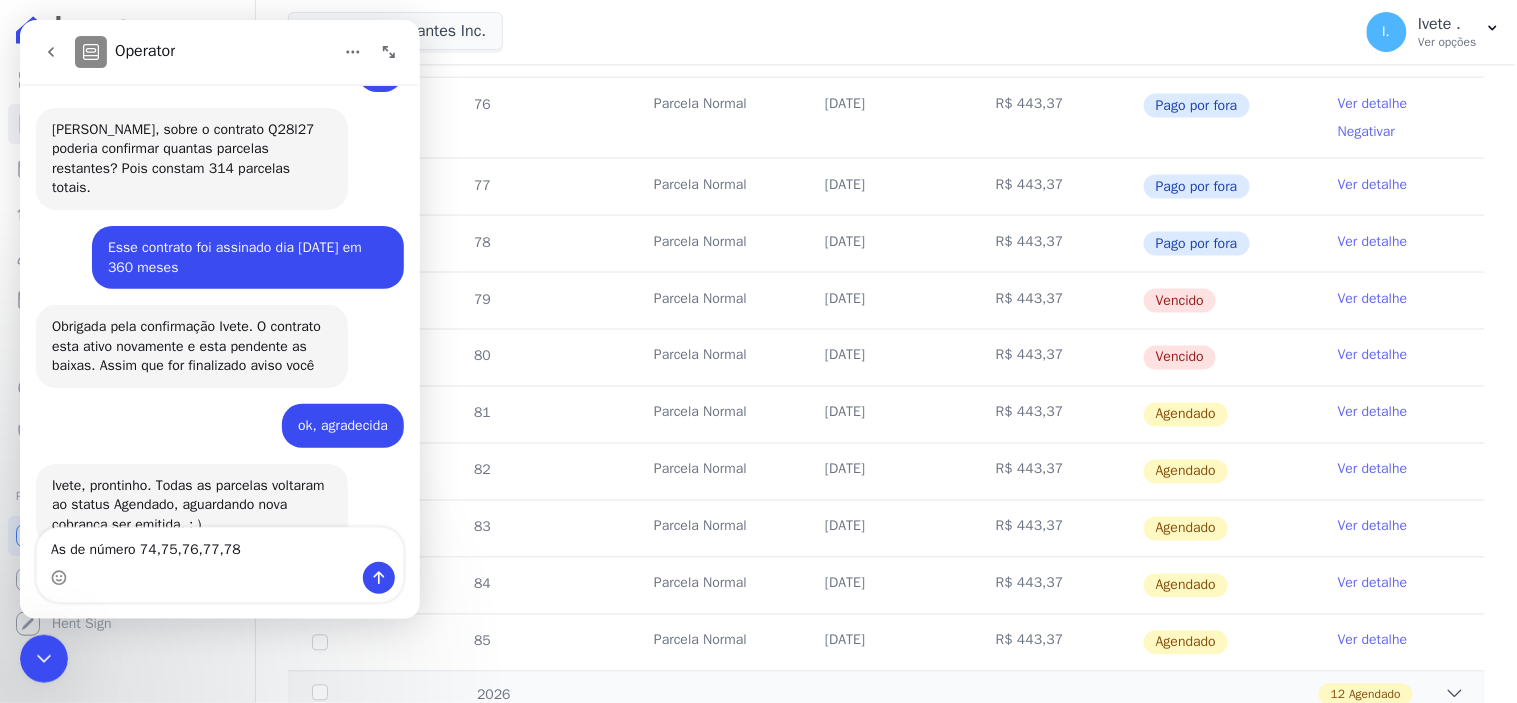 click on "As de número 74,75,76,77,78" at bounding box center (219, 544) 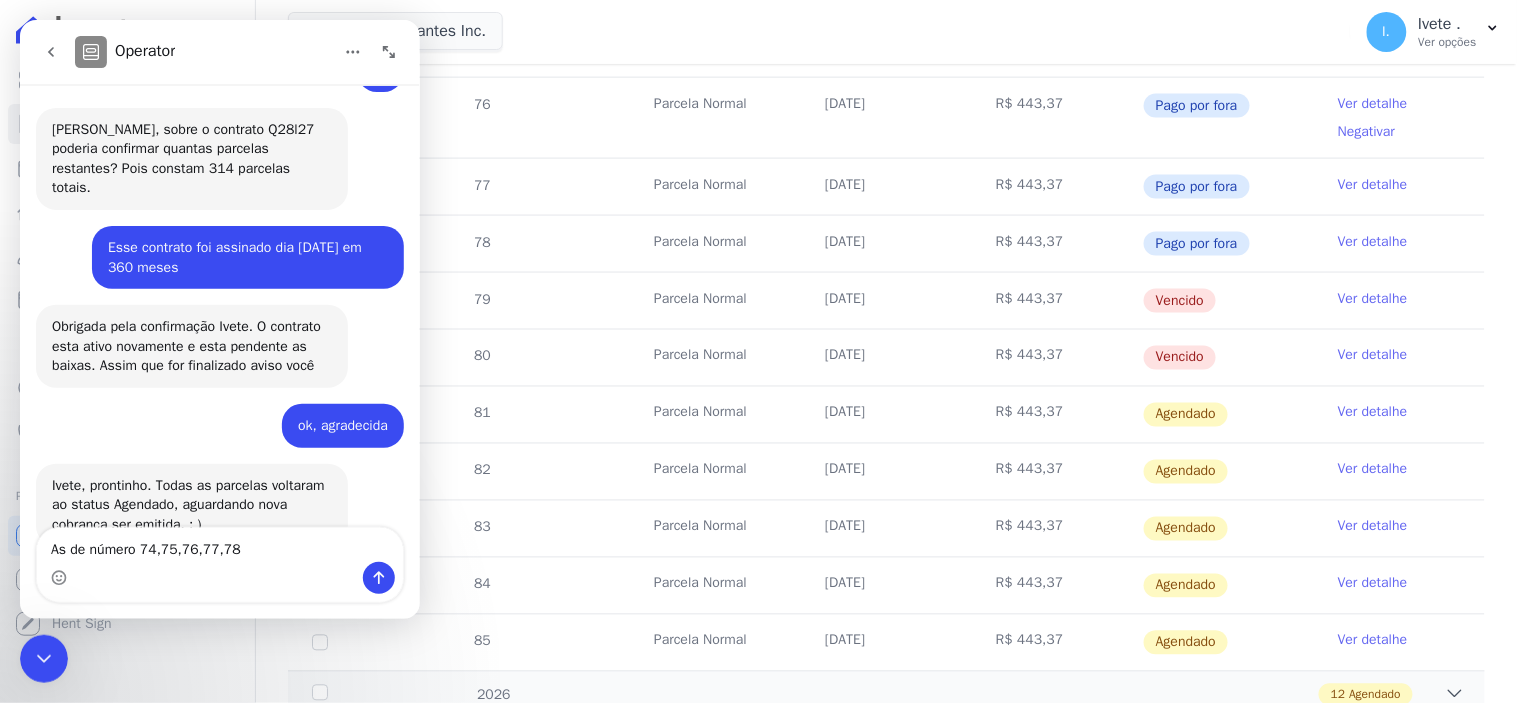 click on "As de número 74,75,76,77,78" at bounding box center (219, 544) 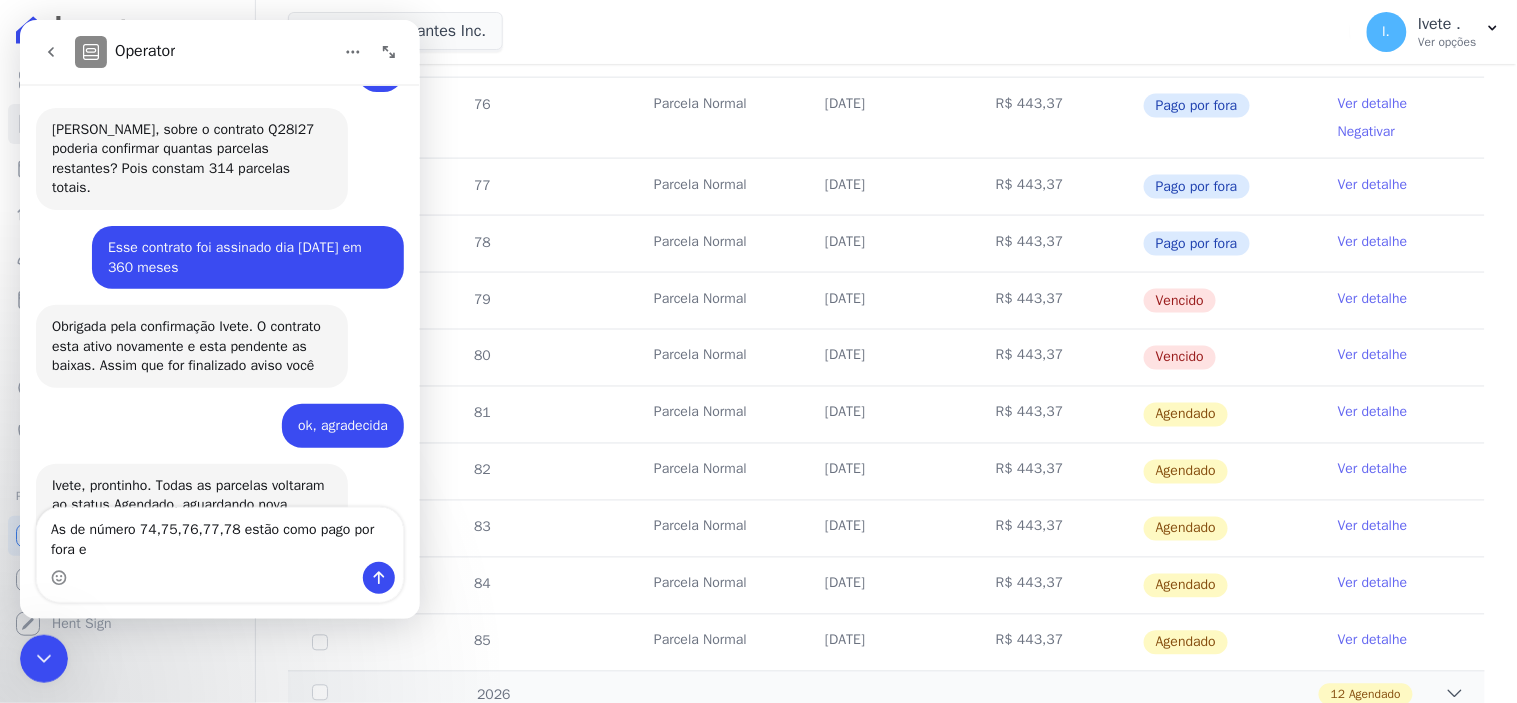 scroll, scrollTop: 3664, scrollLeft: 0, axis: vertical 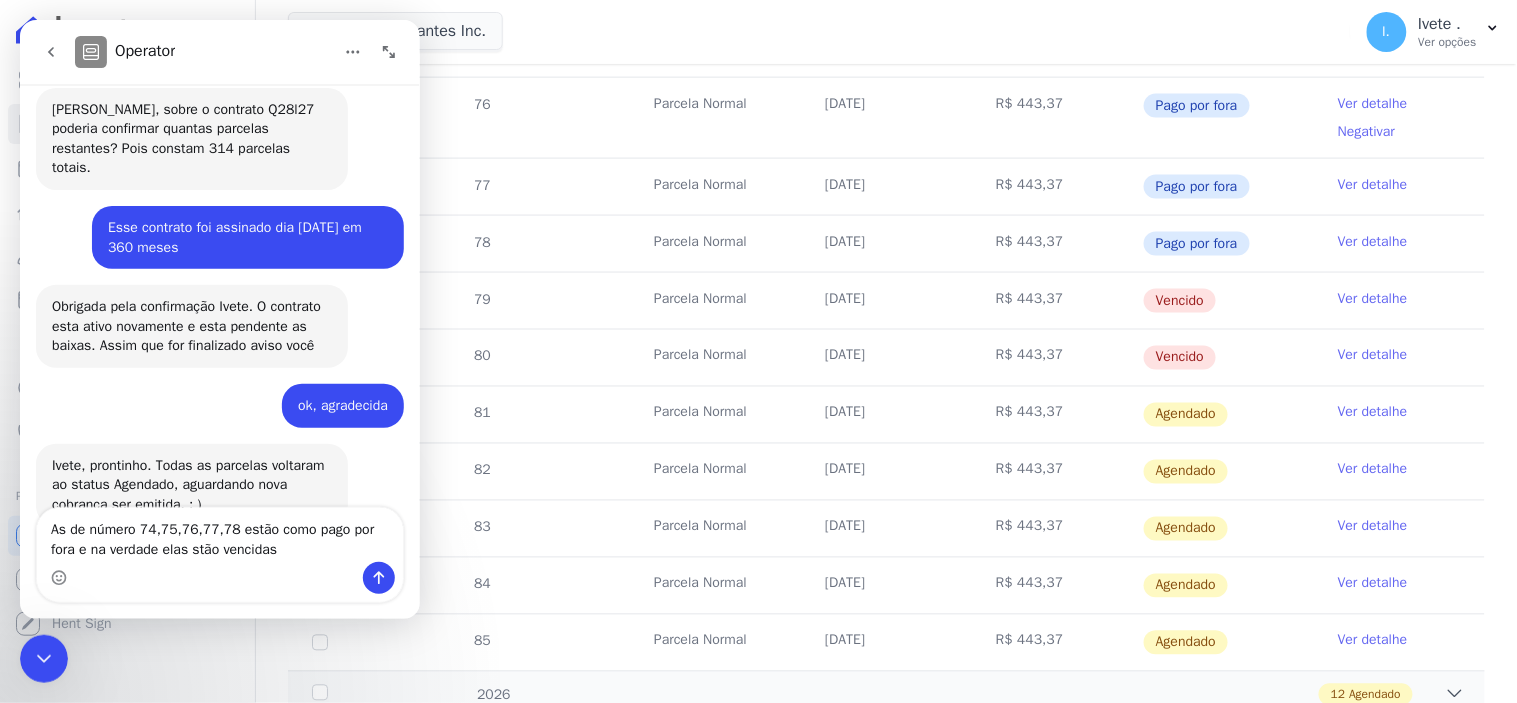 click on "As de número 74,75,76,77,78 estão como pago por fora e na verdade elas stão vencidas" at bounding box center [219, 534] 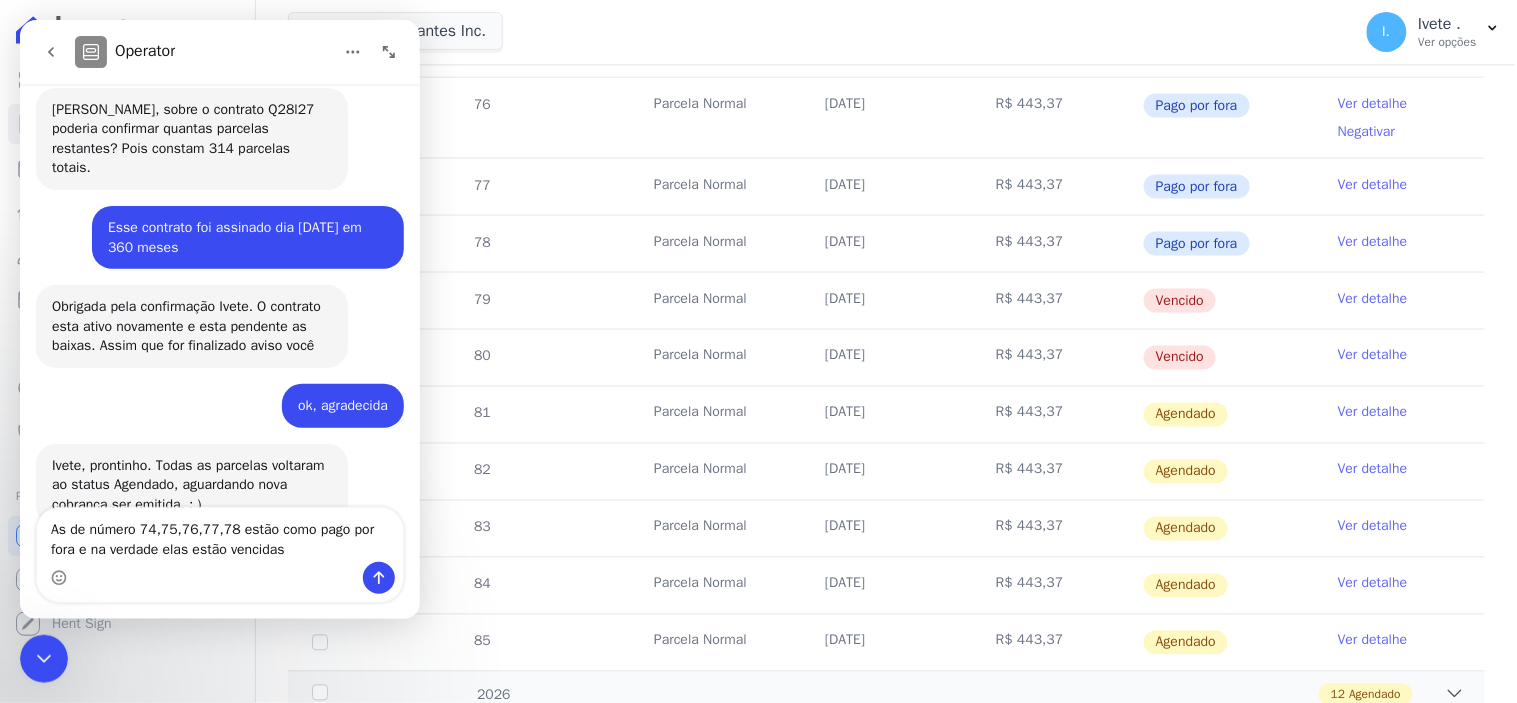 click on "As de número 74,75,76,77,78 estão como pago por fora e na verdade elas estão vencidas" at bounding box center [219, 534] 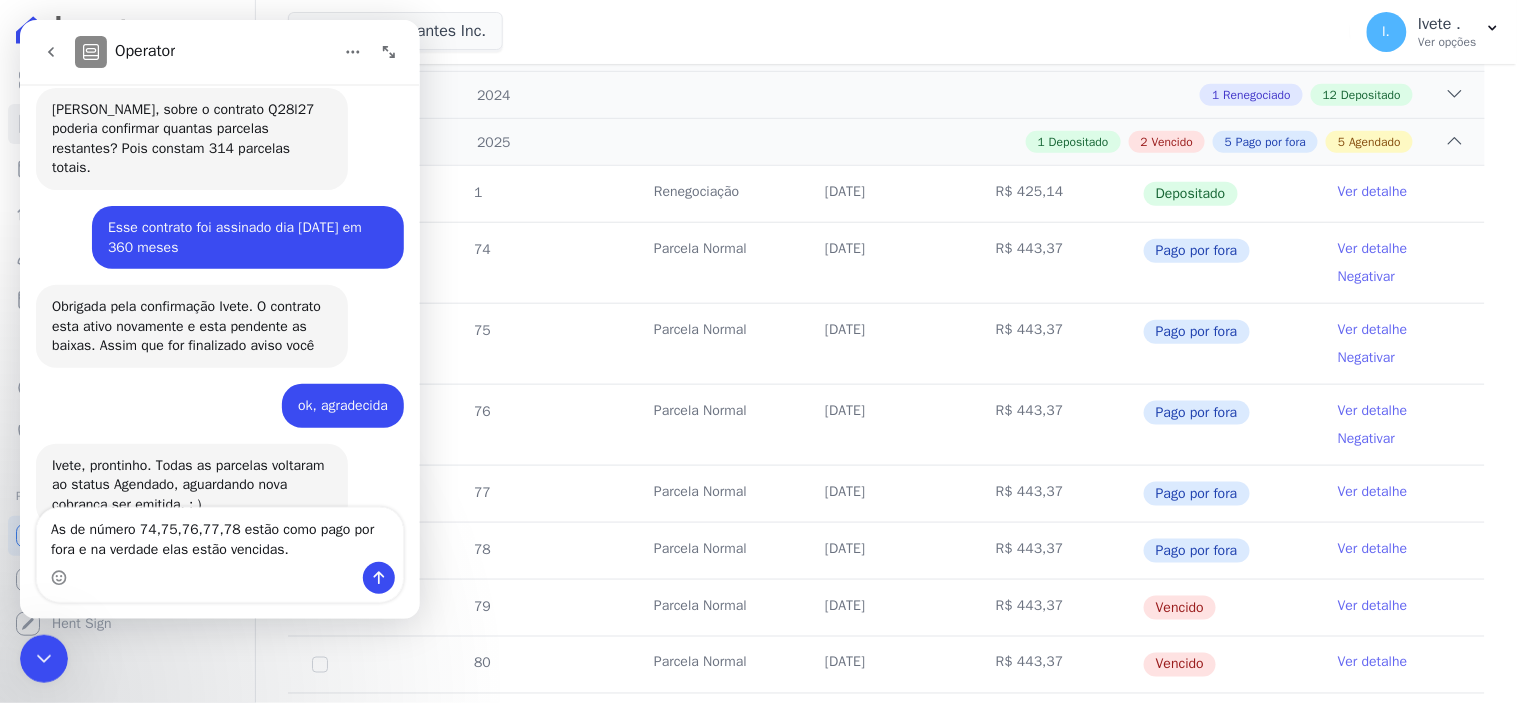 scroll, scrollTop: 371, scrollLeft: 0, axis: vertical 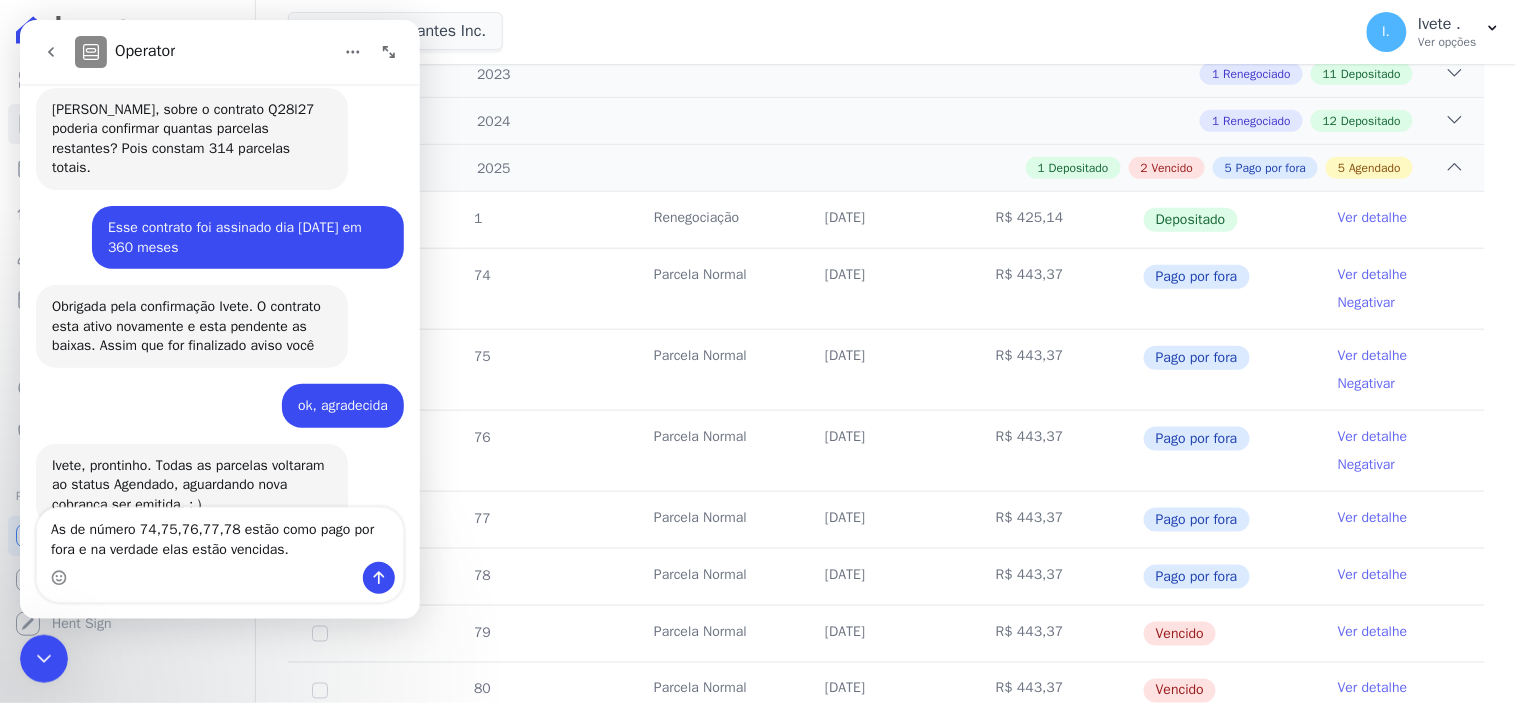 type on "As de número 74,75,76,77,78 estão como pago por fora e na verdade elas estão vencidas." 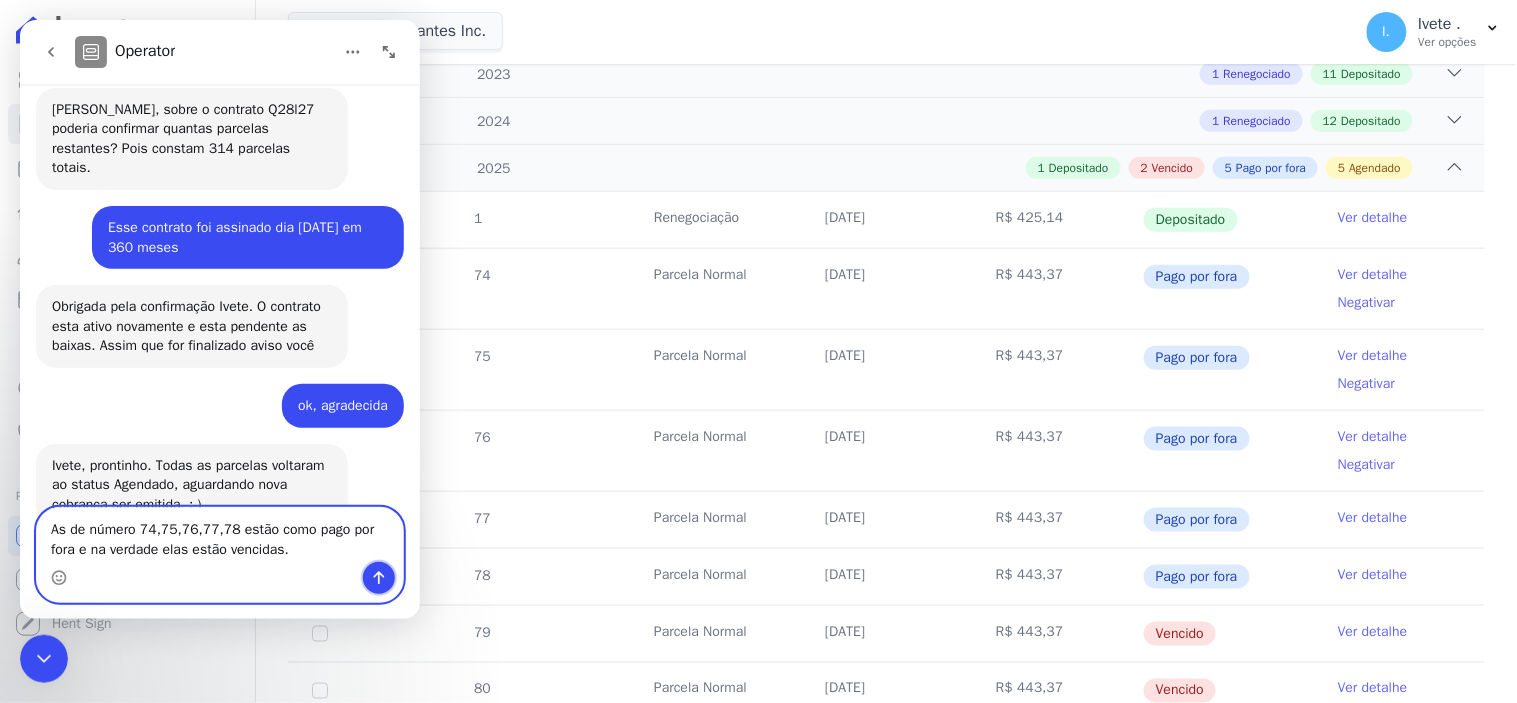 click 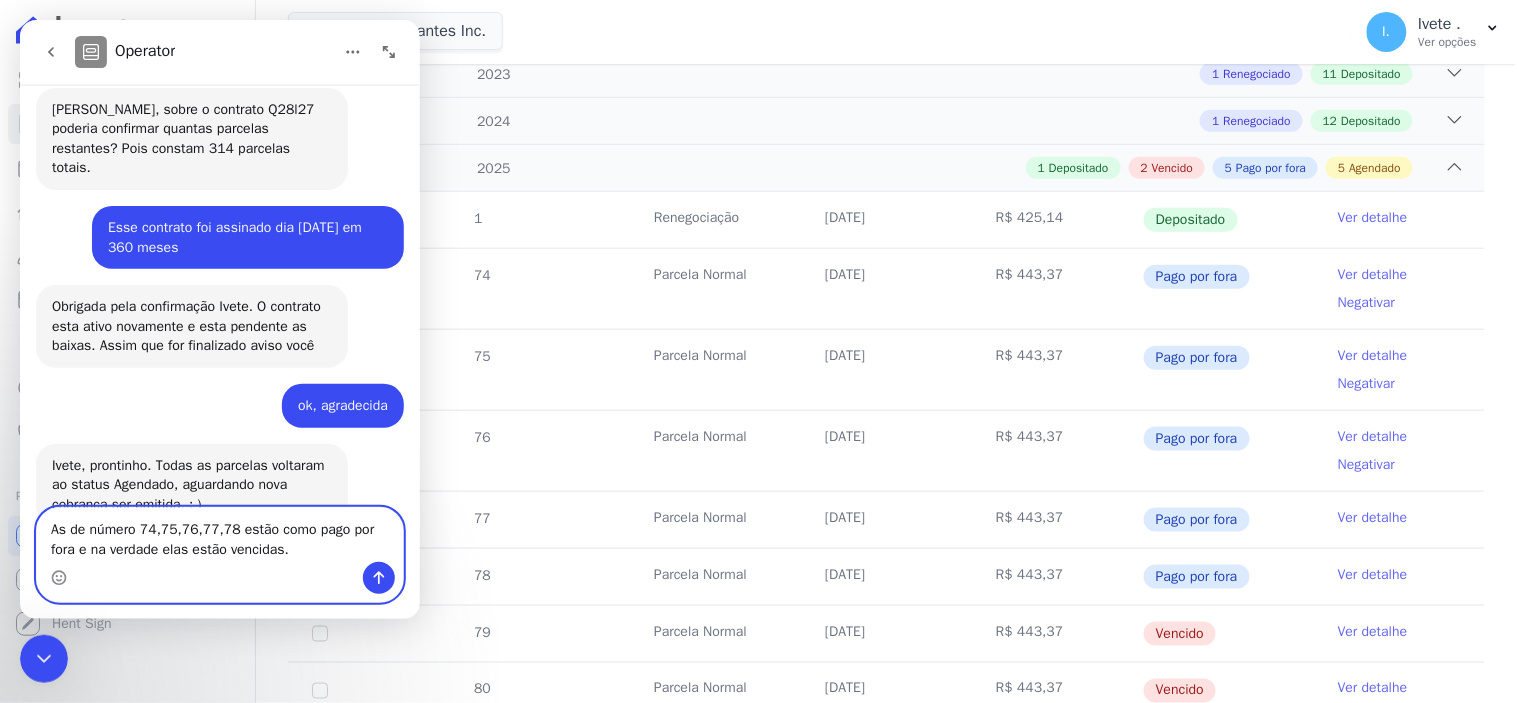 type 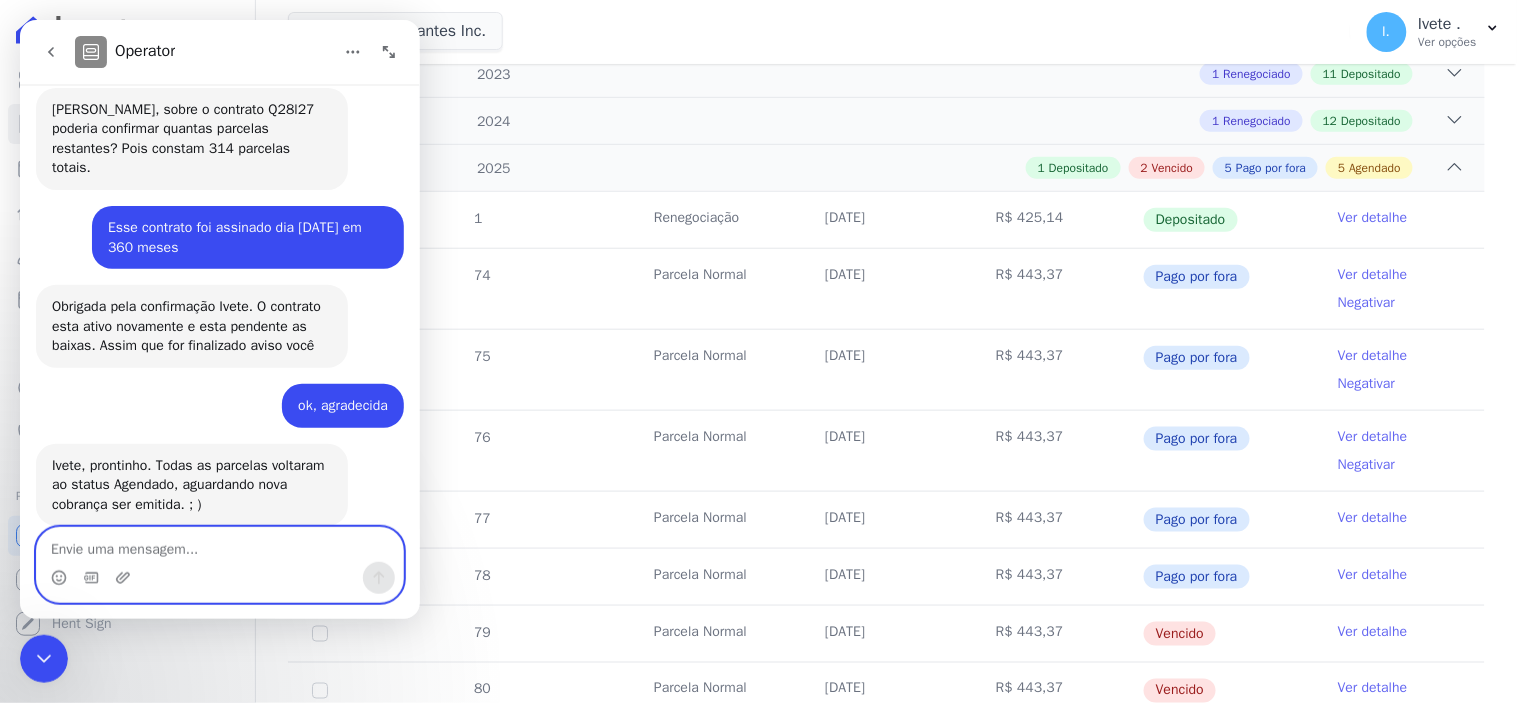scroll, scrollTop: 3743, scrollLeft: 0, axis: vertical 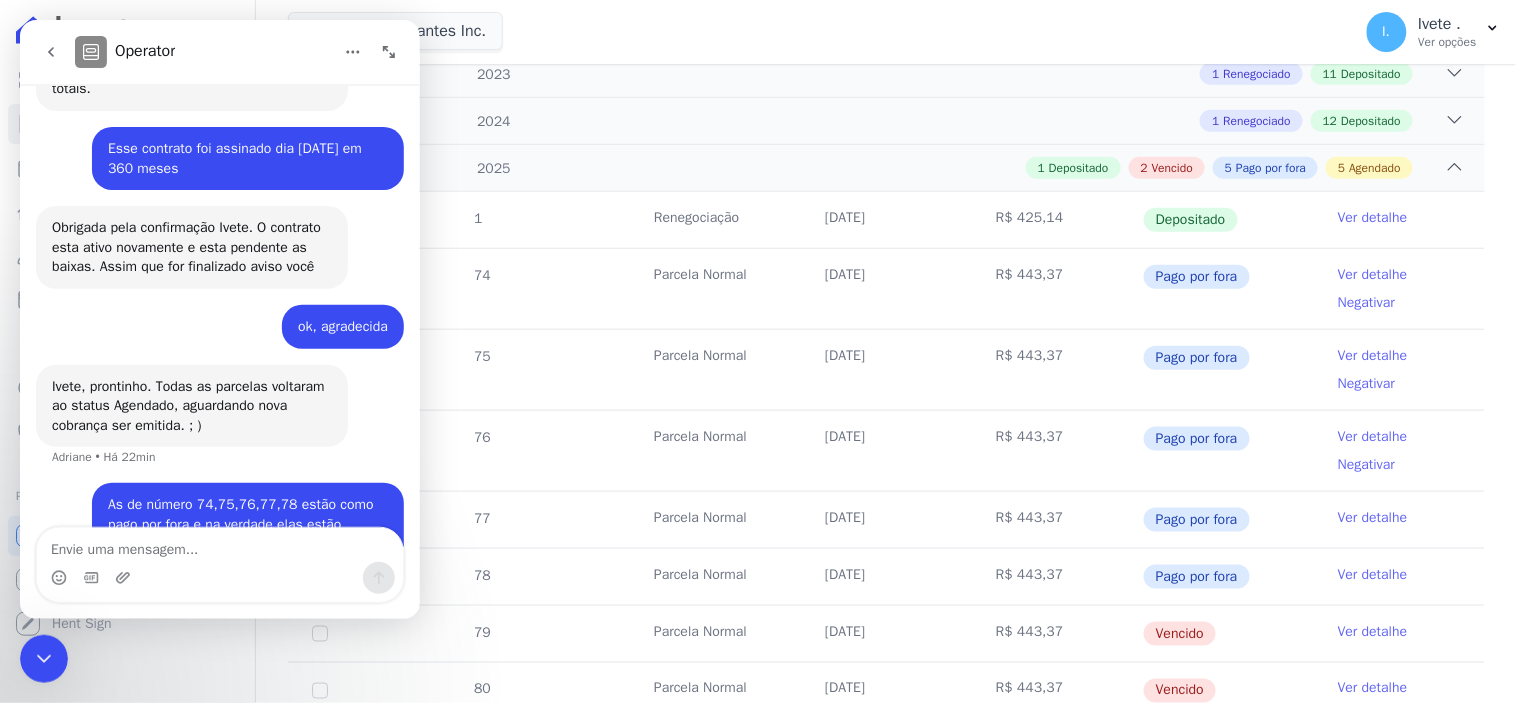 click 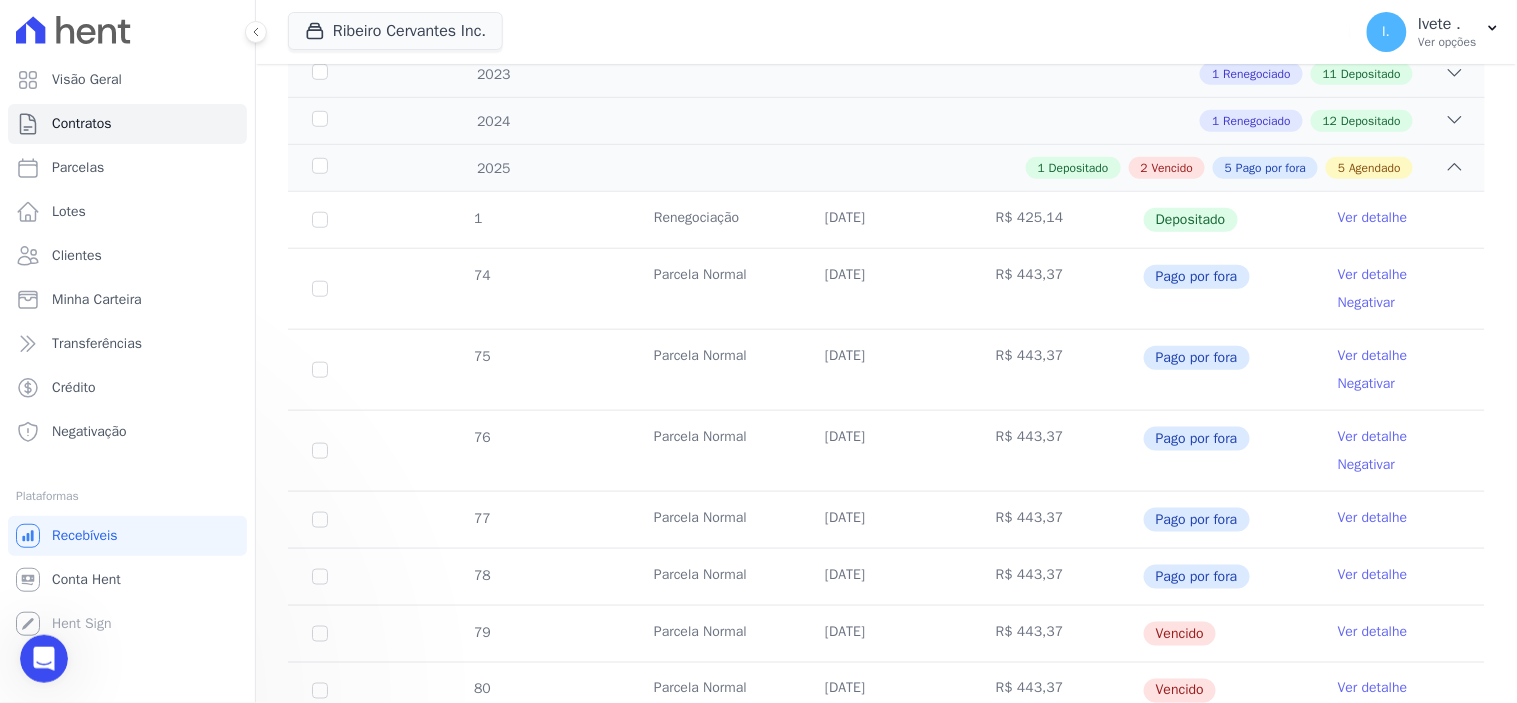 scroll, scrollTop: 0, scrollLeft: 0, axis: both 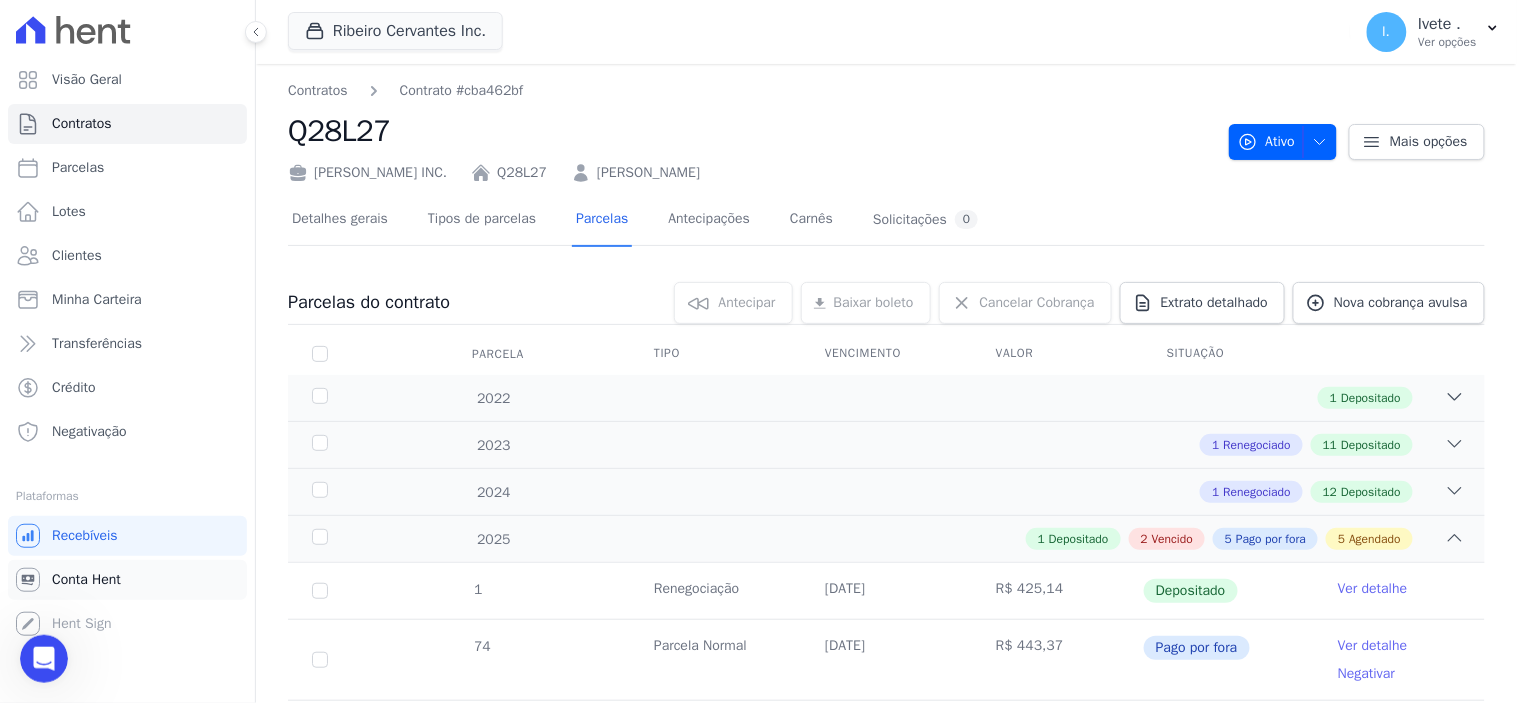 click on "Conta Hent" at bounding box center [86, 580] 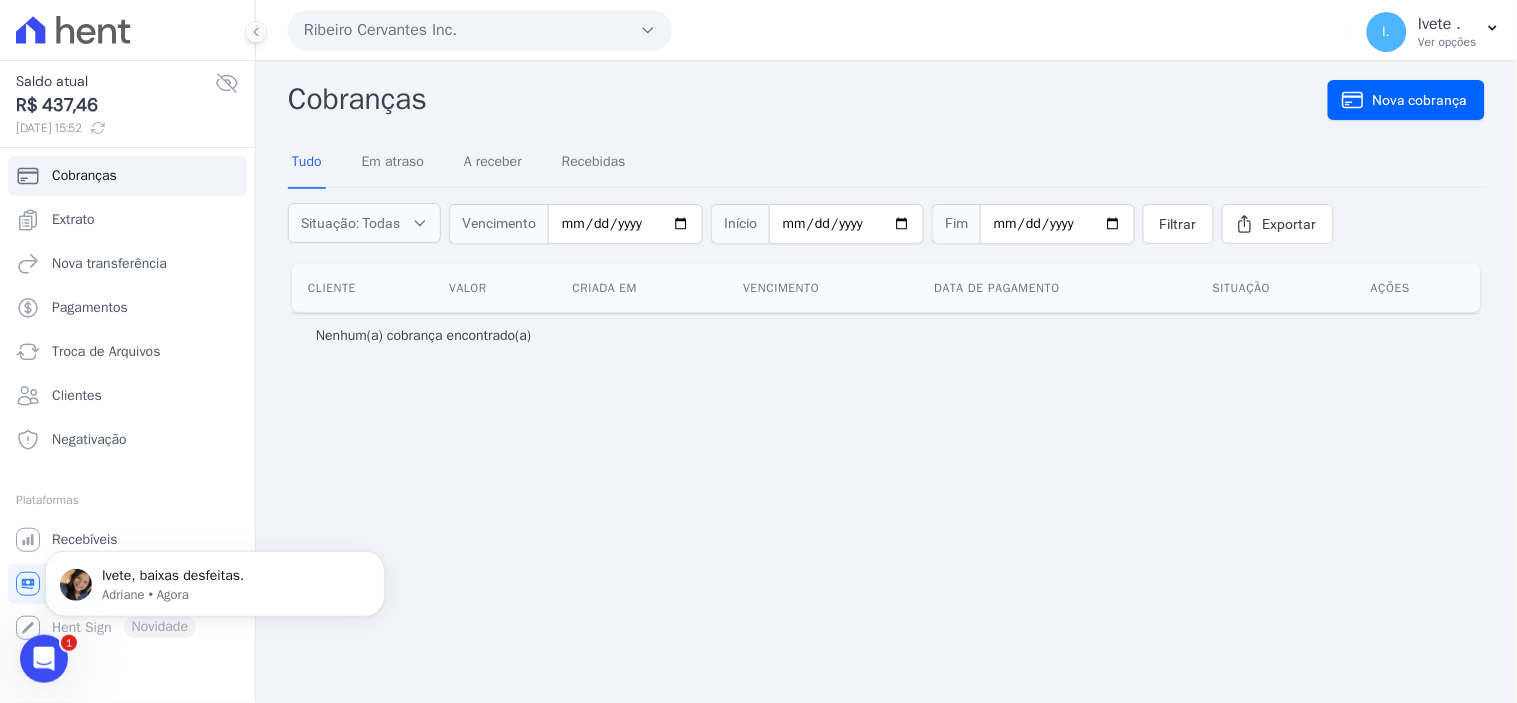 scroll, scrollTop: 0, scrollLeft: 0, axis: both 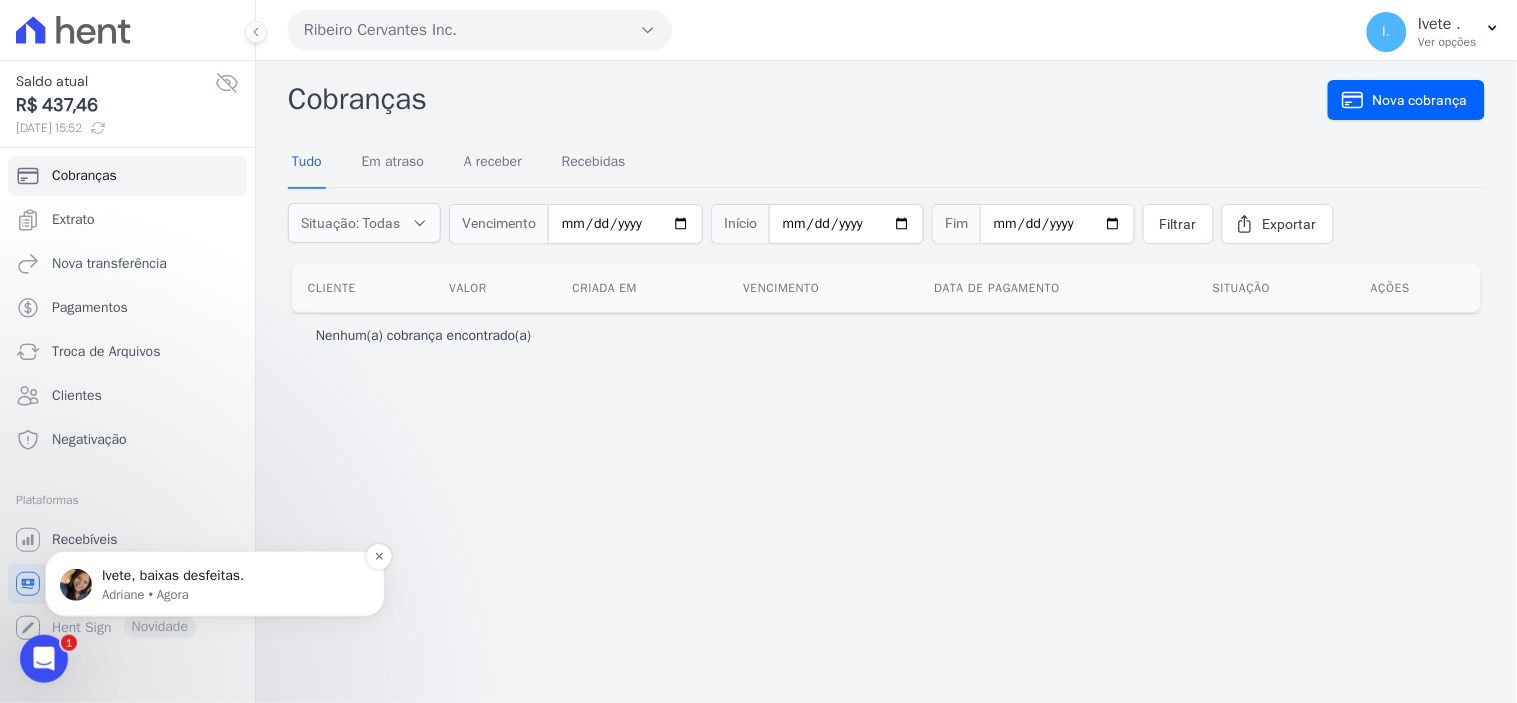 click on "Ivete, baixas desfeitas." at bounding box center (231, 575) 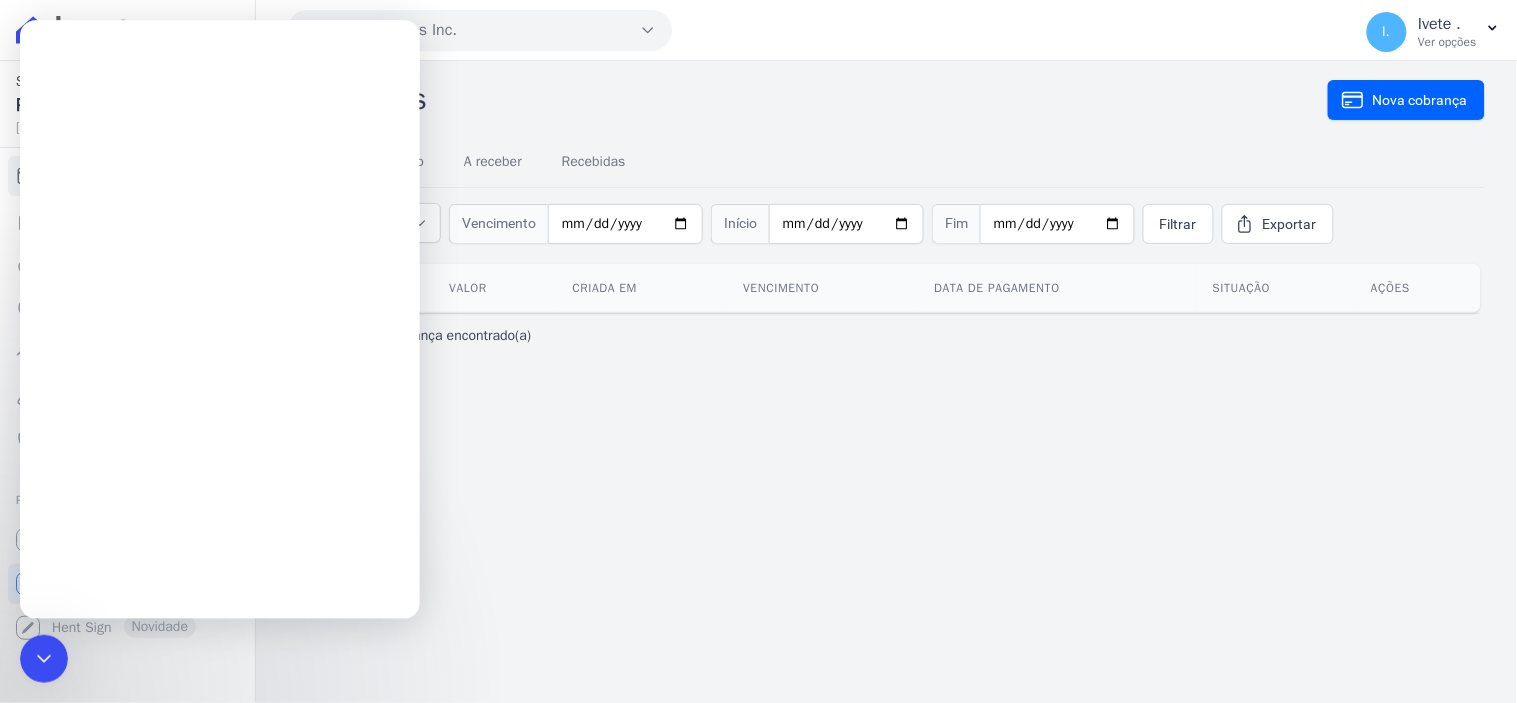 scroll, scrollTop: 0, scrollLeft: 0, axis: both 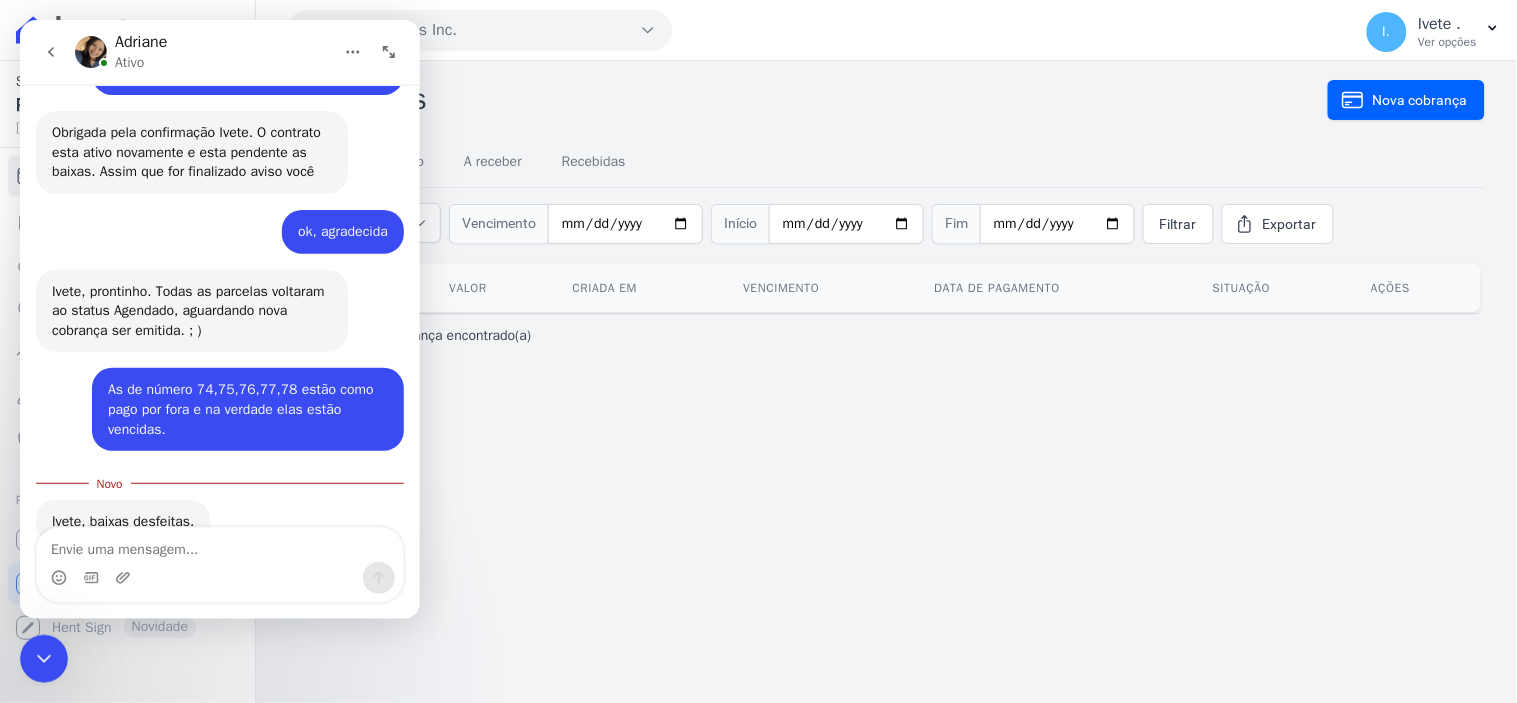 click 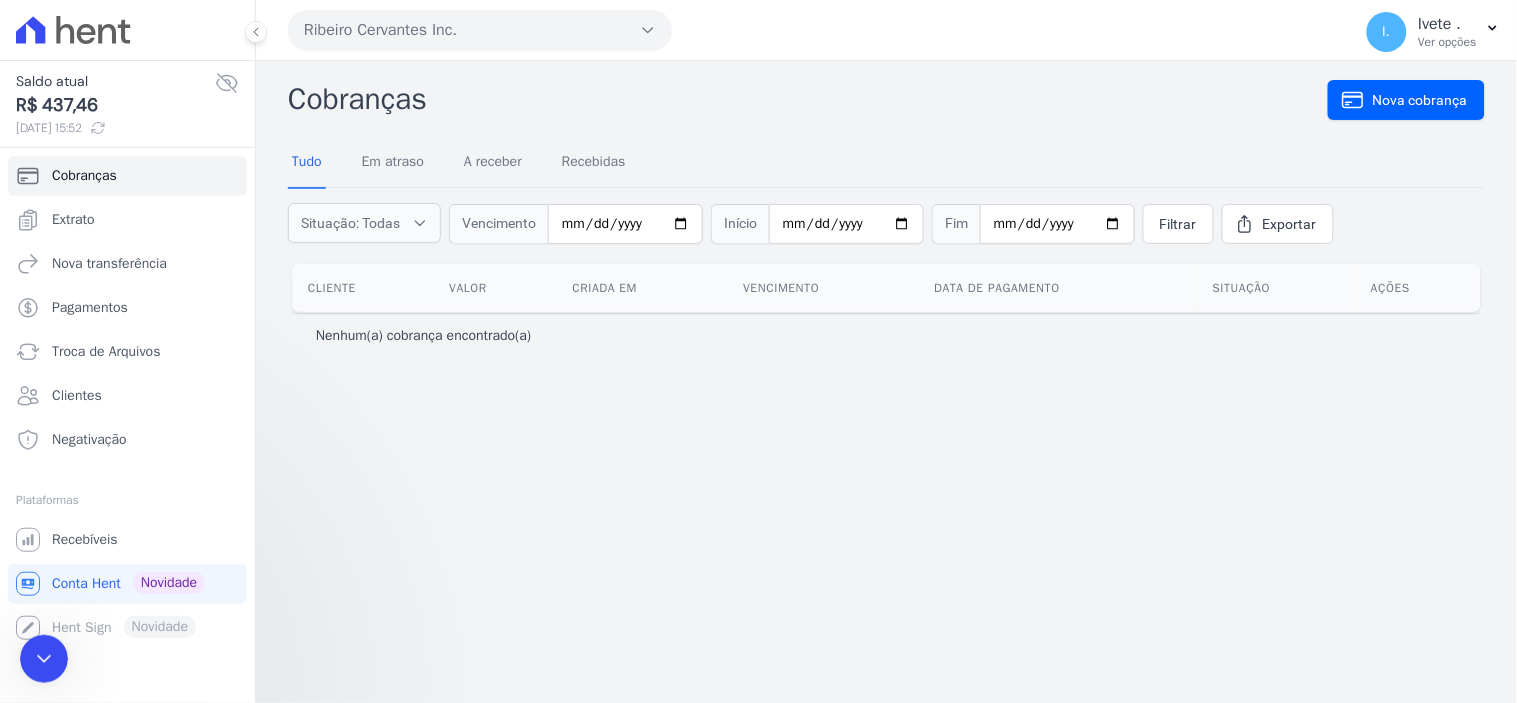 scroll, scrollTop: 0, scrollLeft: 0, axis: both 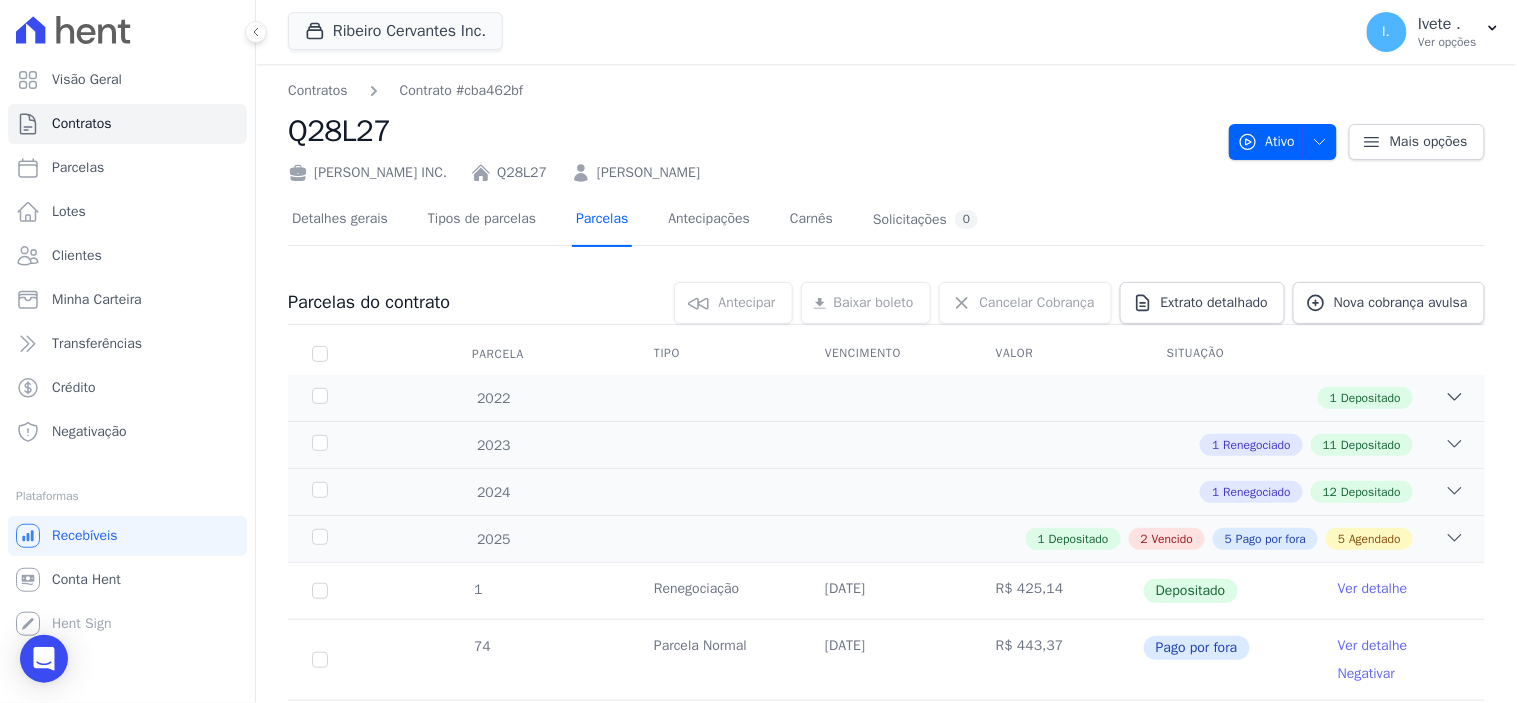 click on "Parcelas" at bounding box center [602, 220] 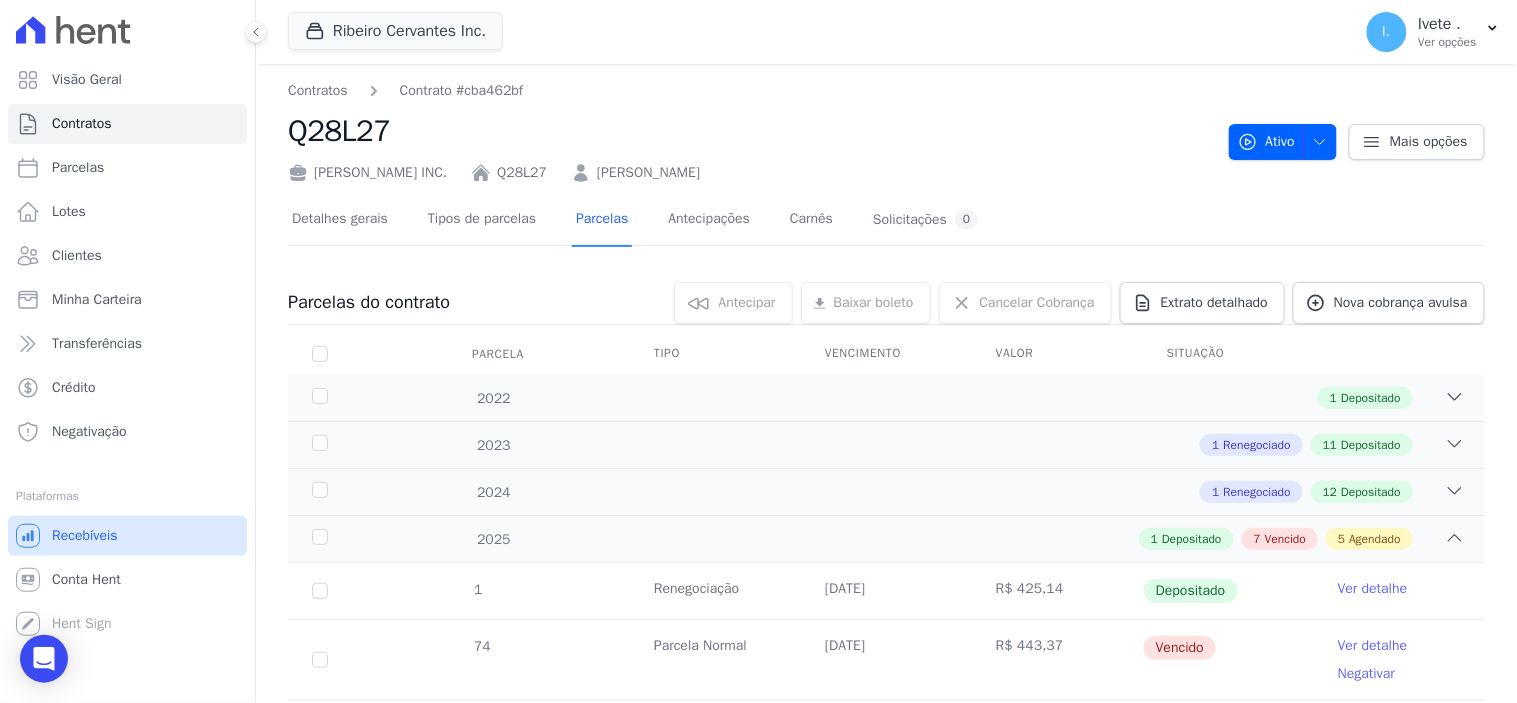 click on "Recebíveis" at bounding box center [85, 536] 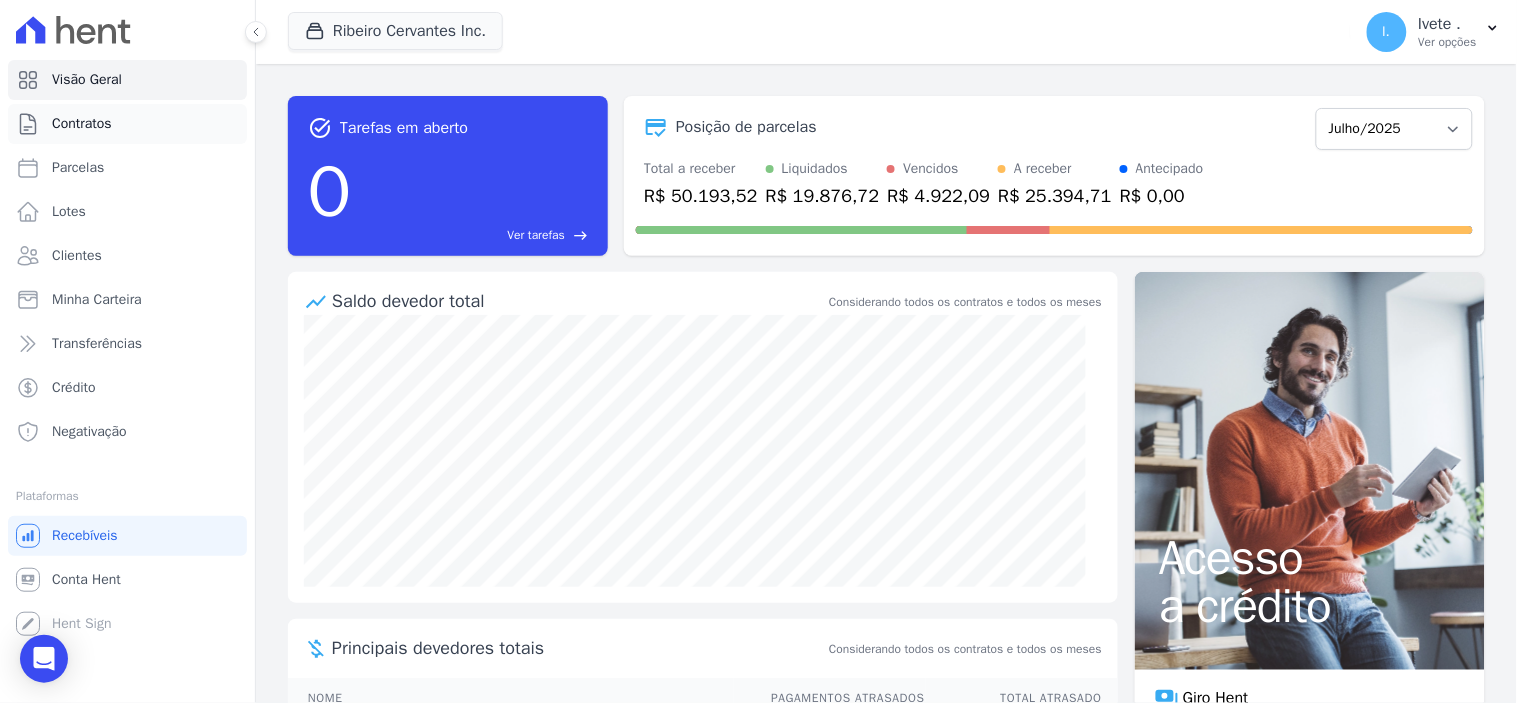click on "Contratos" at bounding box center (82, 124) 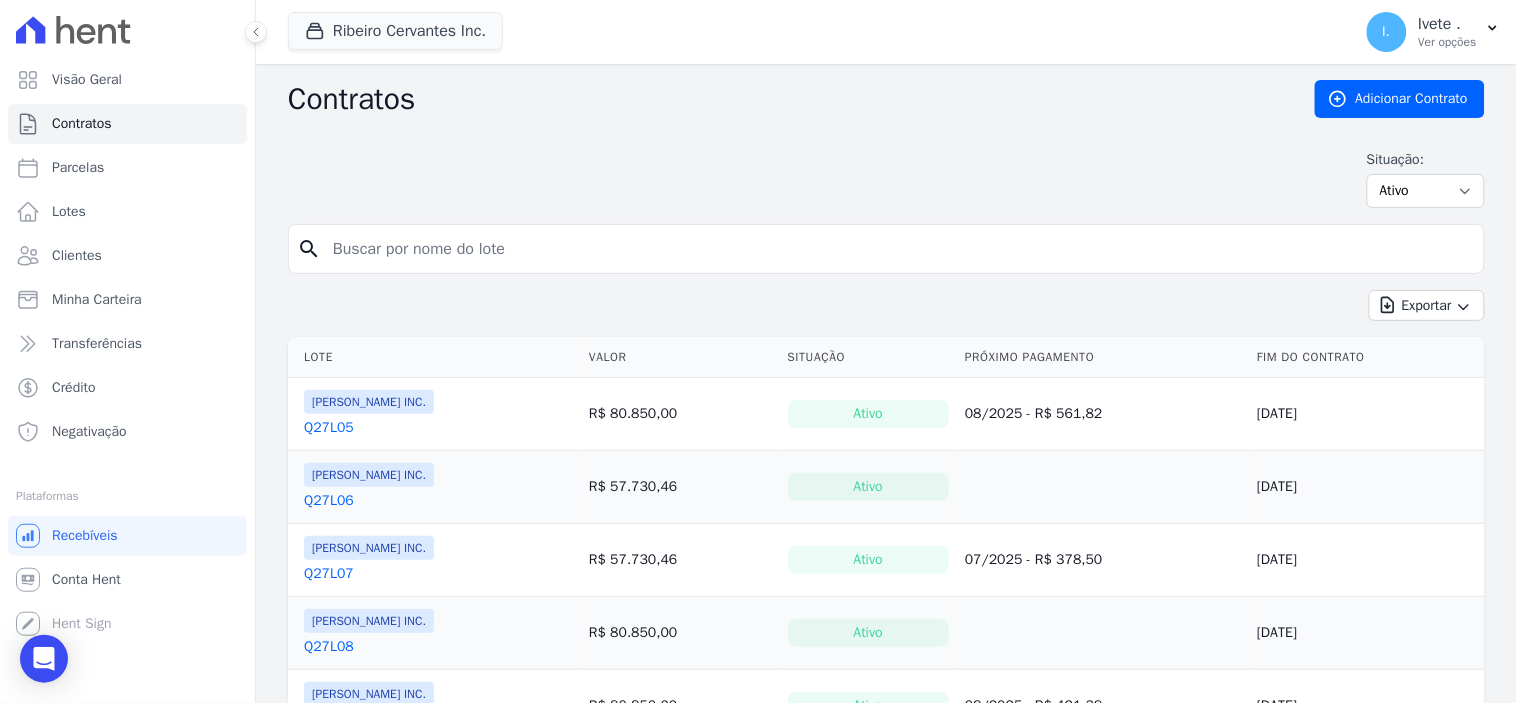 click at bounding box center [898, 249] 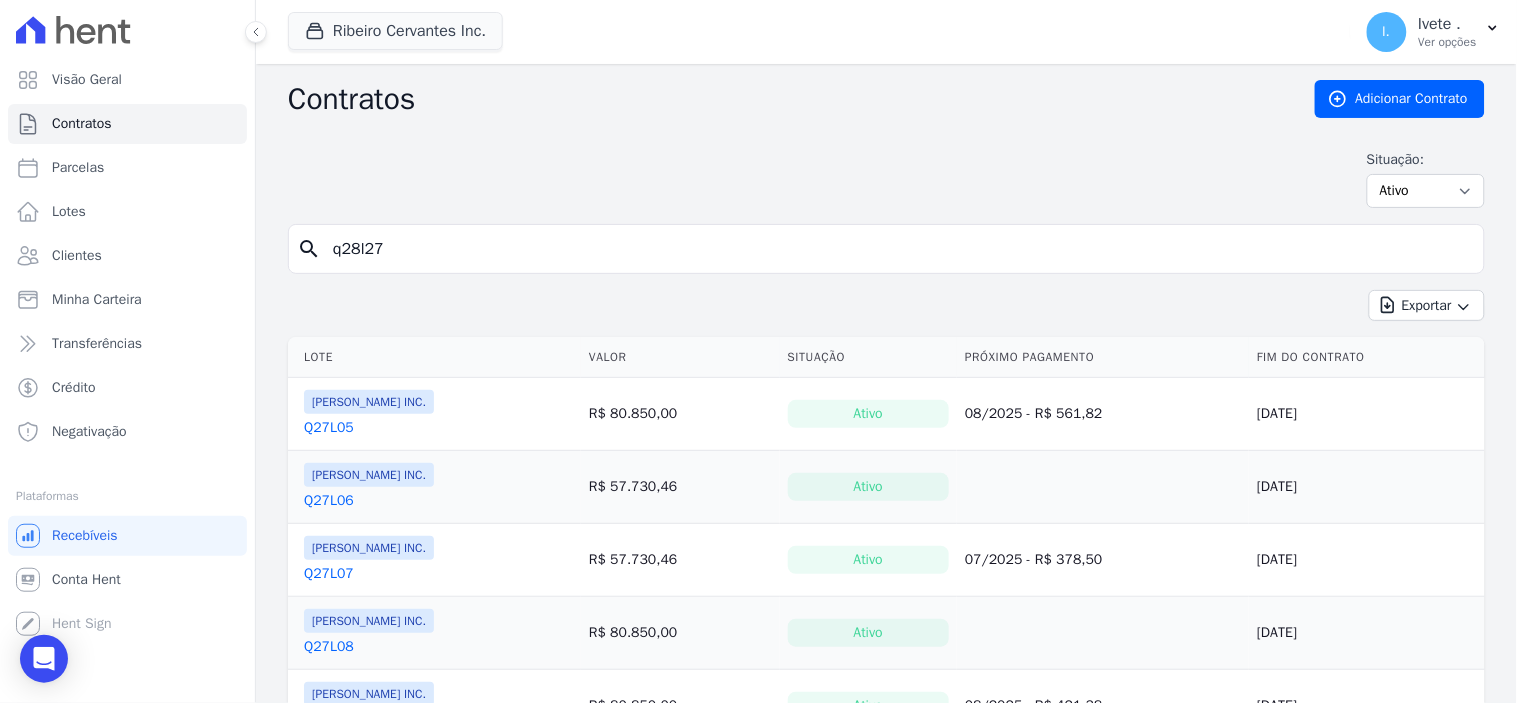 type on "q28l27" 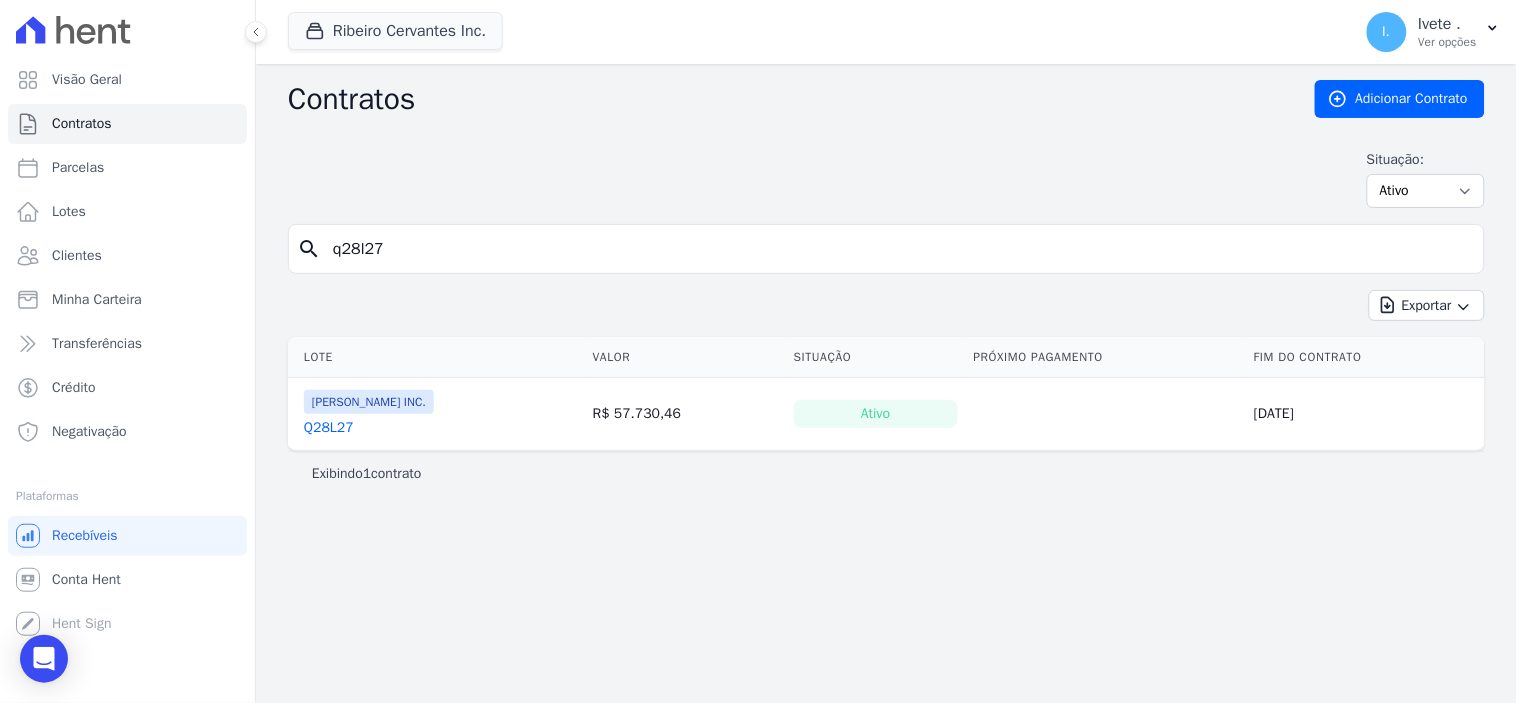 click on "Q28L27" at bounding box center (329, 428) 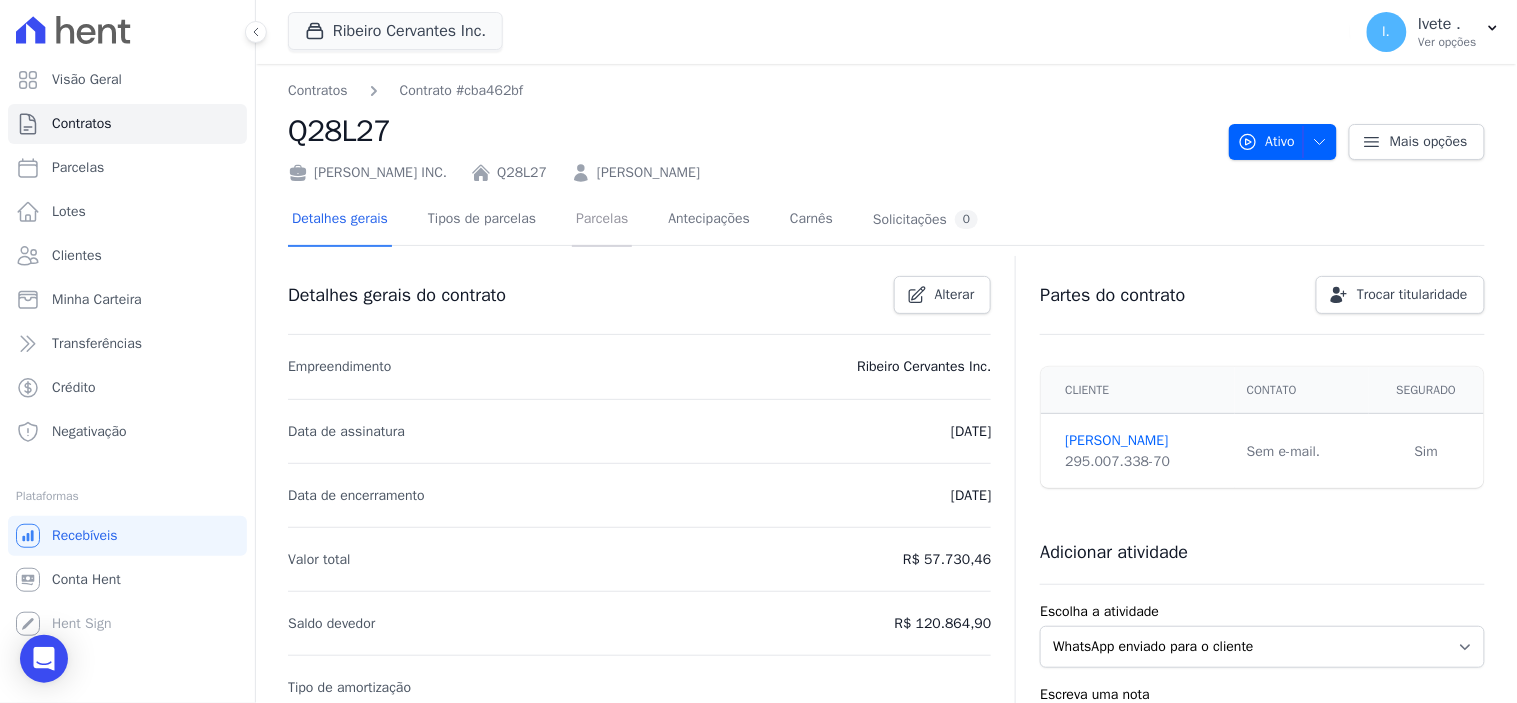 click on "Parcelas" at bounding box center [602, 220] 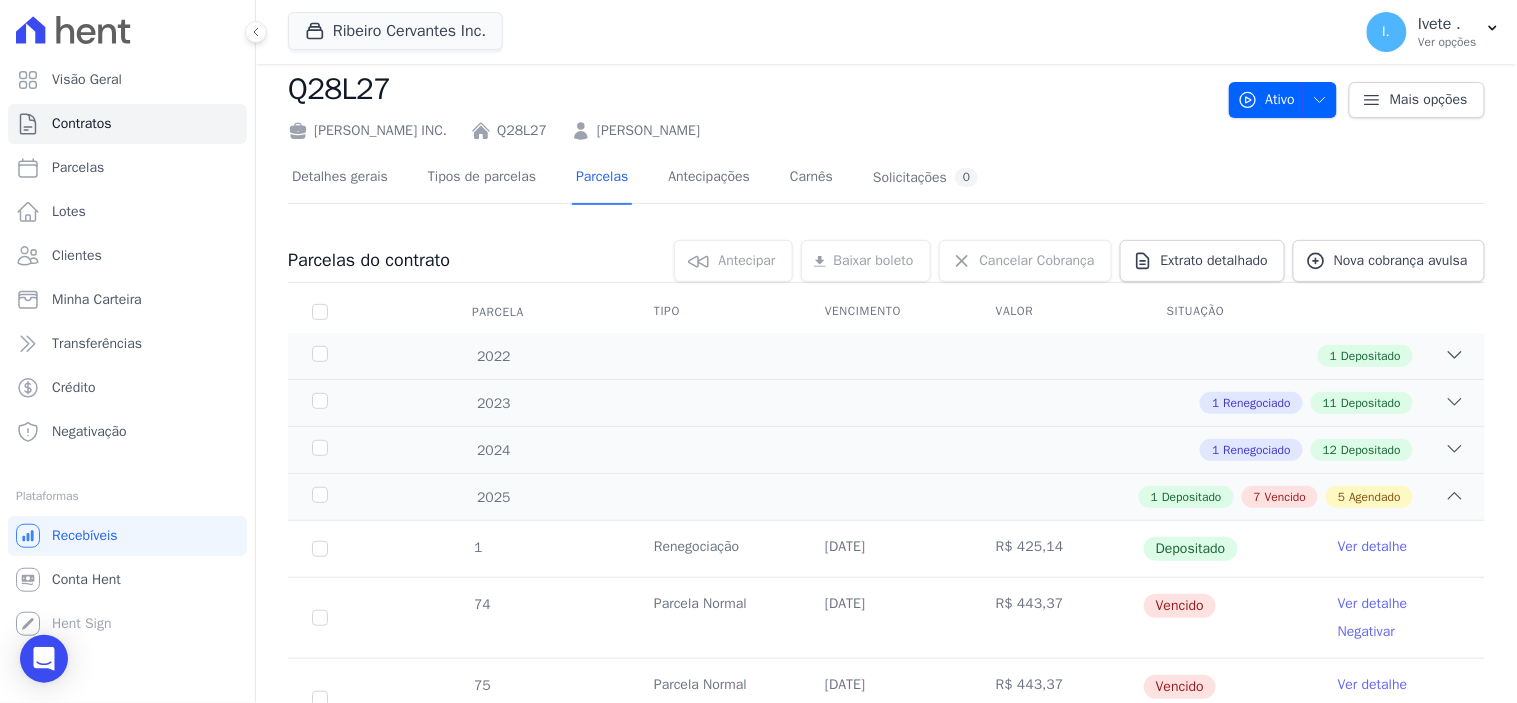 scroll, scrollTop: 0, scrollLeft: 0, axis: both 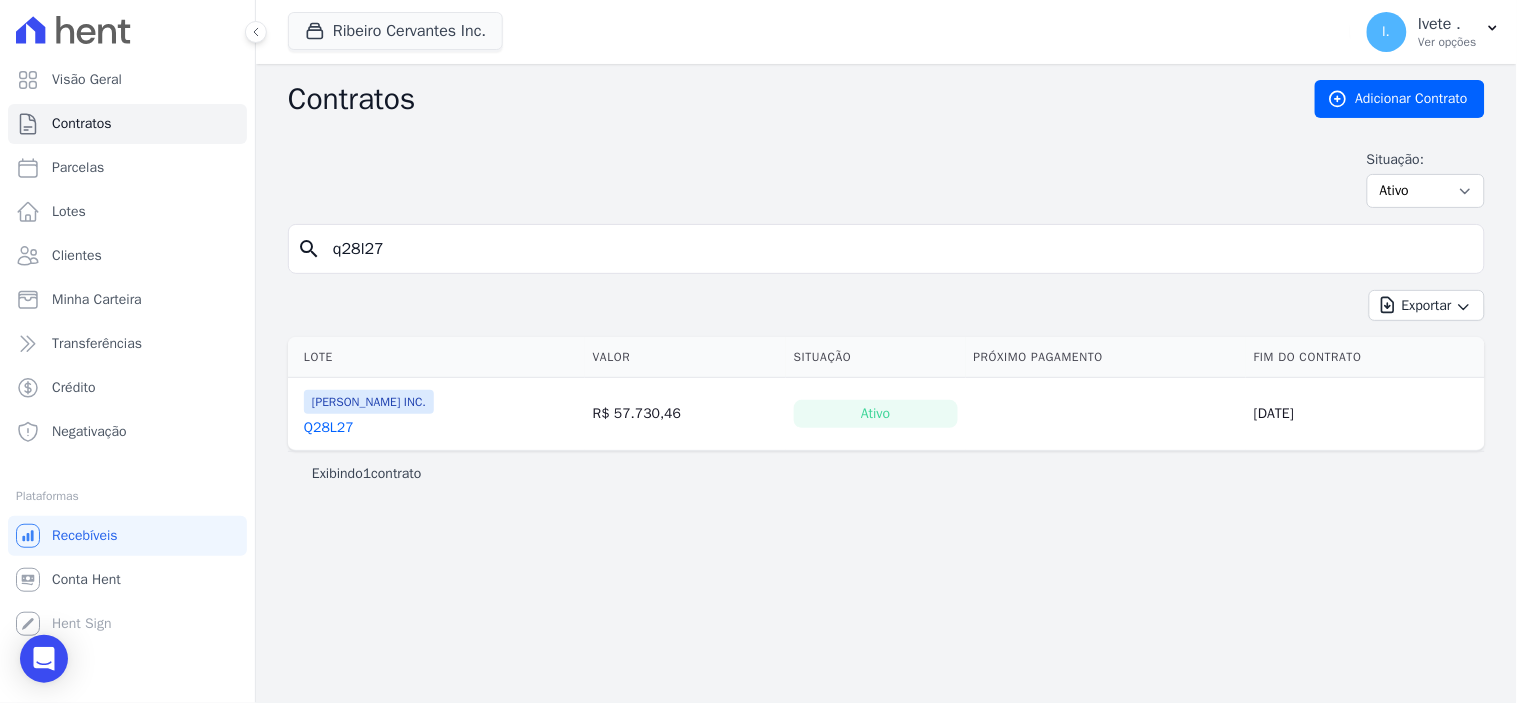 click on "Q28L27" at bounding box center (329, 428) 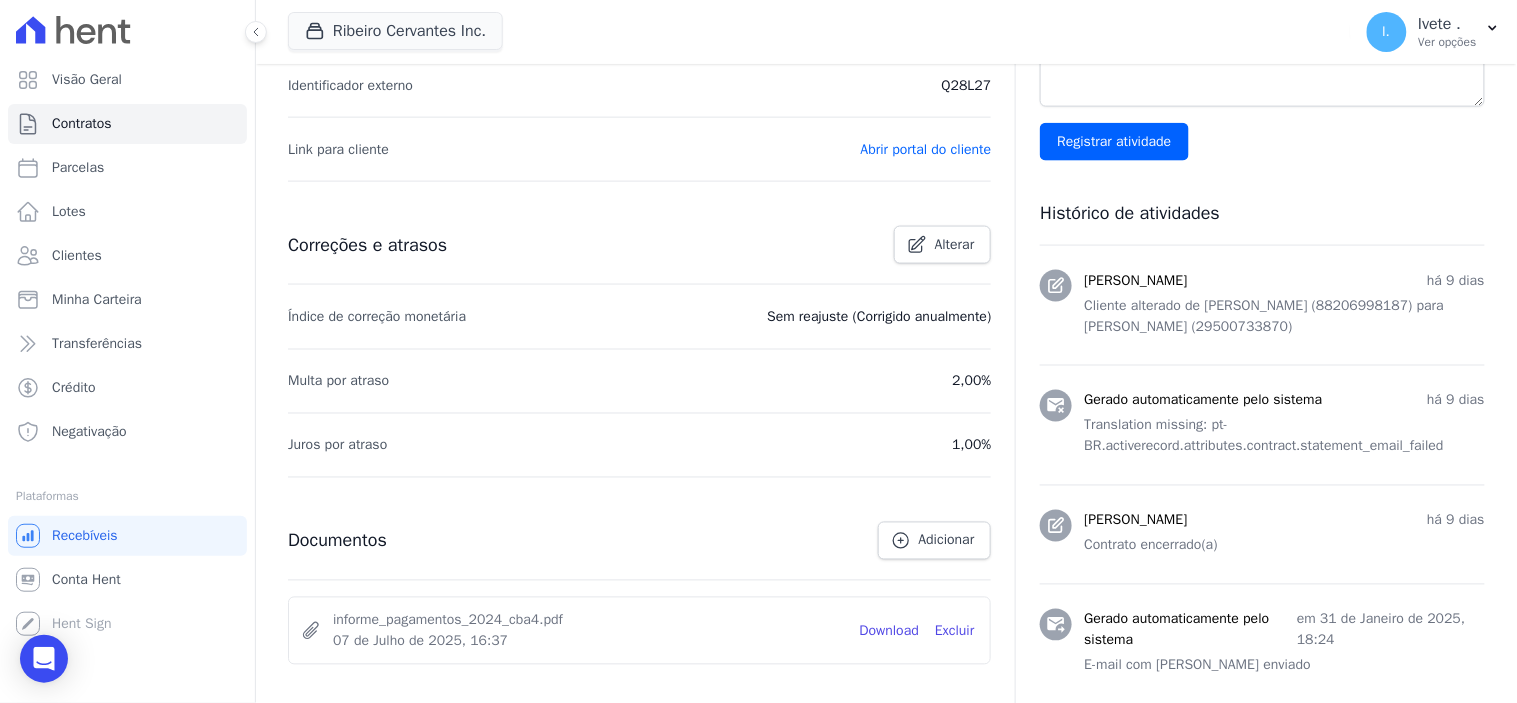 scroll, scrollTop: 777, scrollLeft: 0, axis: vertical 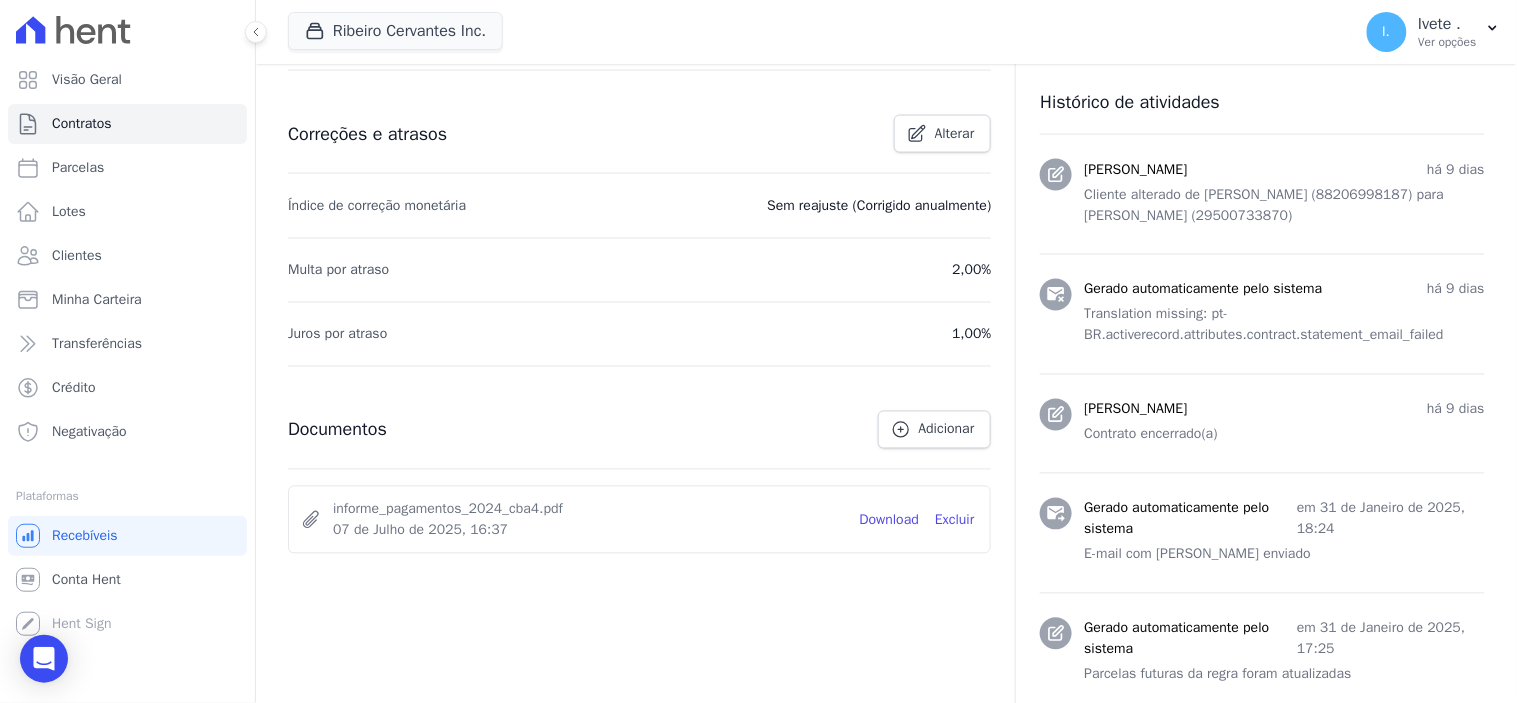 click on "informe_pagamentos_2024_cba4.pdf" at bounding box center [588, 509] 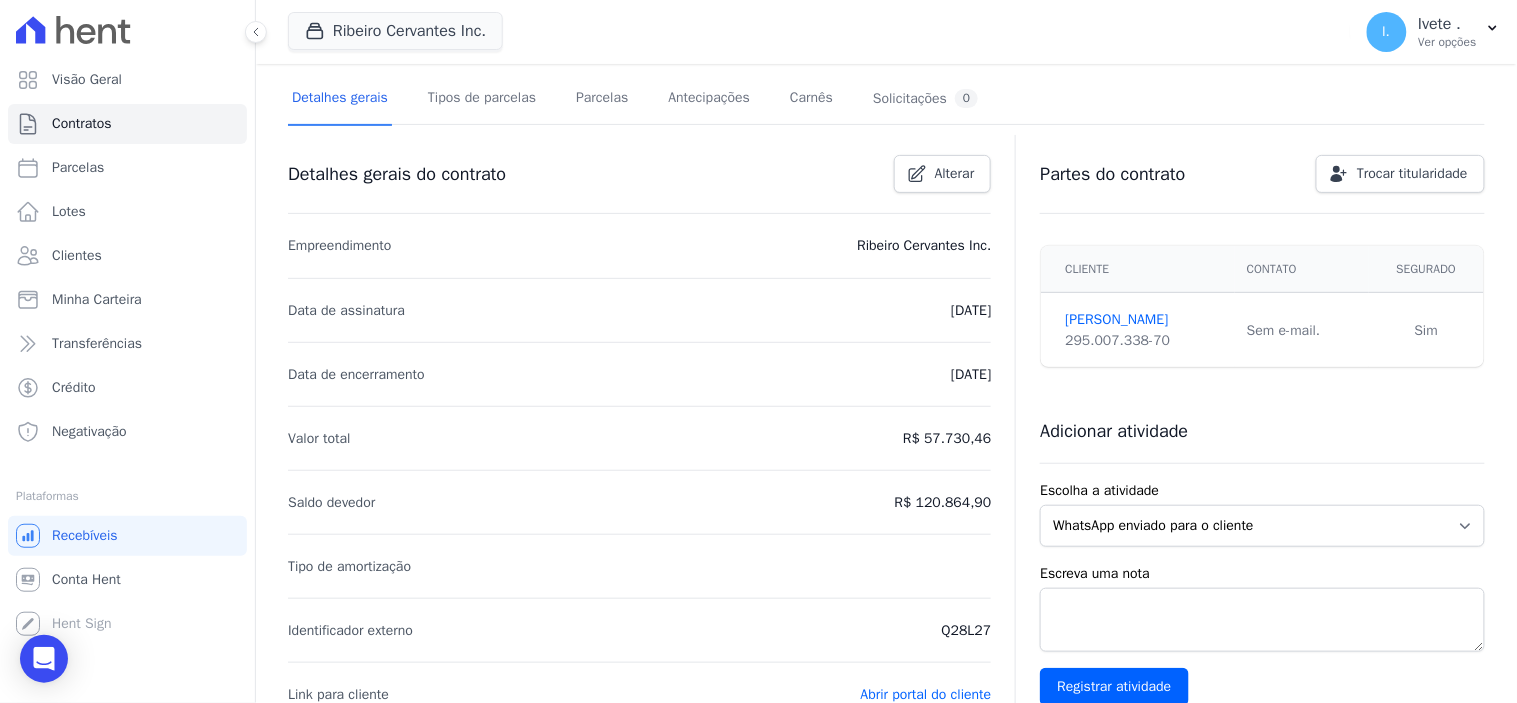 scroll, scrollTop: 0, scrollLeft: 0, axis: both 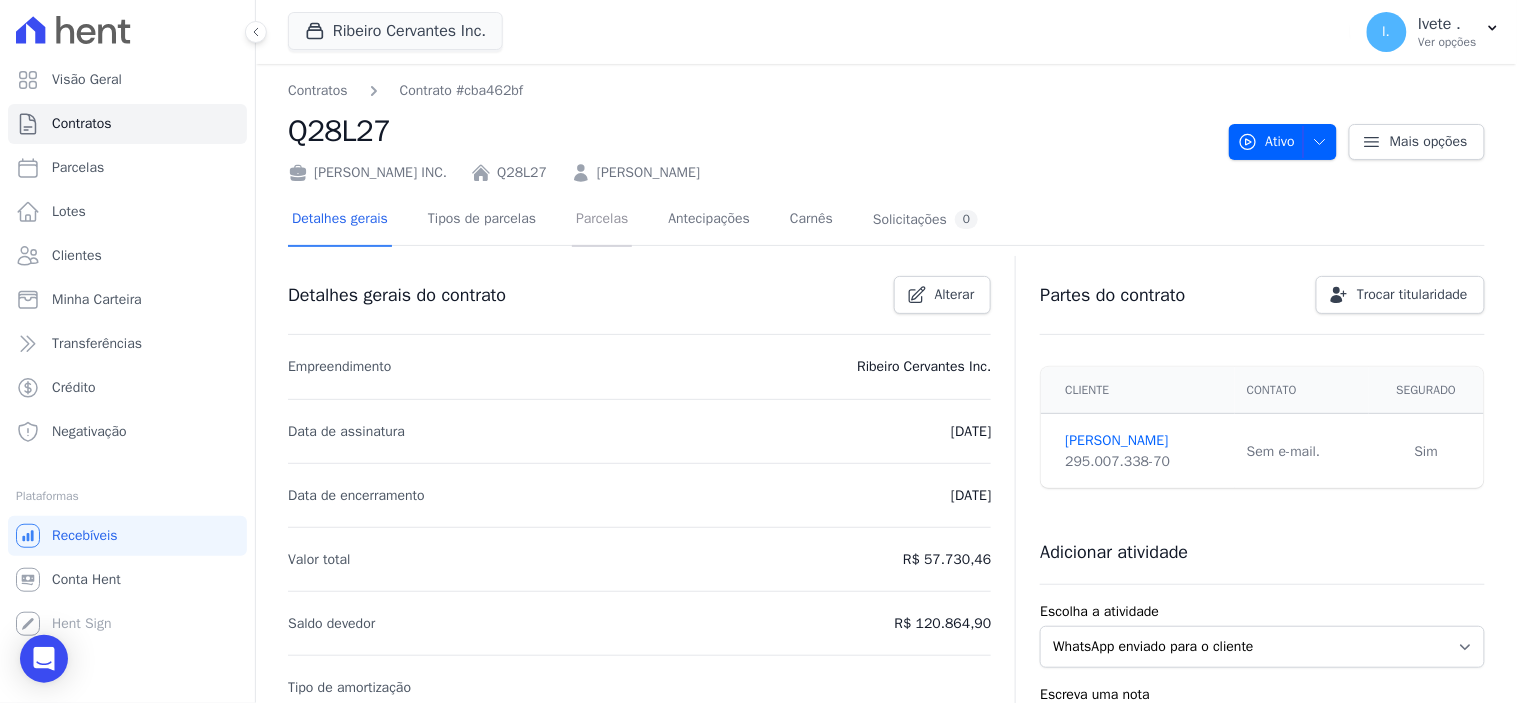 click on "Parcelas" at bounding box center [602, 220] 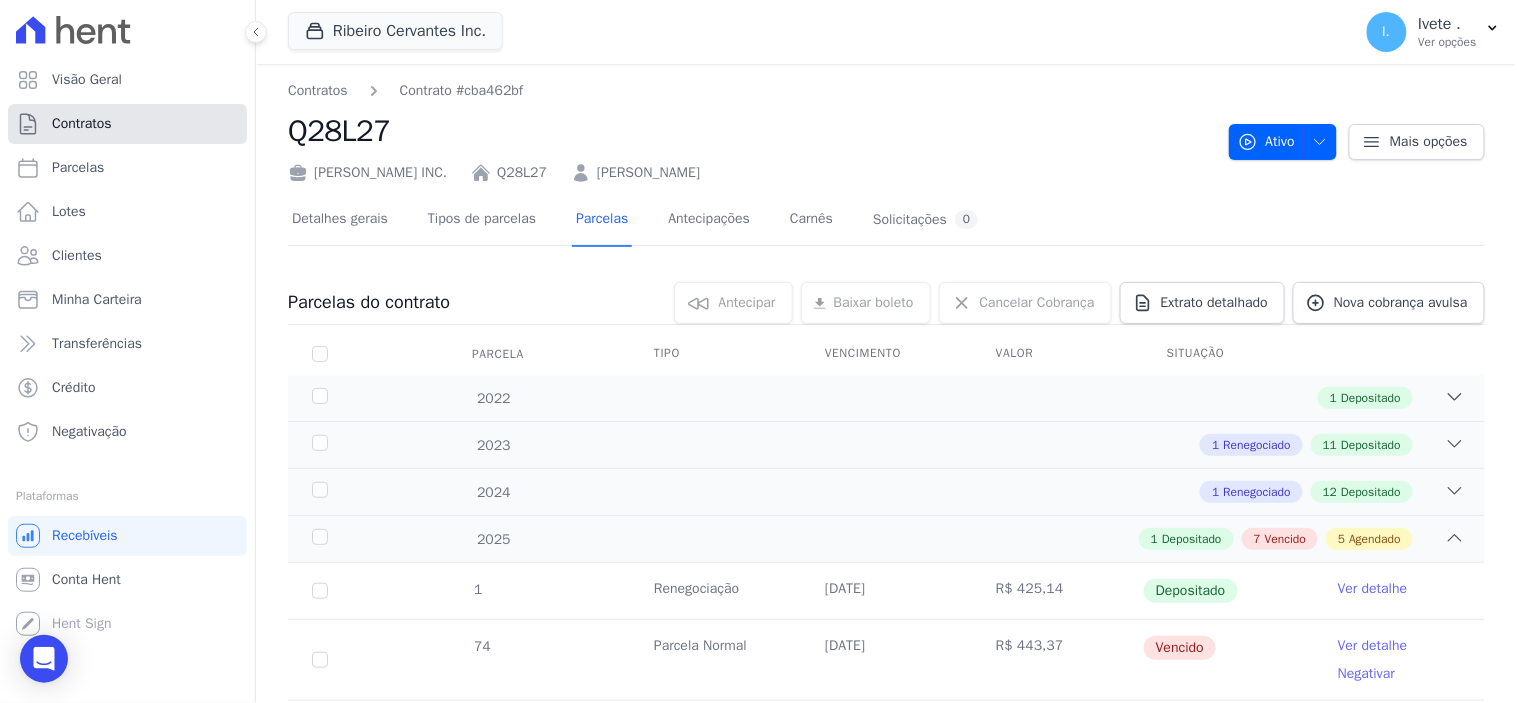 click on "Contratos" at bounding box center [82, 124] 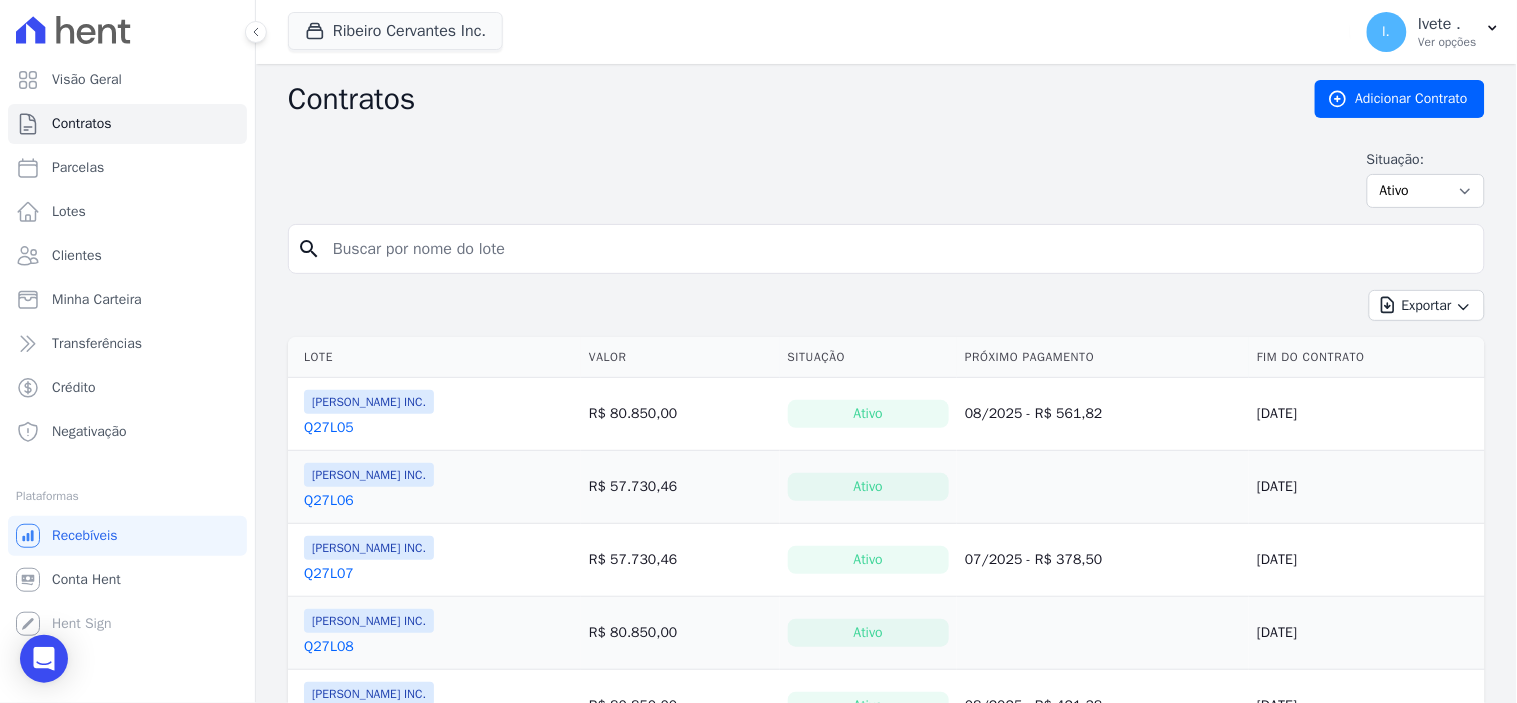 click at bounding box center [898, 249] 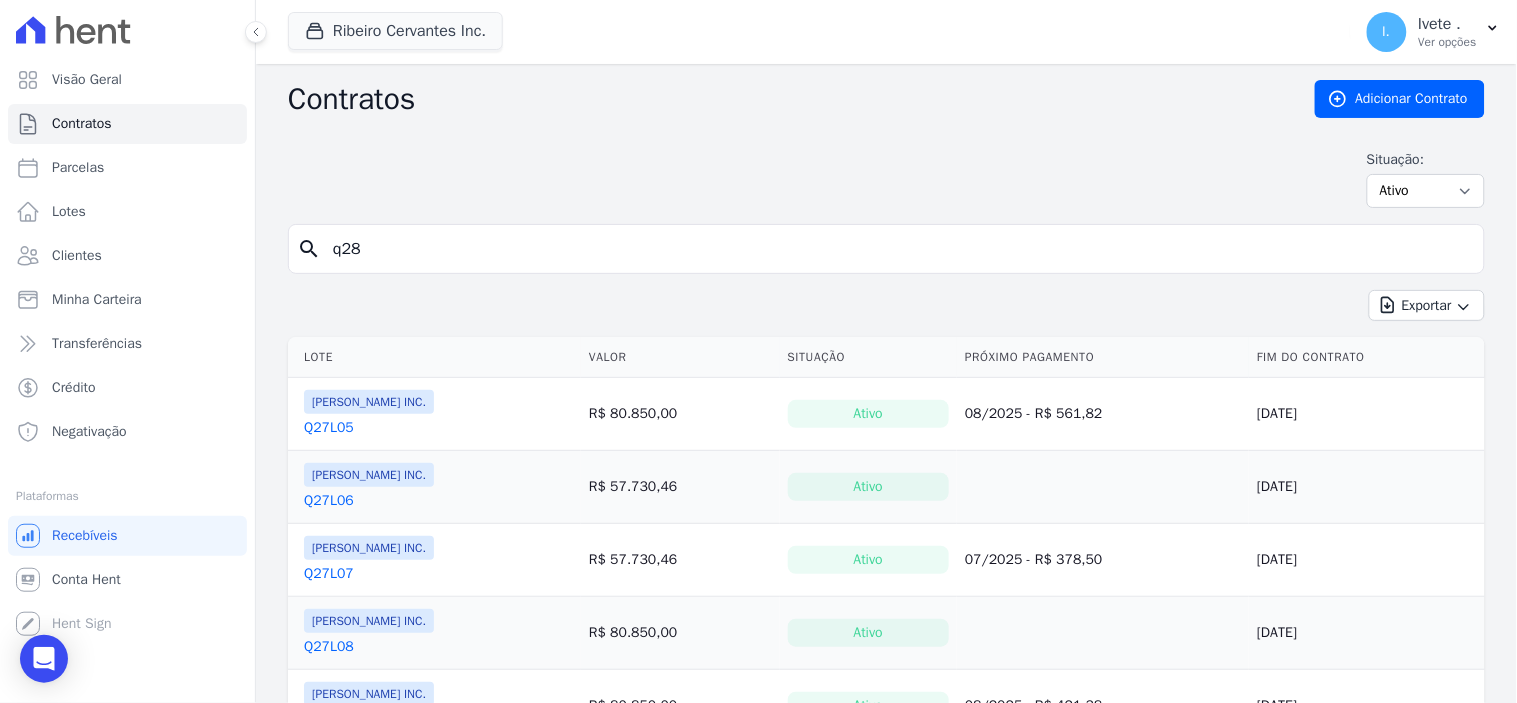 click on "q28" at bounding box center [898, 249] 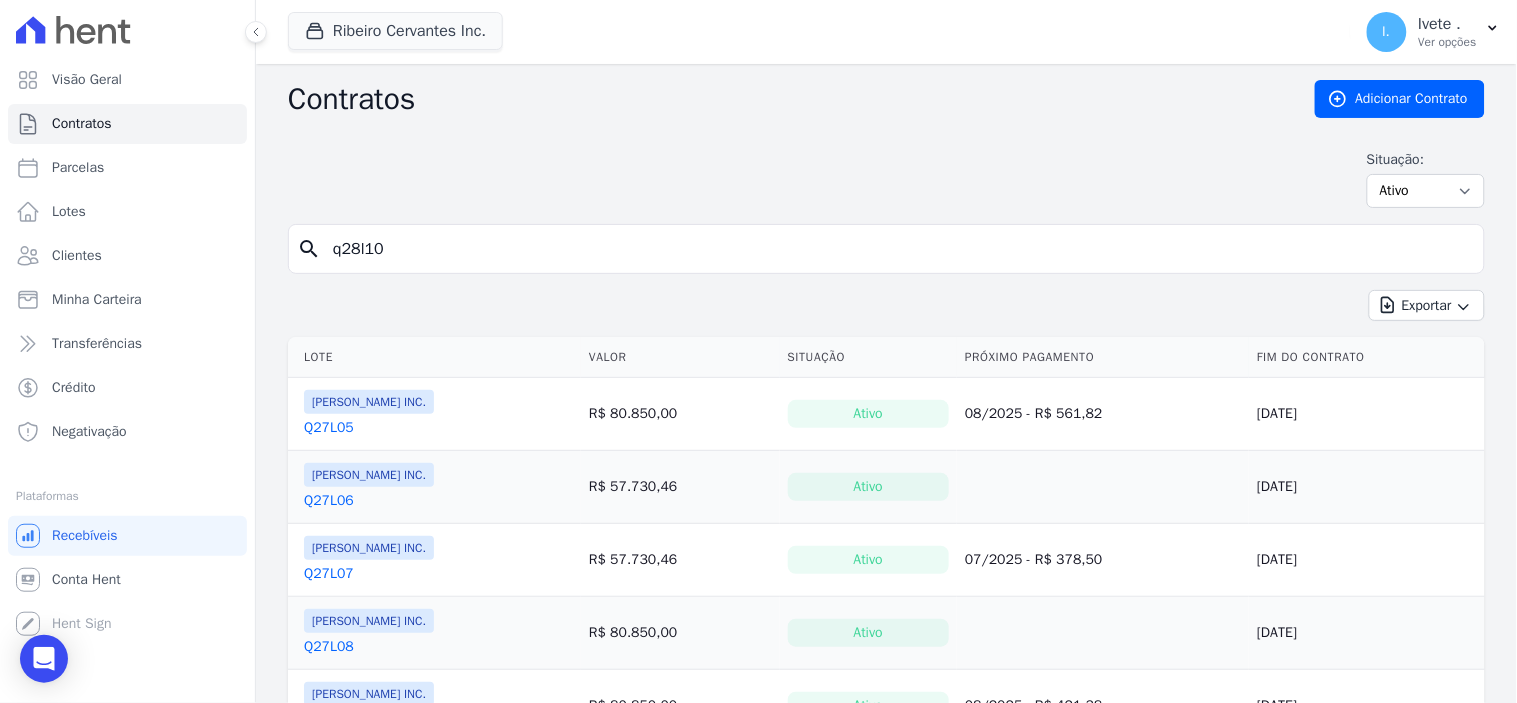 type on "q28l10" 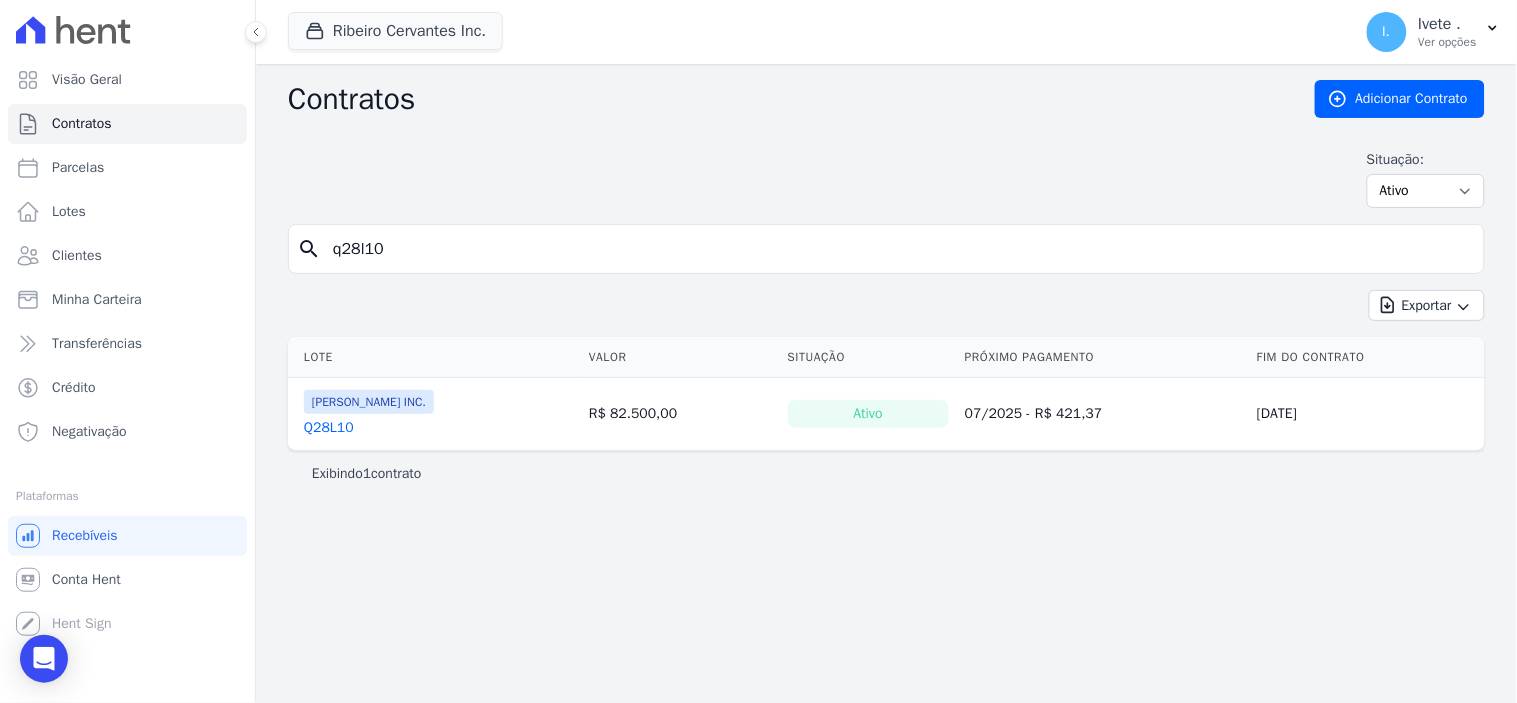 click on "Q28L10" at bounding box center (329, 428) 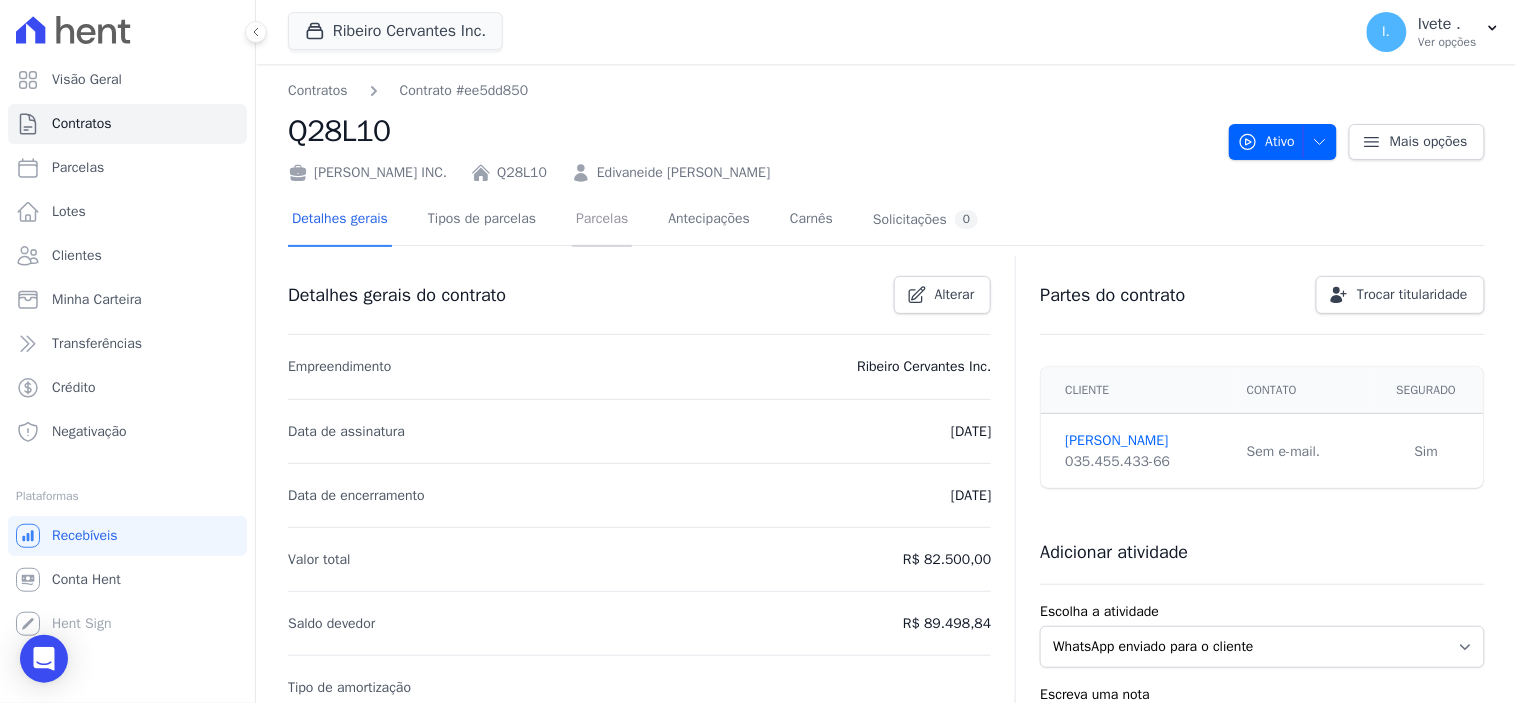 click on "Parcelas" at bounding box center (602, 220) 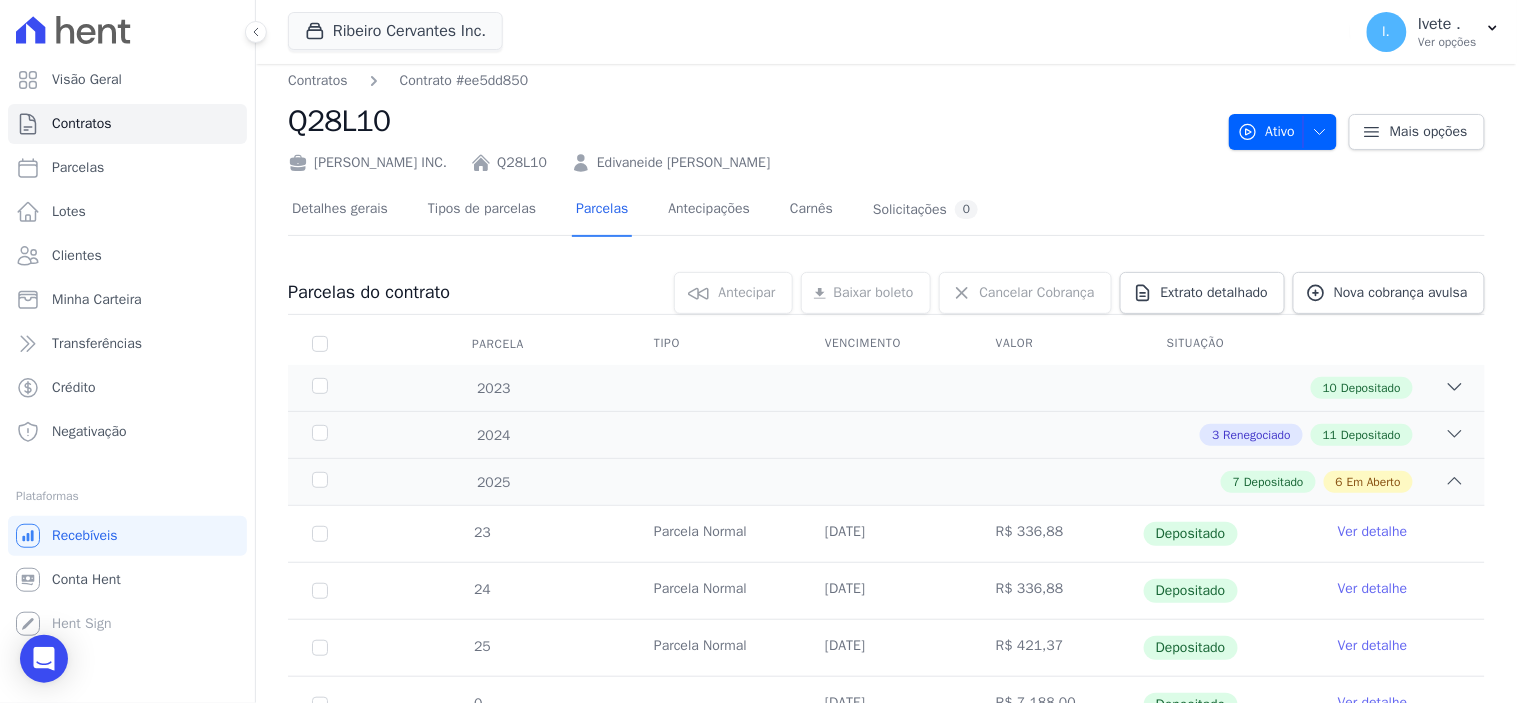 scroll, scrollTop: 0, scrollLeft: 0, axis: both 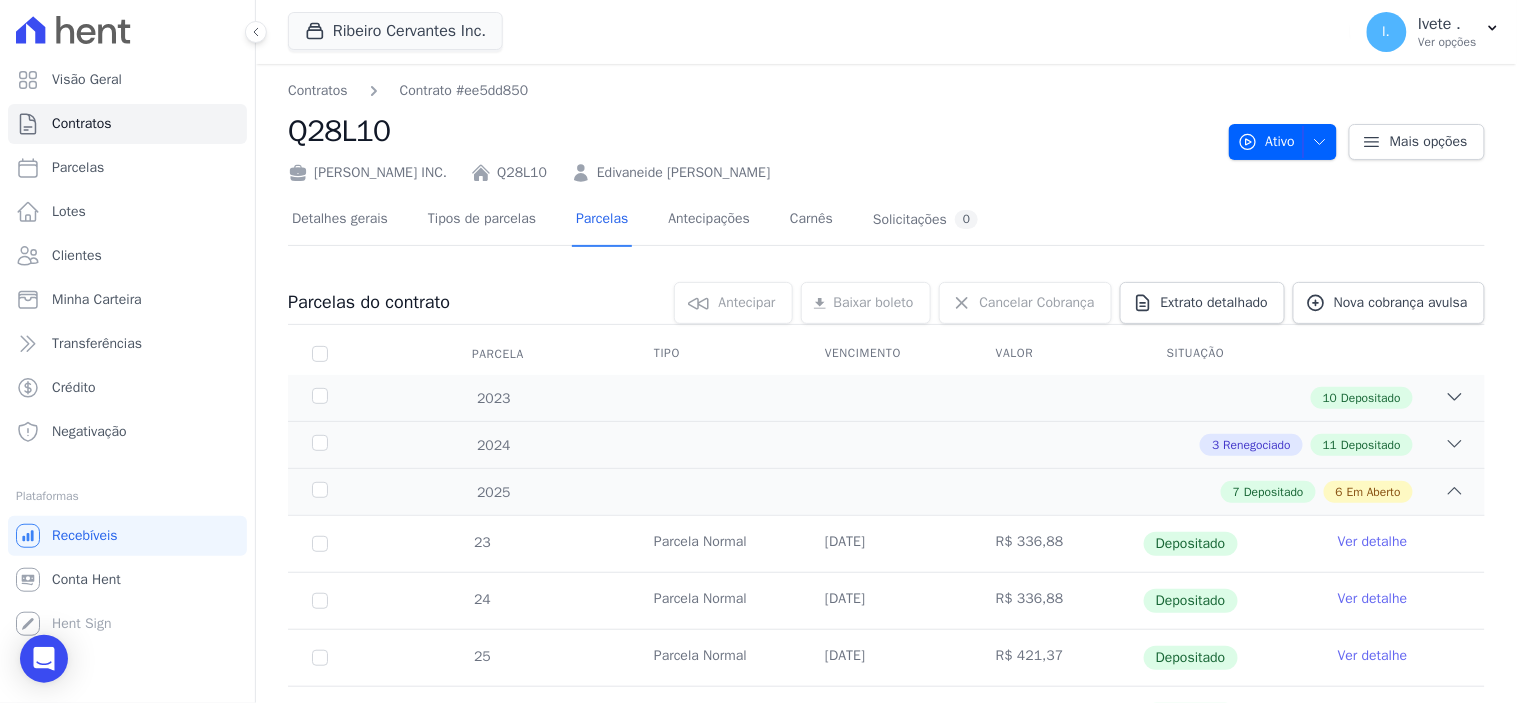 click on "Edivaneide [PERSON_NAME]" at bounding box center (683, 172) 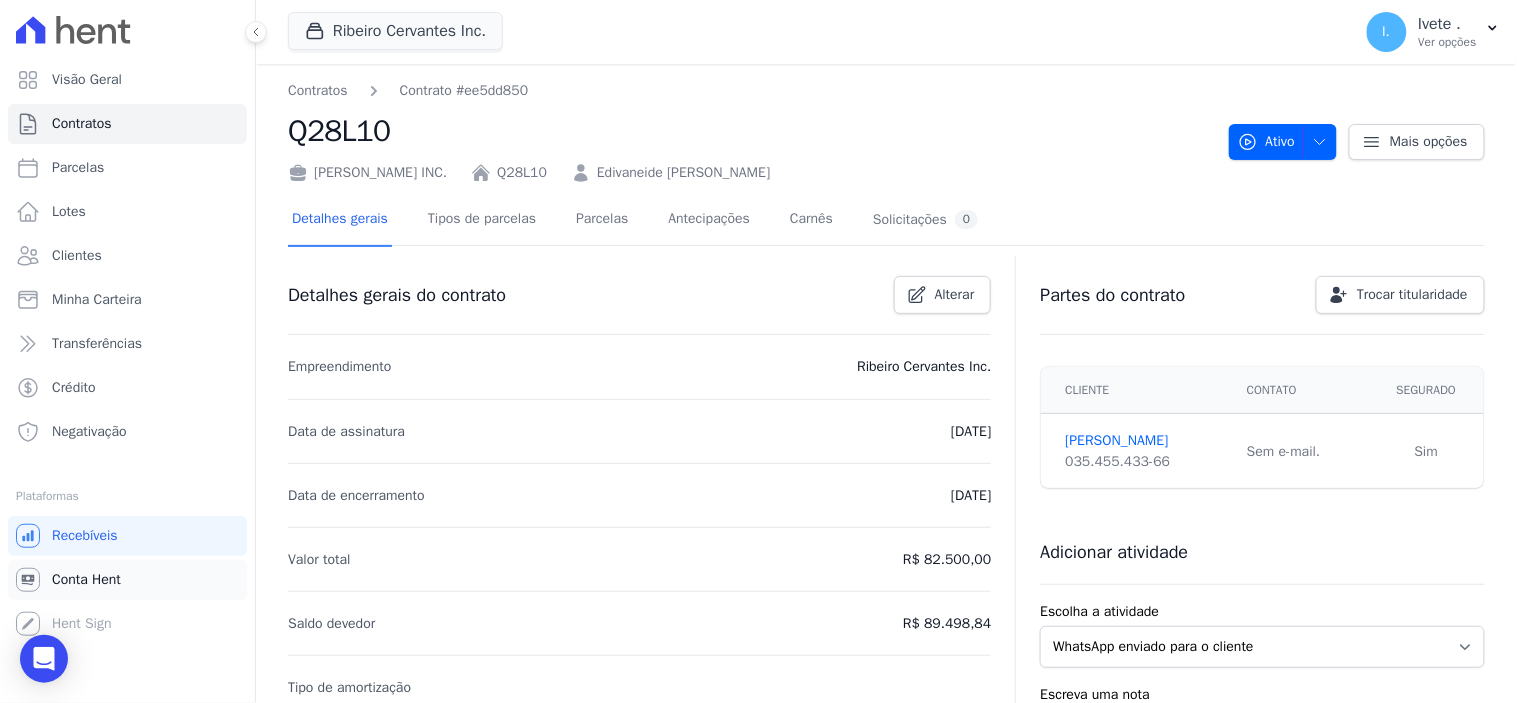 click on "Conta Hent" at bounding box center (86, 580) 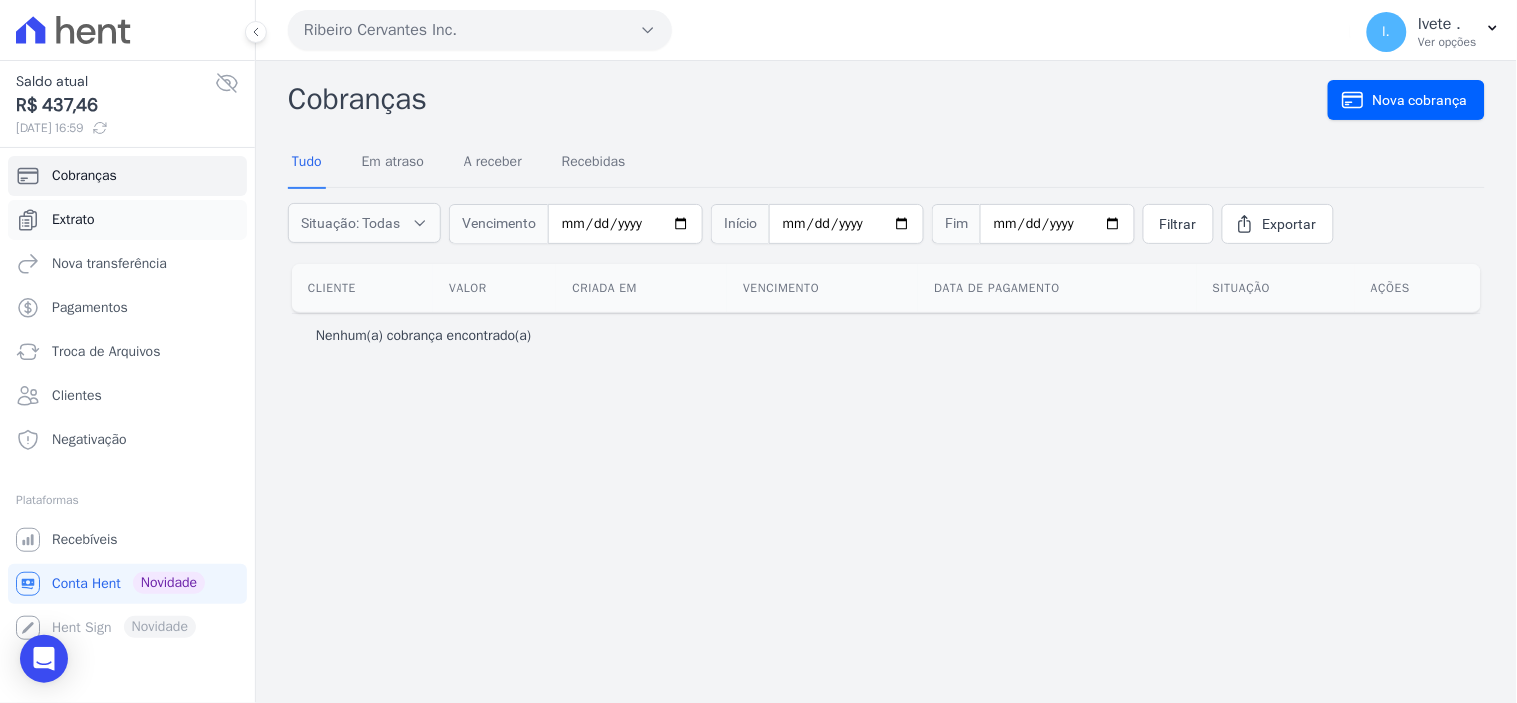 click on "Extrato" at bounding box center (73, 220) 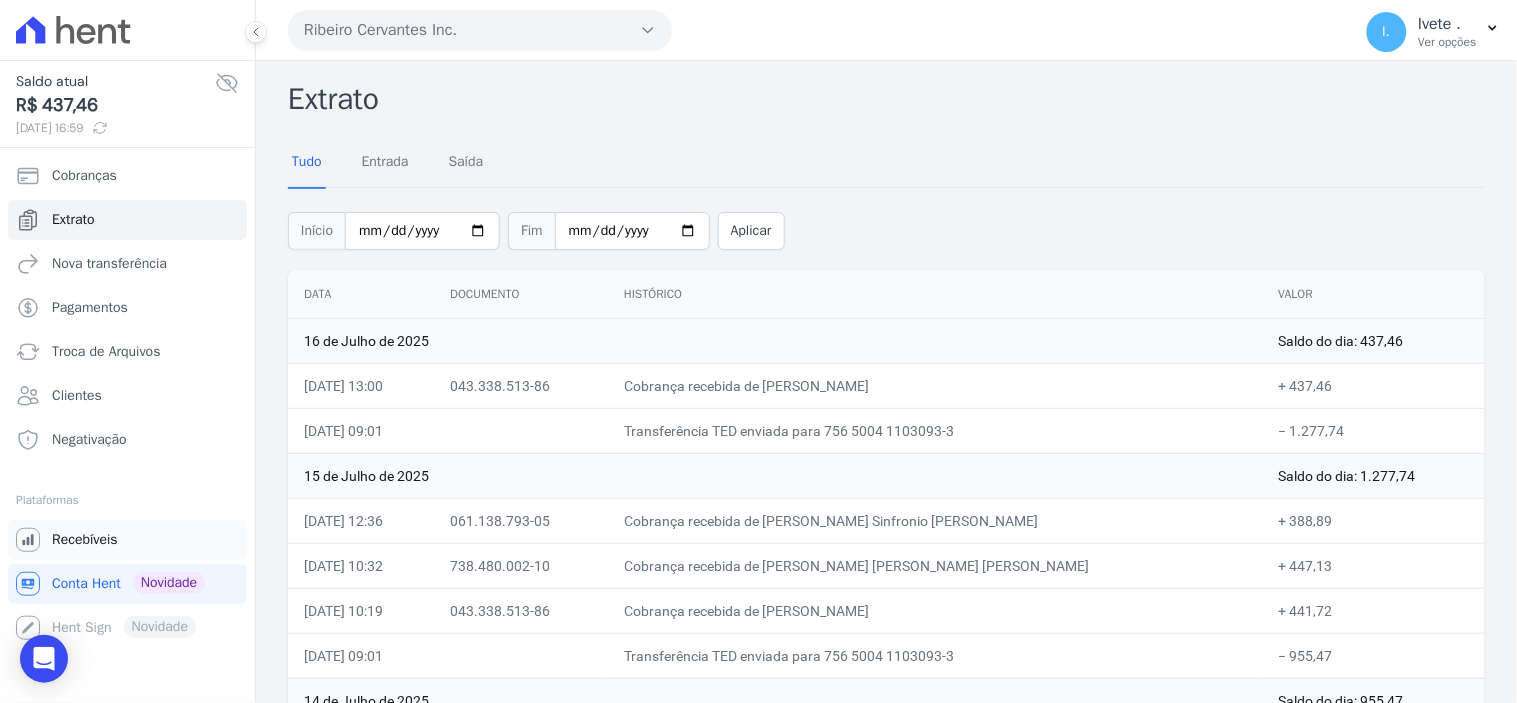 click on "Recebíveis" at bounding box center (85, 540) 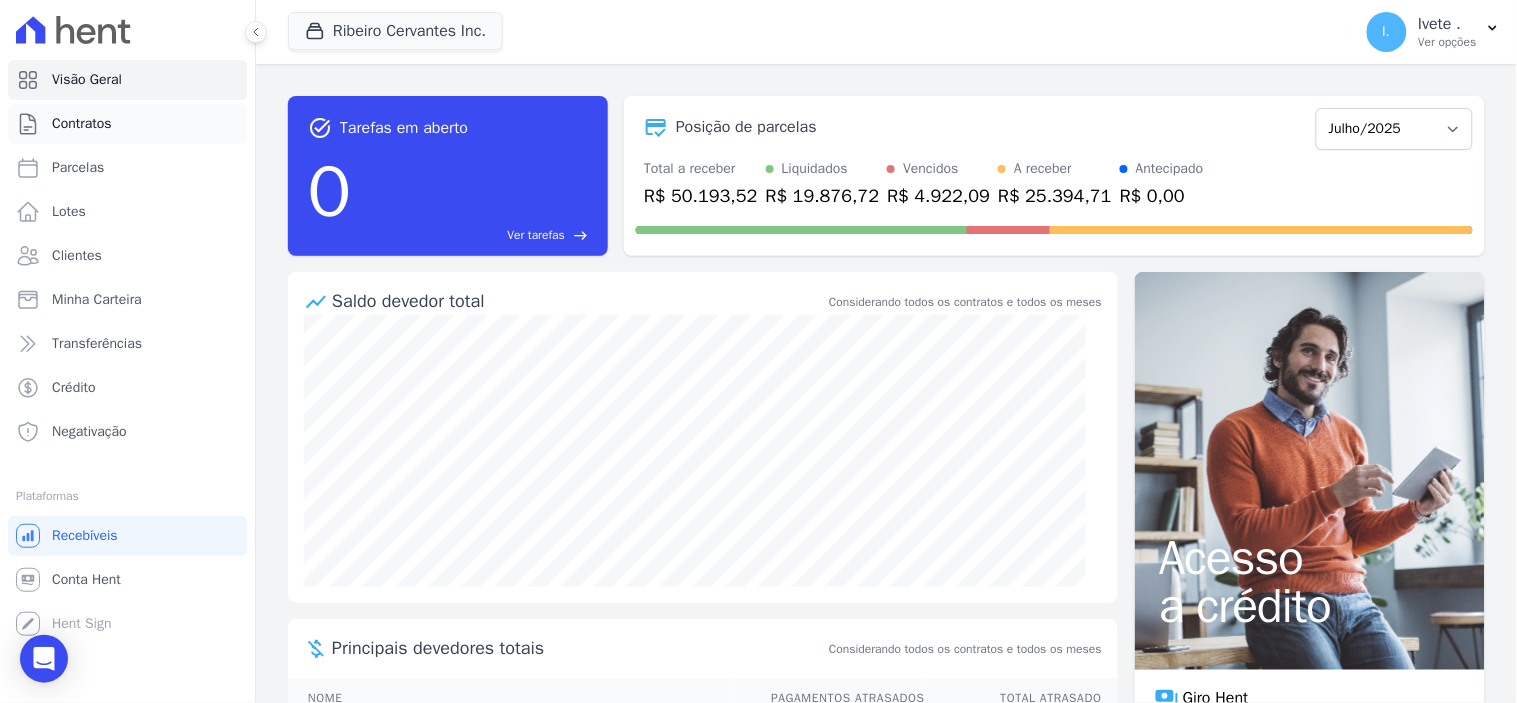 click on "Contratos" at bounding box center (82, 124) 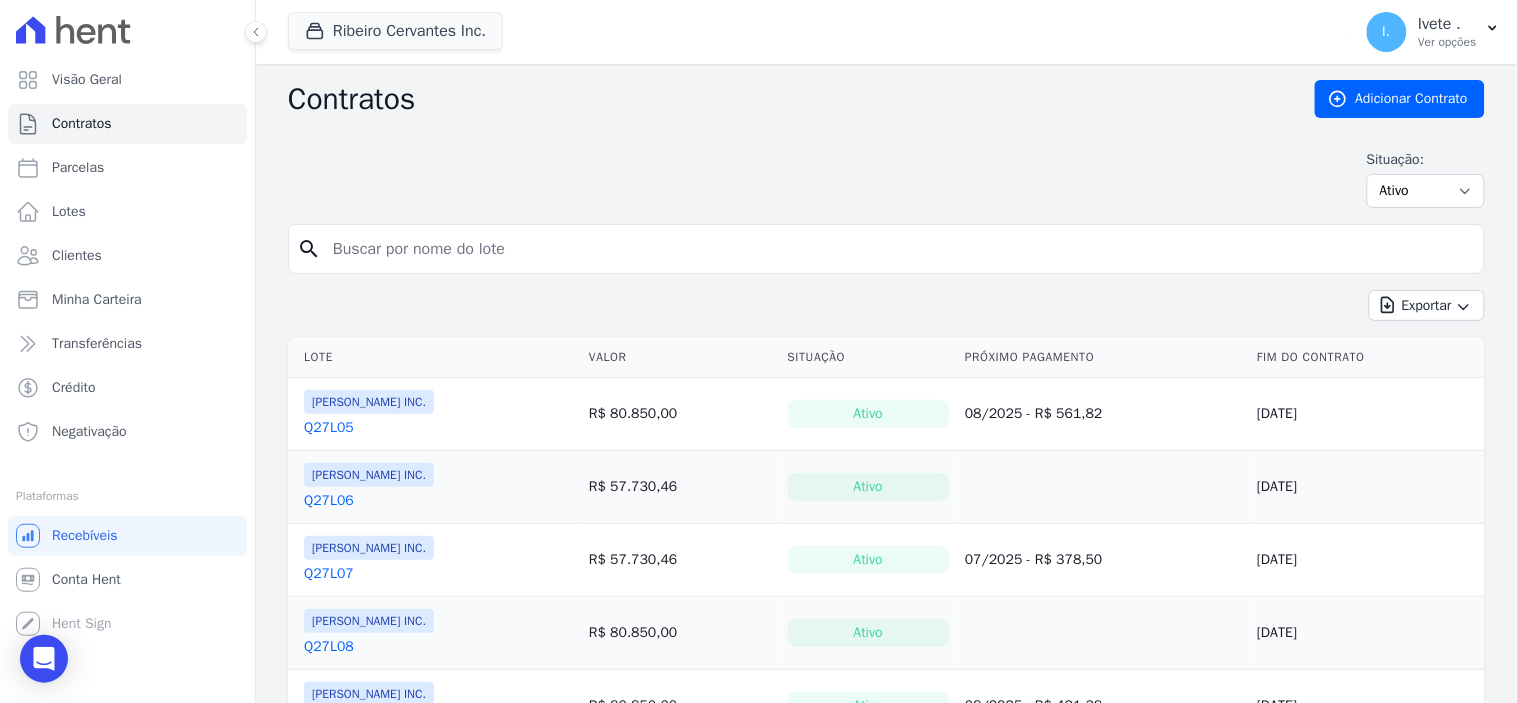 click at bounding box center [898, 249] 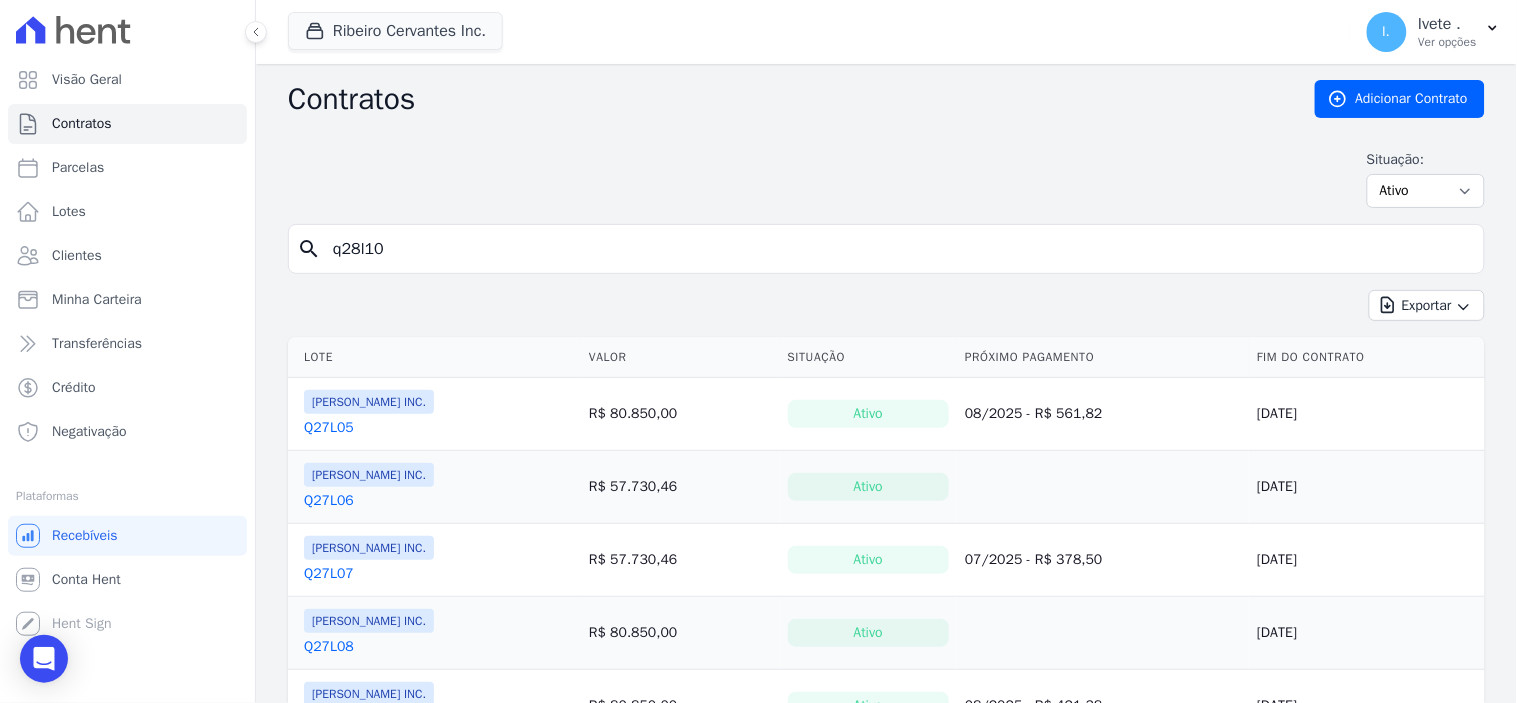 type on "q28l10" 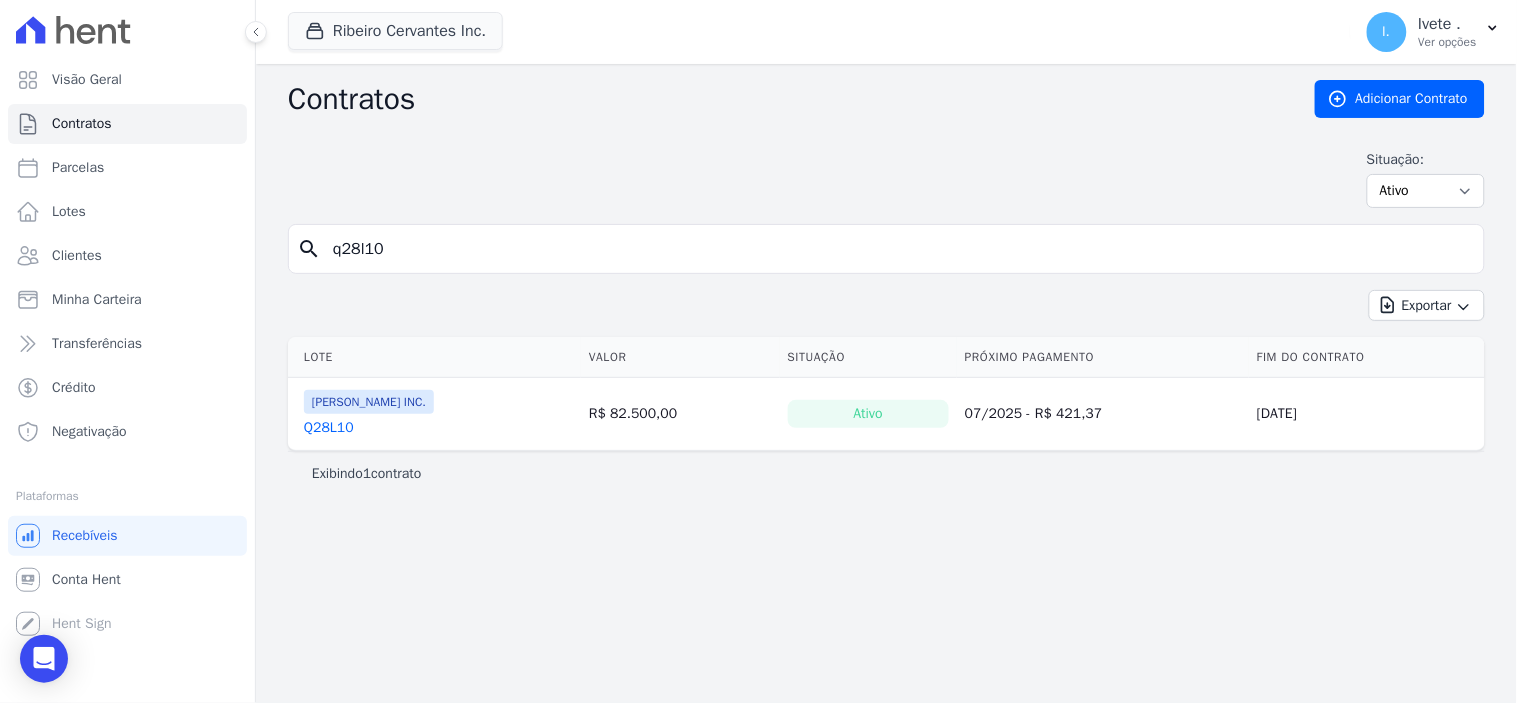 click on "Q28L10" at bounding box center [329, 428] 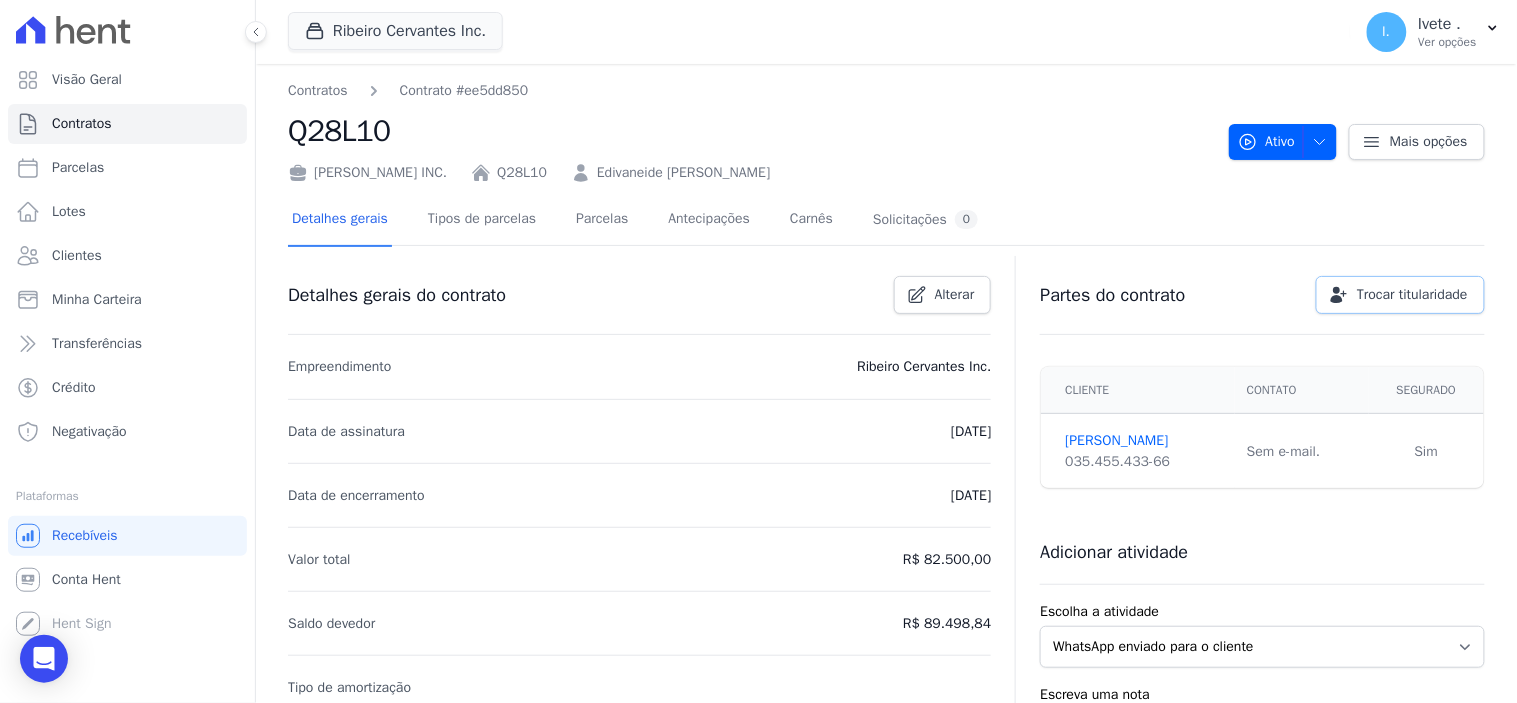 click on "Trocar titularidade" at bounding box center [1412, 295] 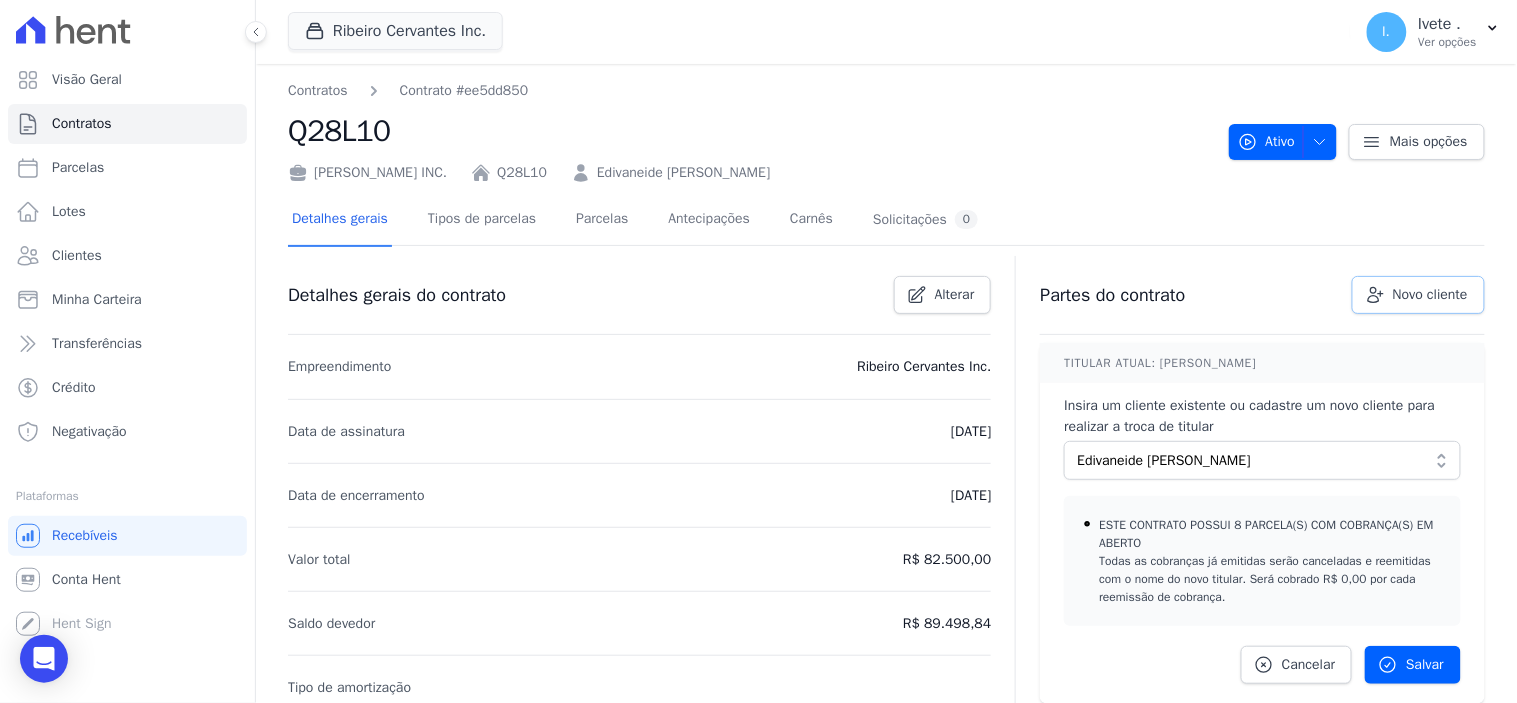 click on "Novo cliente" at bounding box center (1430, 295) 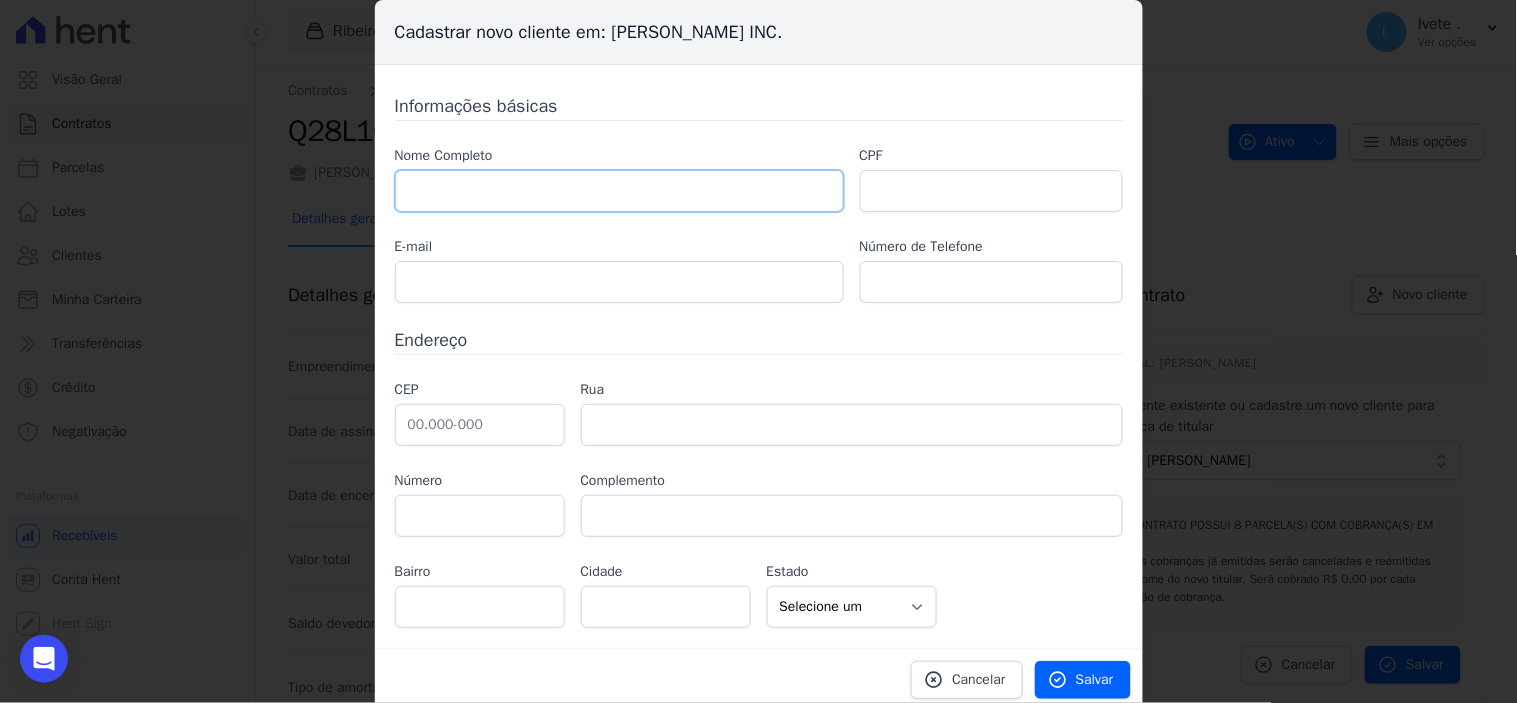 click at bounding box center [619, 191] 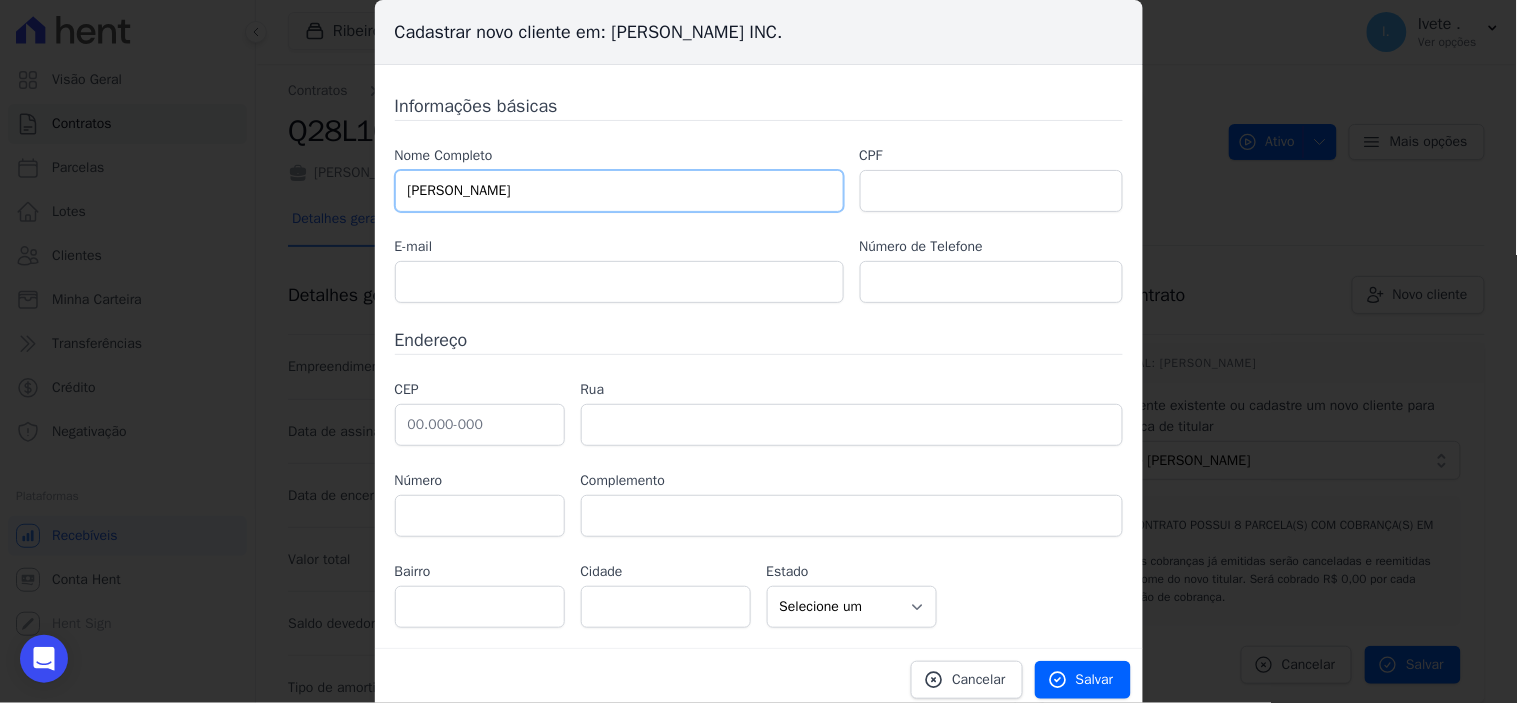 type on "[PERSON_NAME]" 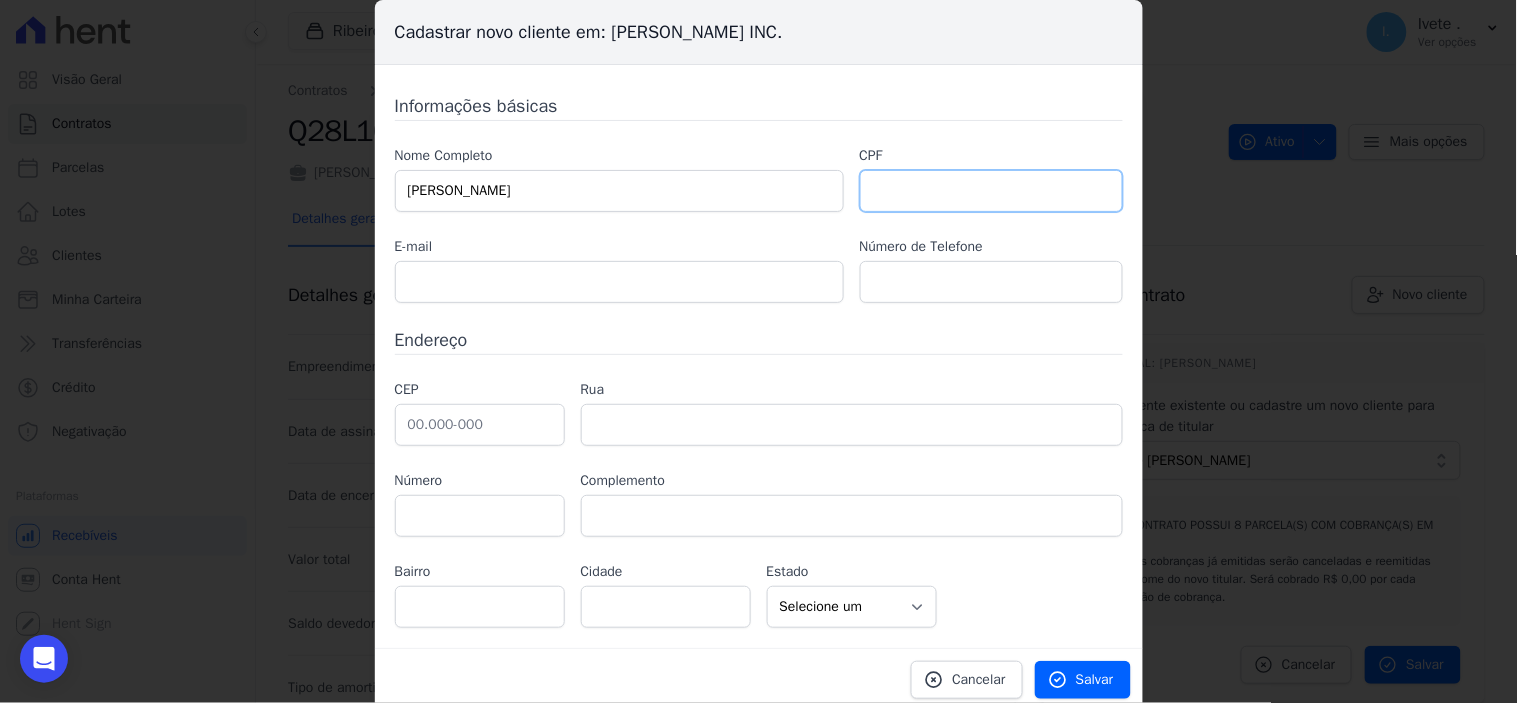click at bounding box center (991, 191) 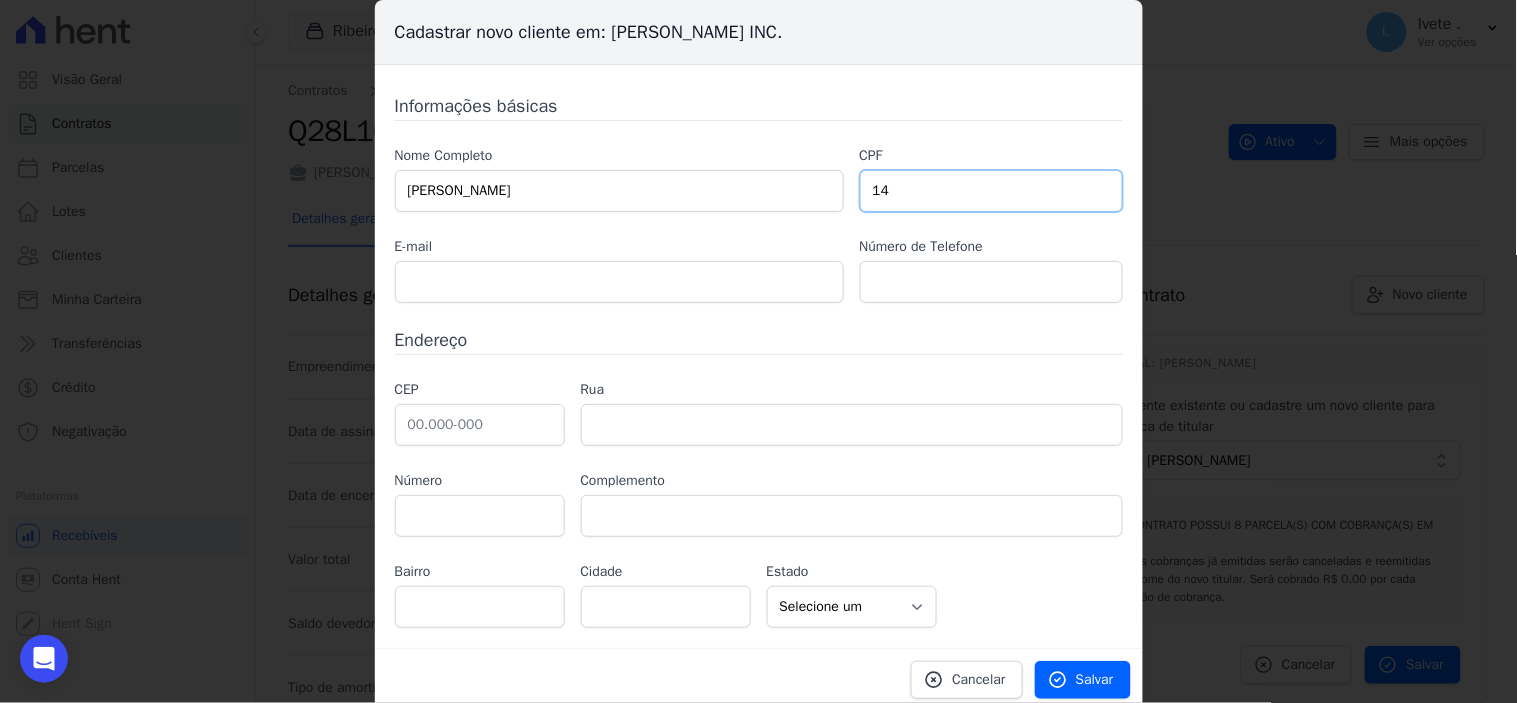 type on "1" 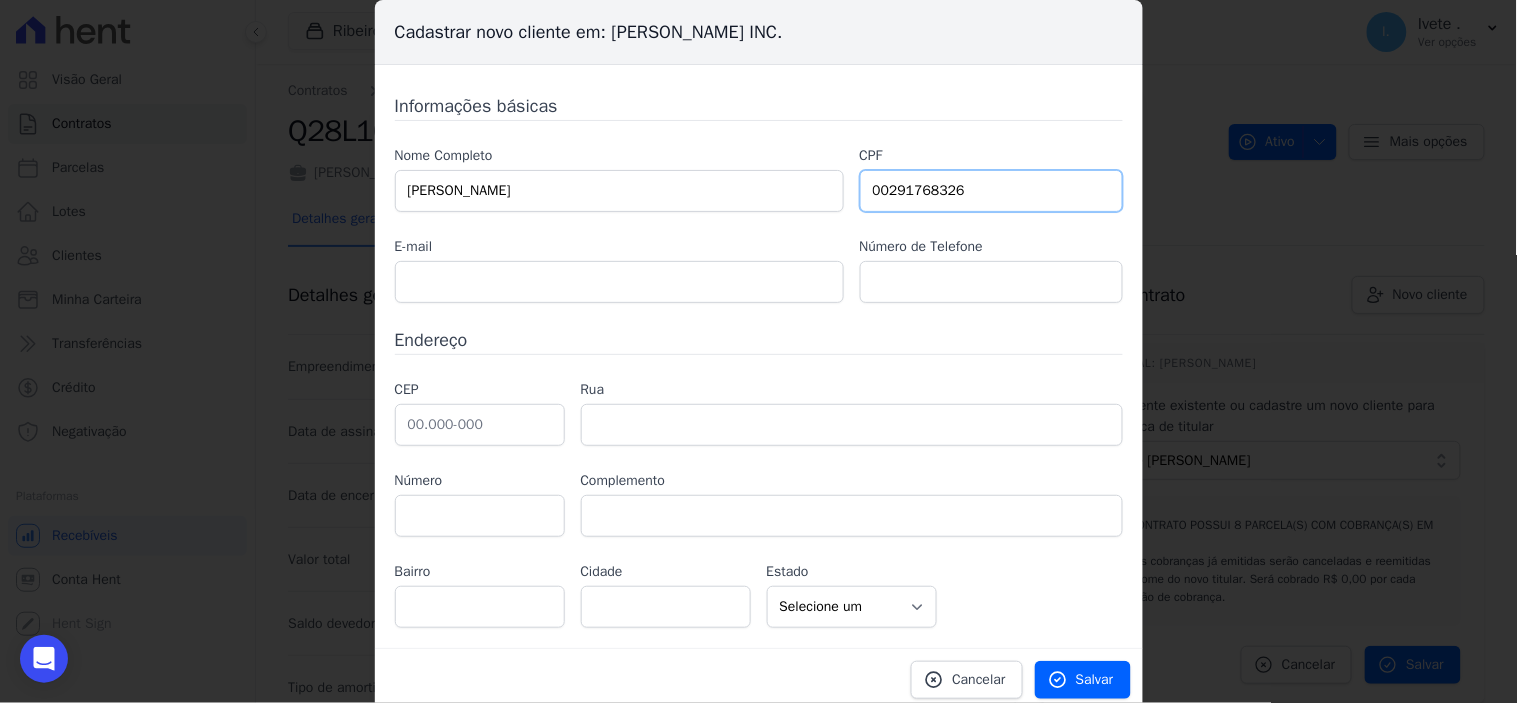 type on "00291768326" 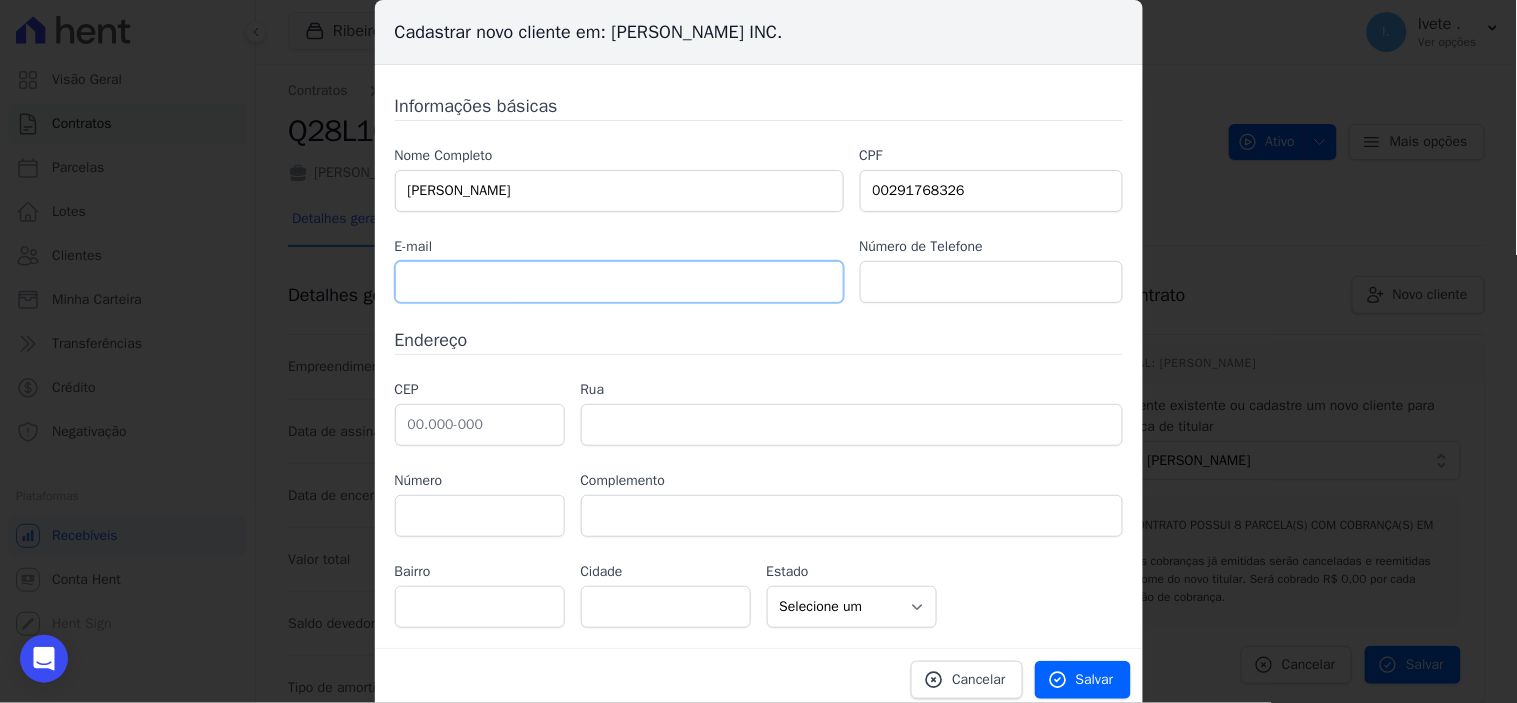 click at bounding box center (619, 282) 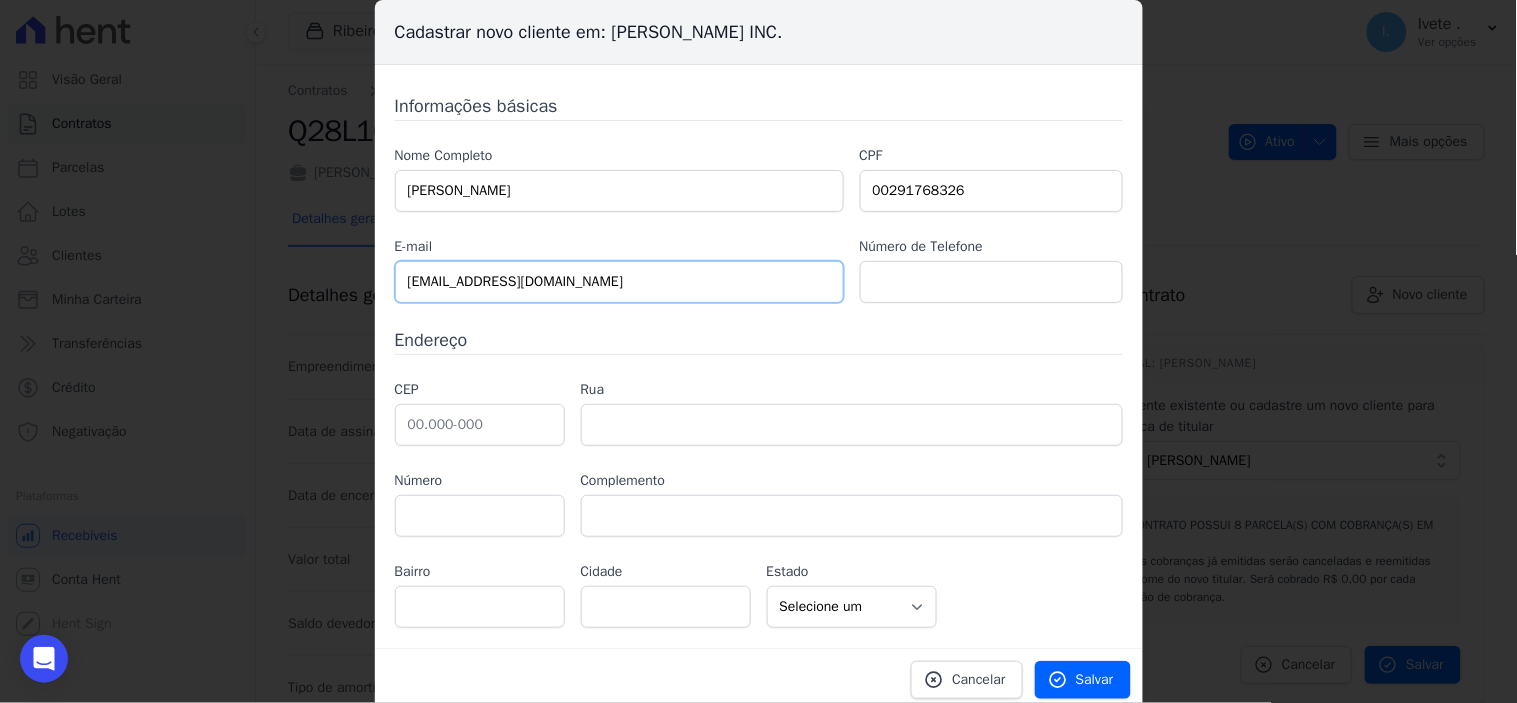 type on "[EMAIL_ADDRESS][DOMAIN_NAME]" 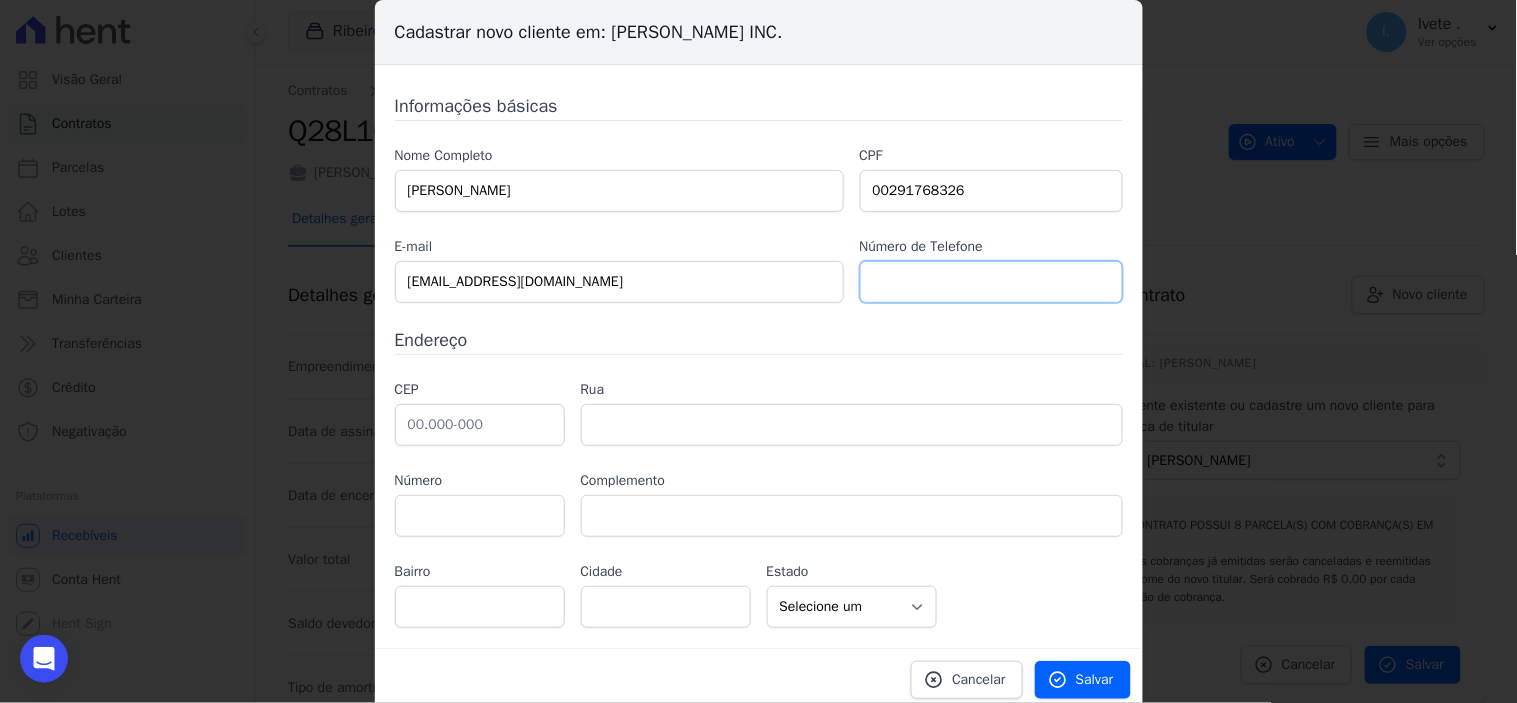 click at bounding box center [991, 282] 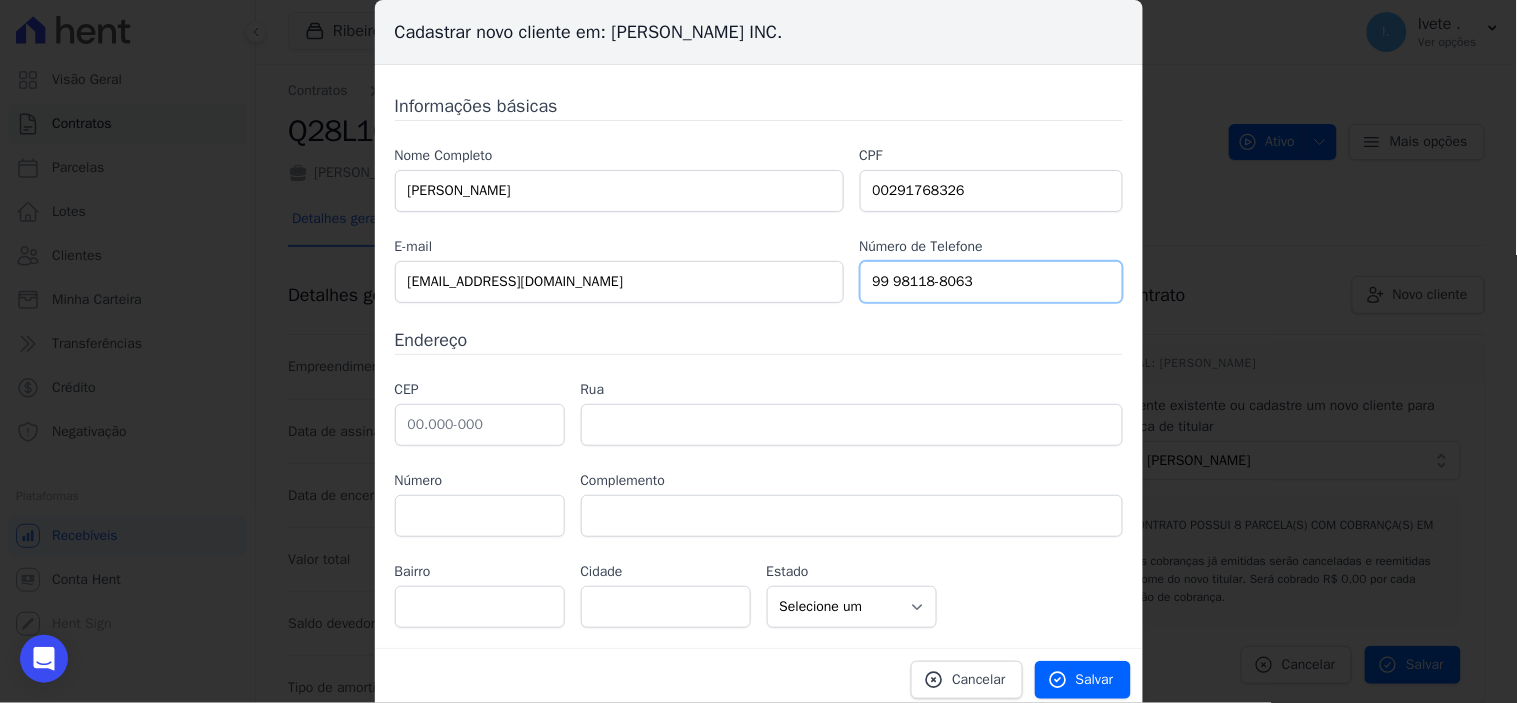 type on "99 98118-8063" 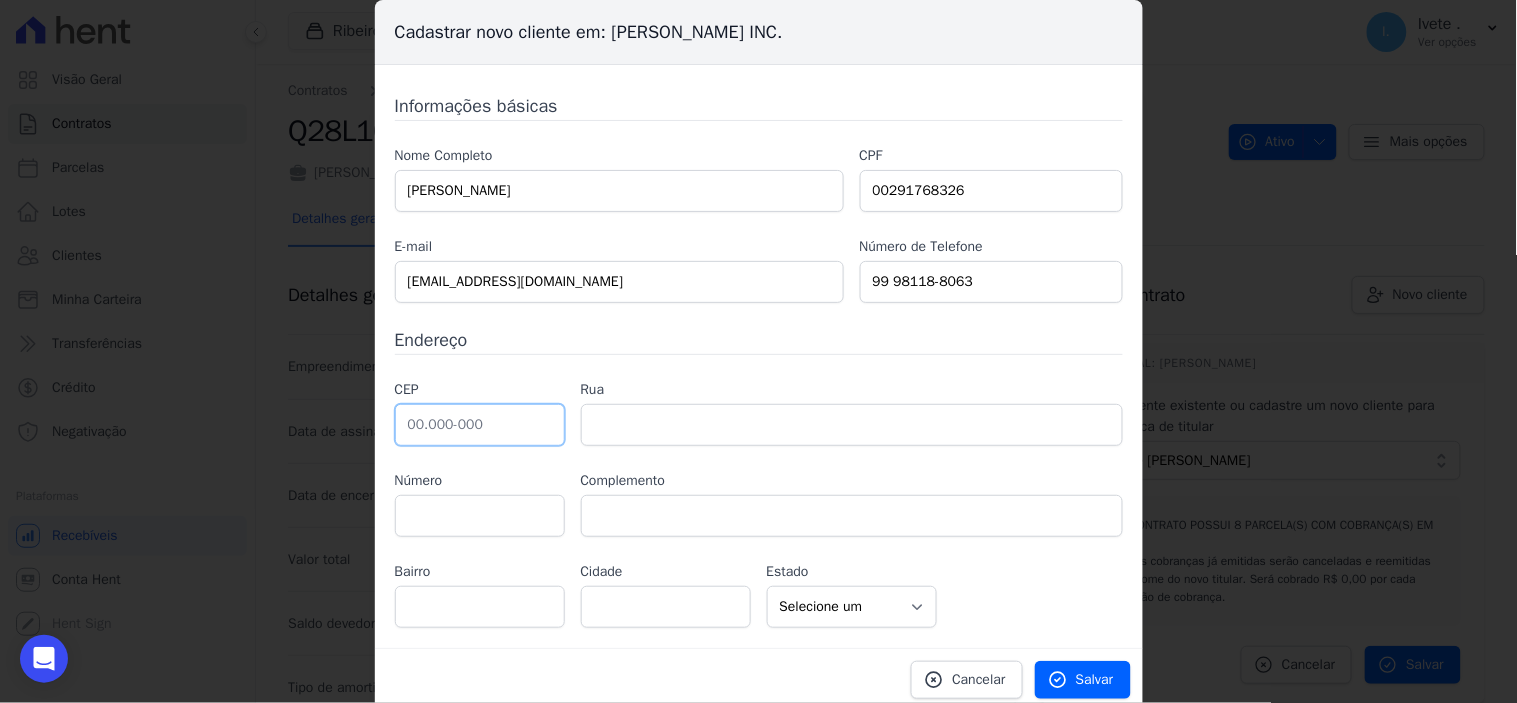 click at bounding box center (480, 425) 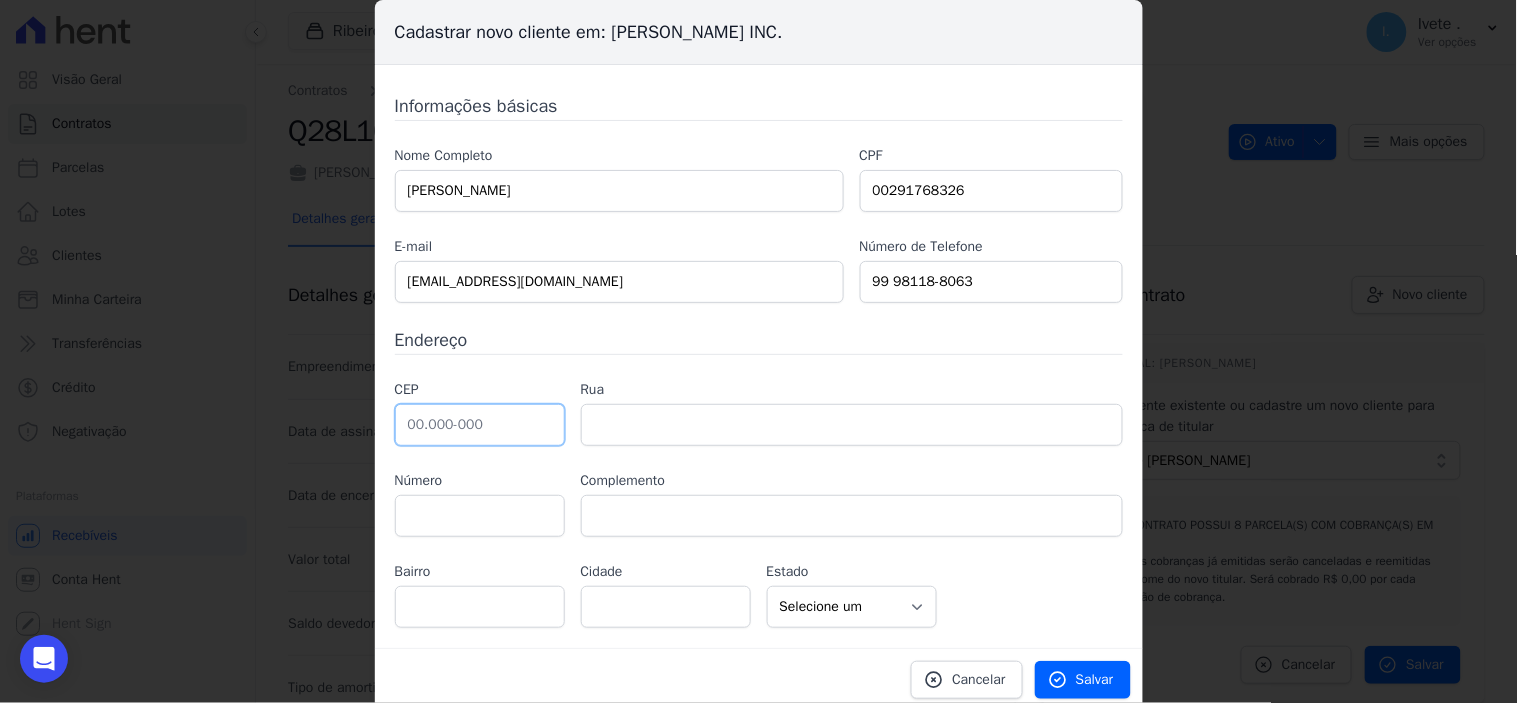 click at bounding box center (480, 425) 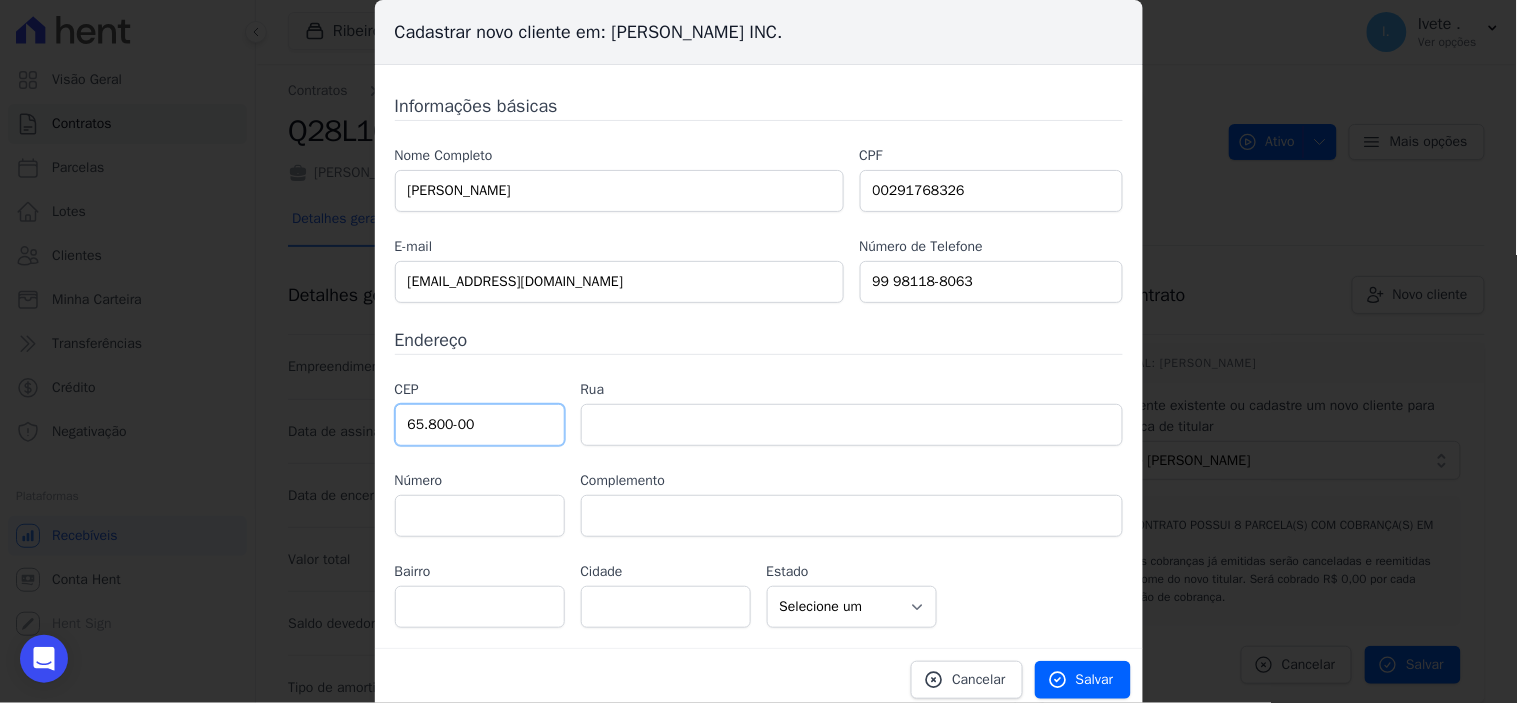 type on "65.800-00" 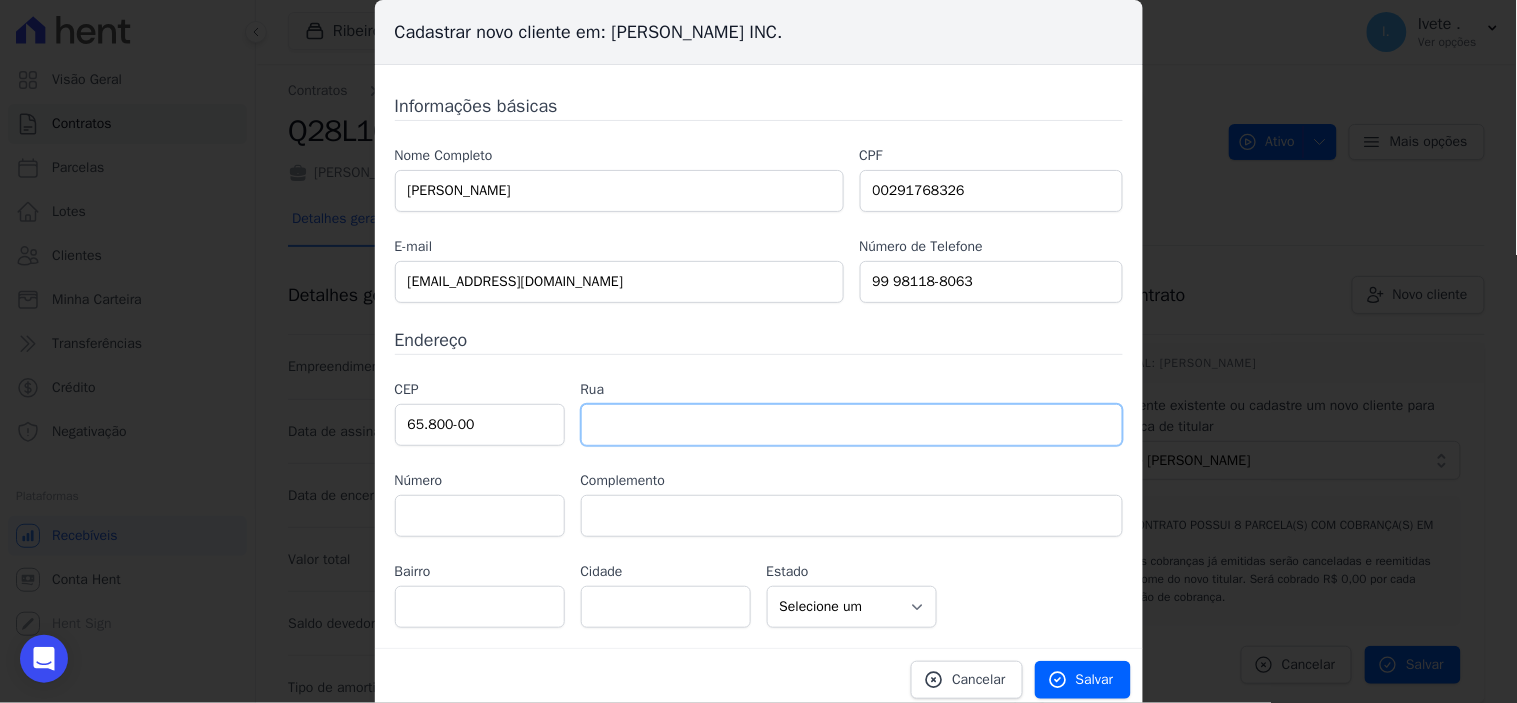 click at bounding box center [852, 425] 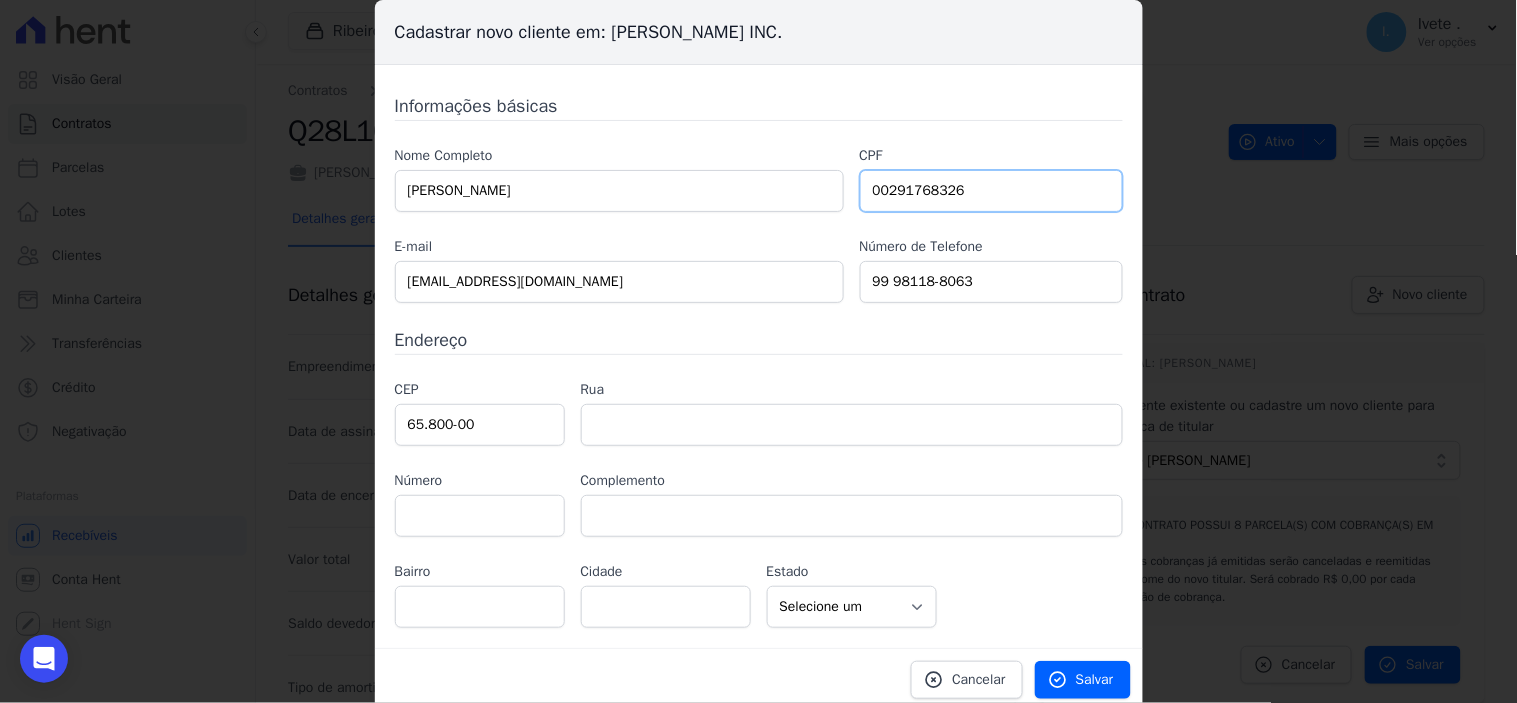 click on "00291768326" at bounding box center (991, 191) 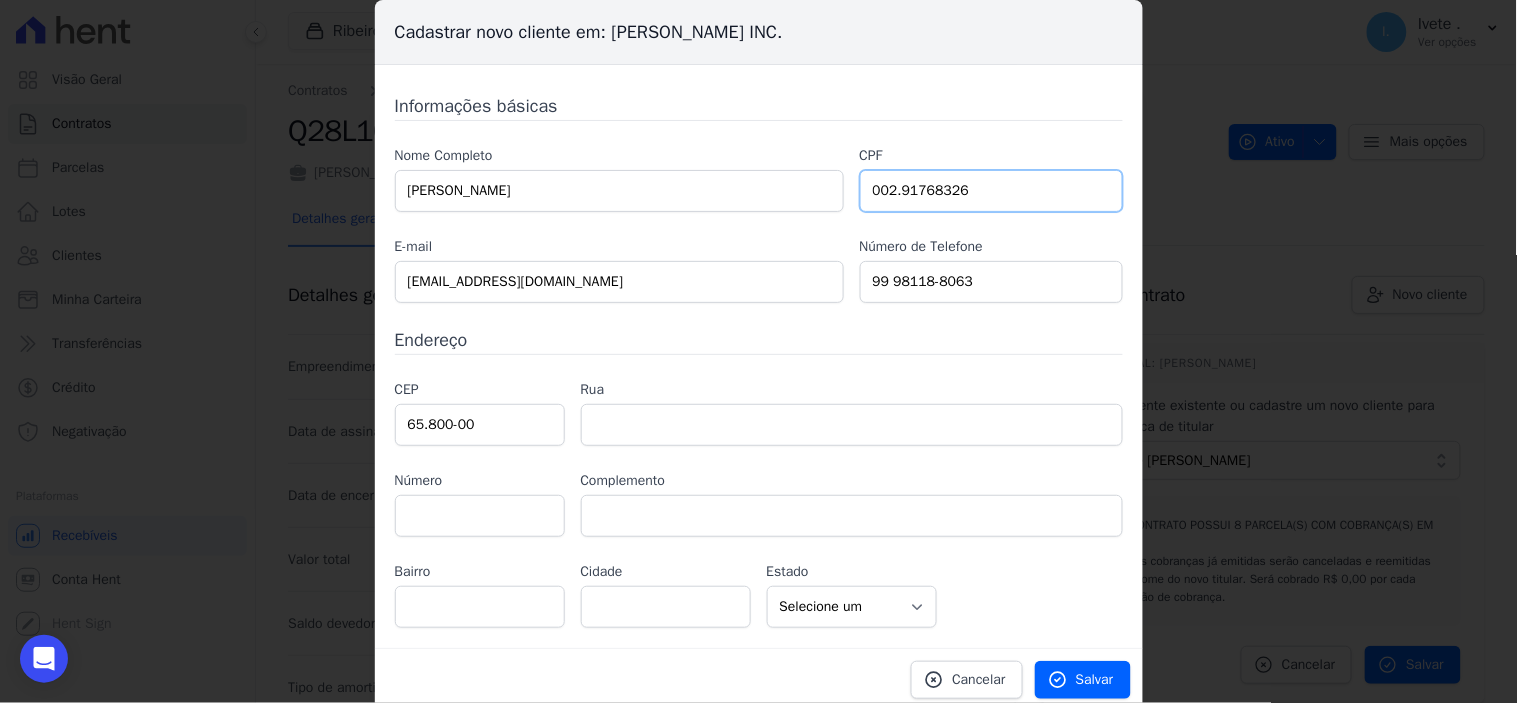 click on "002.91768326" at bounding box center (991, 191) 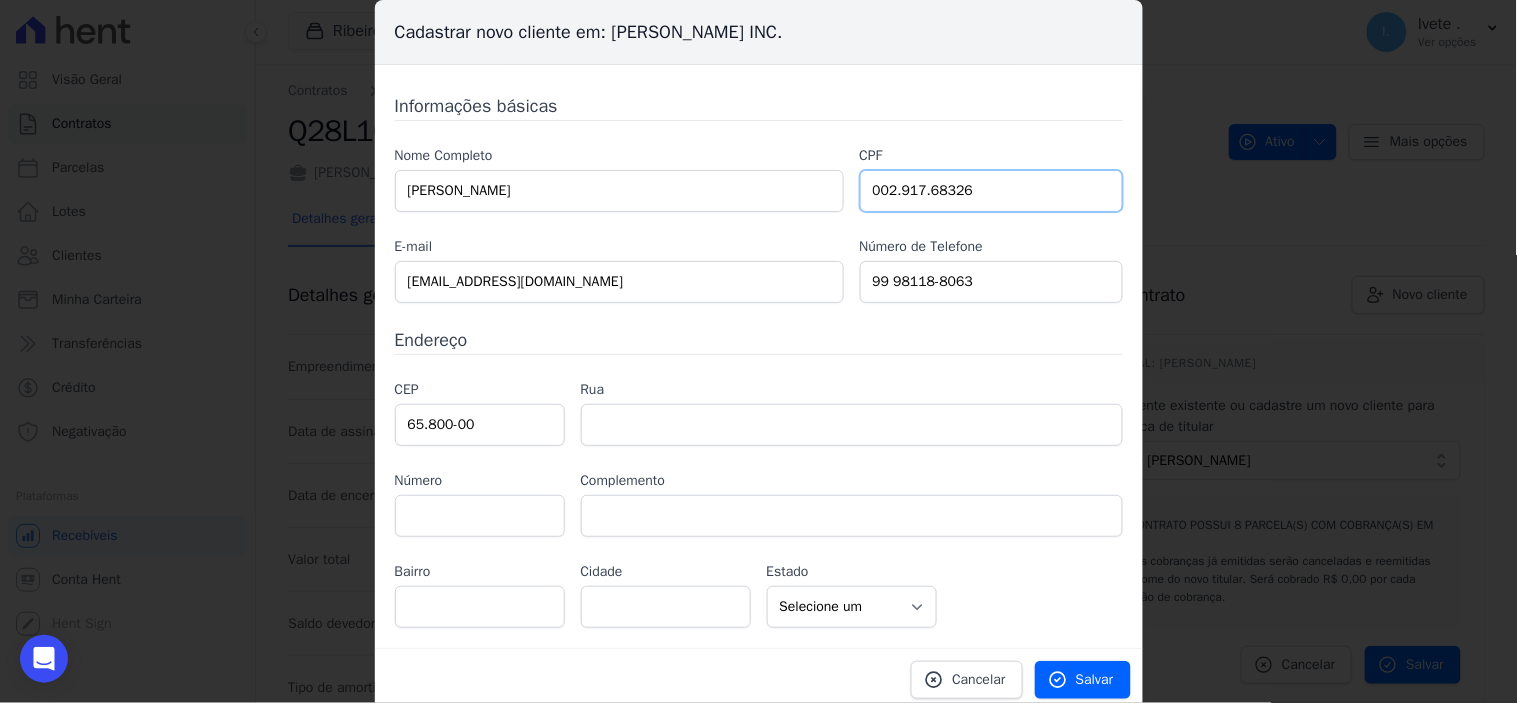 click on "002.917.68326" at bounding box center (991, 191) 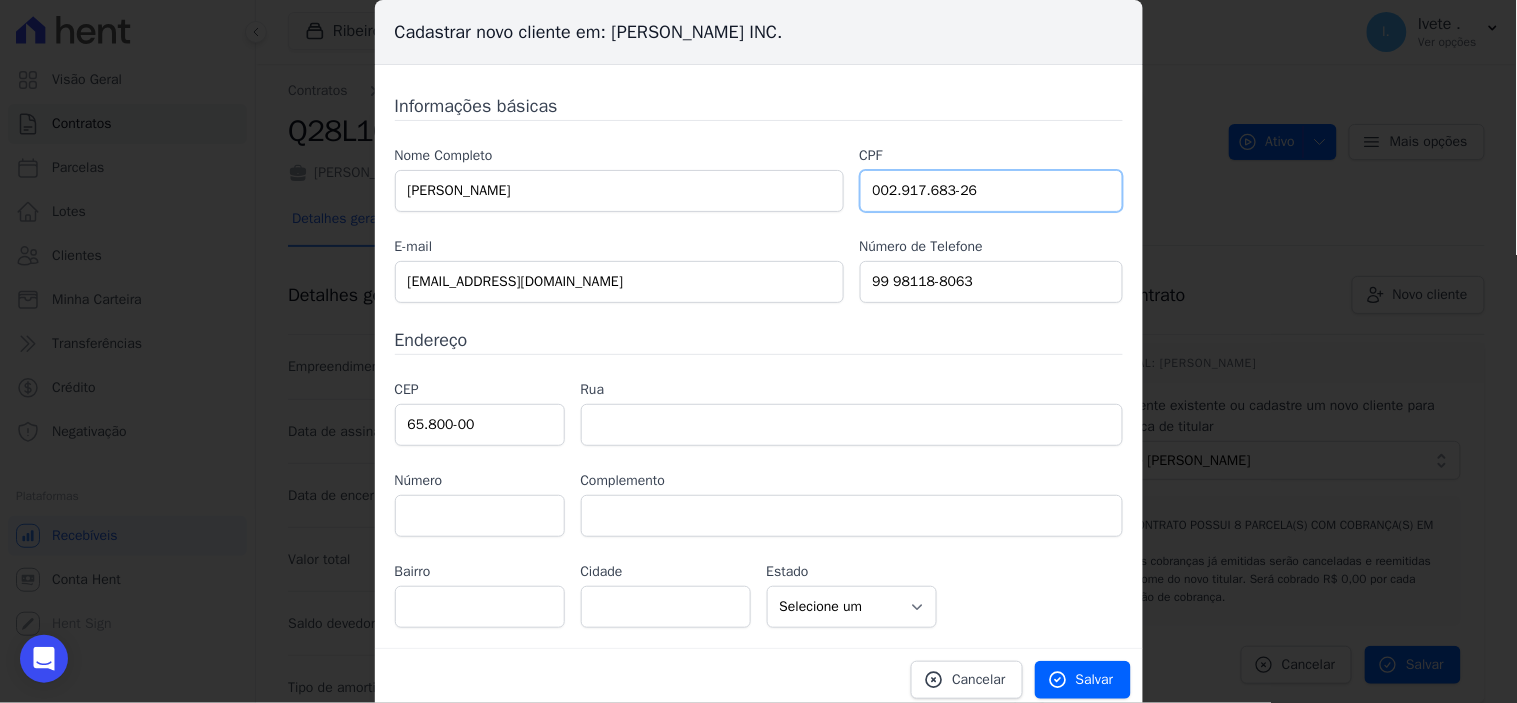 scroll, scrollTop: 8, scrollLeft: 0, axis: vertical 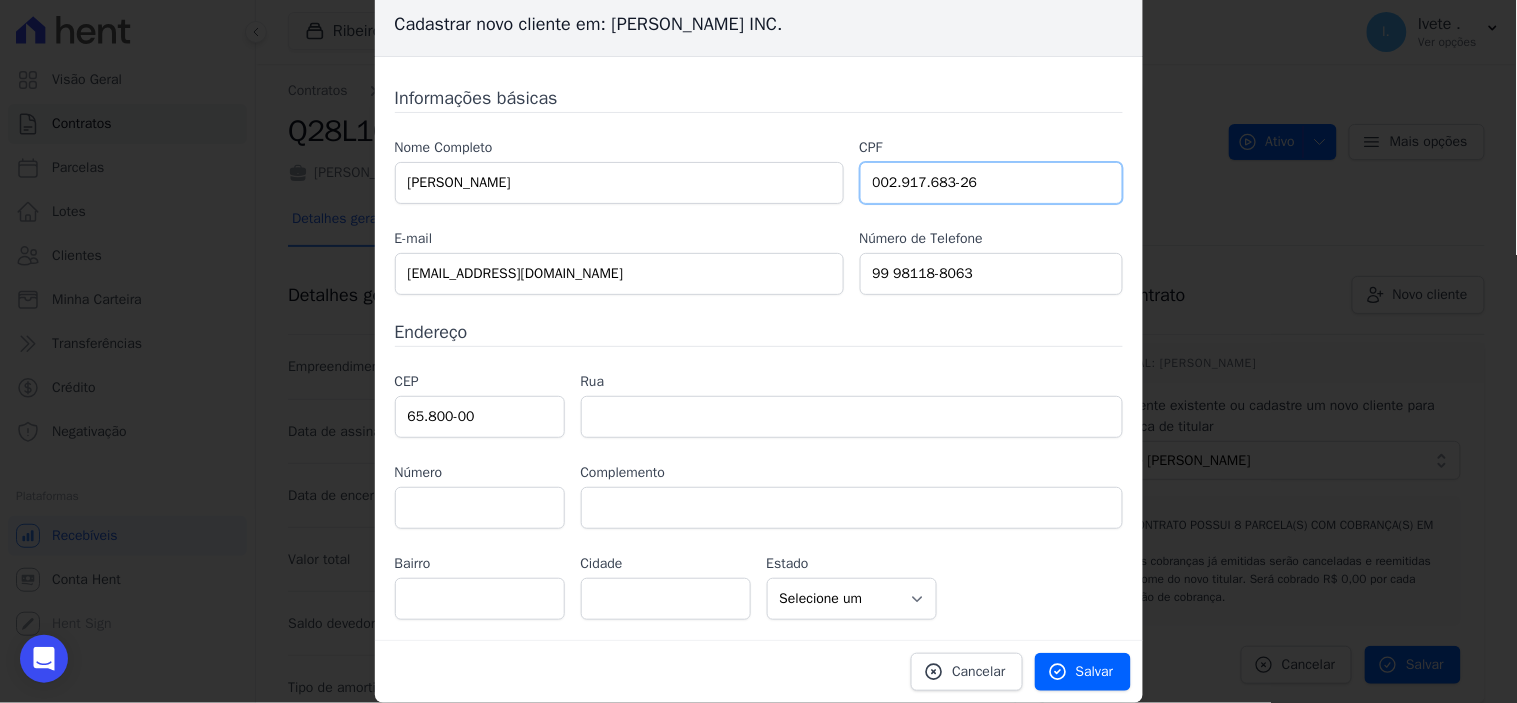 type on "002.917.683-26" 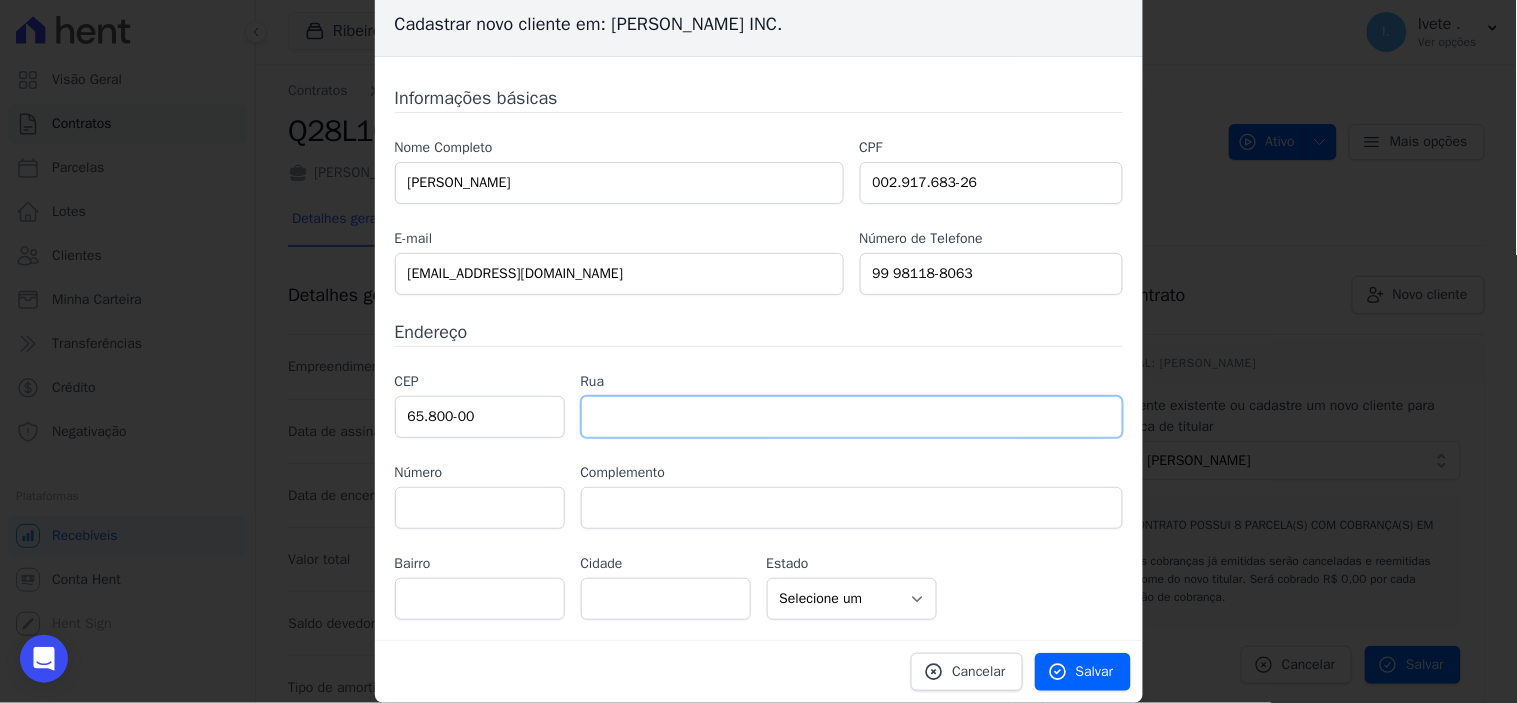 click at bounding box center (852, 417) 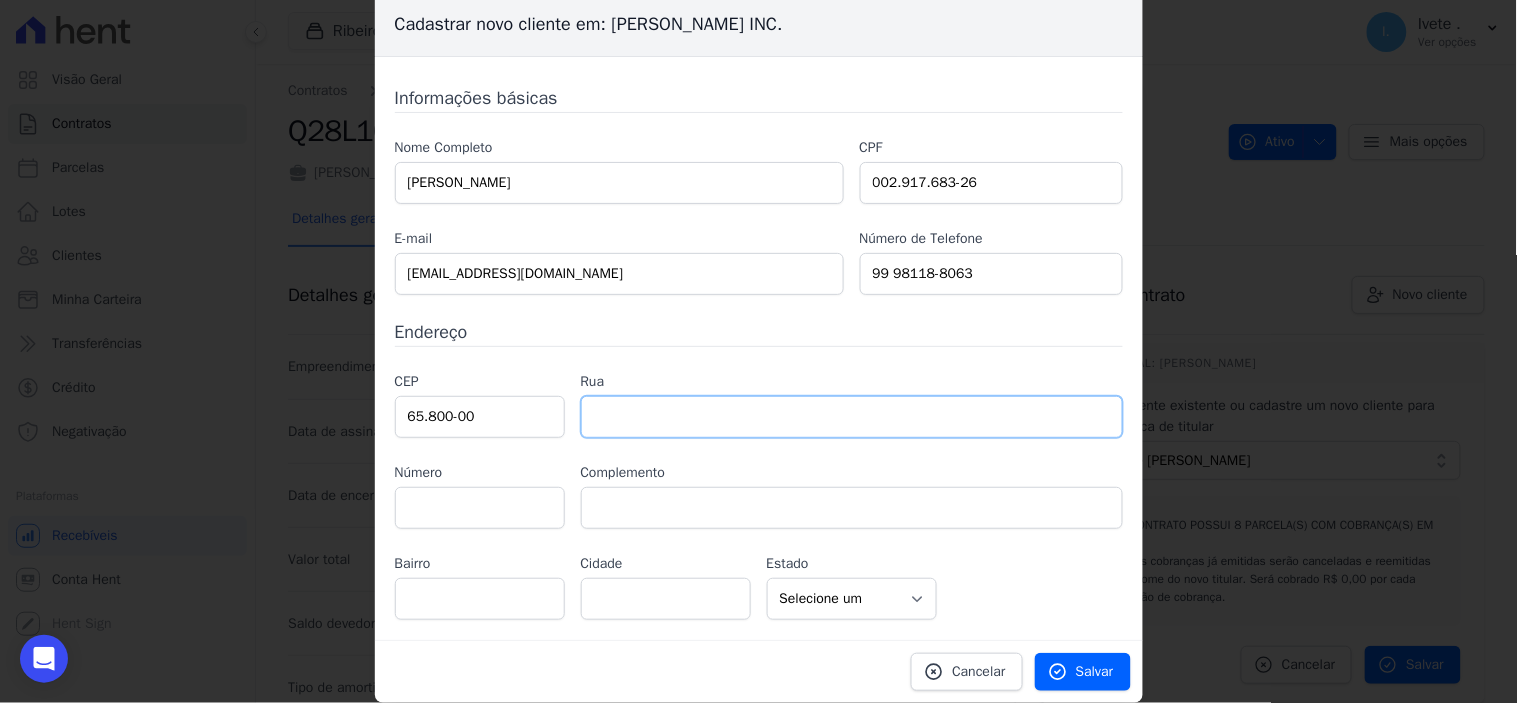 click at bounding box center [852, 417] 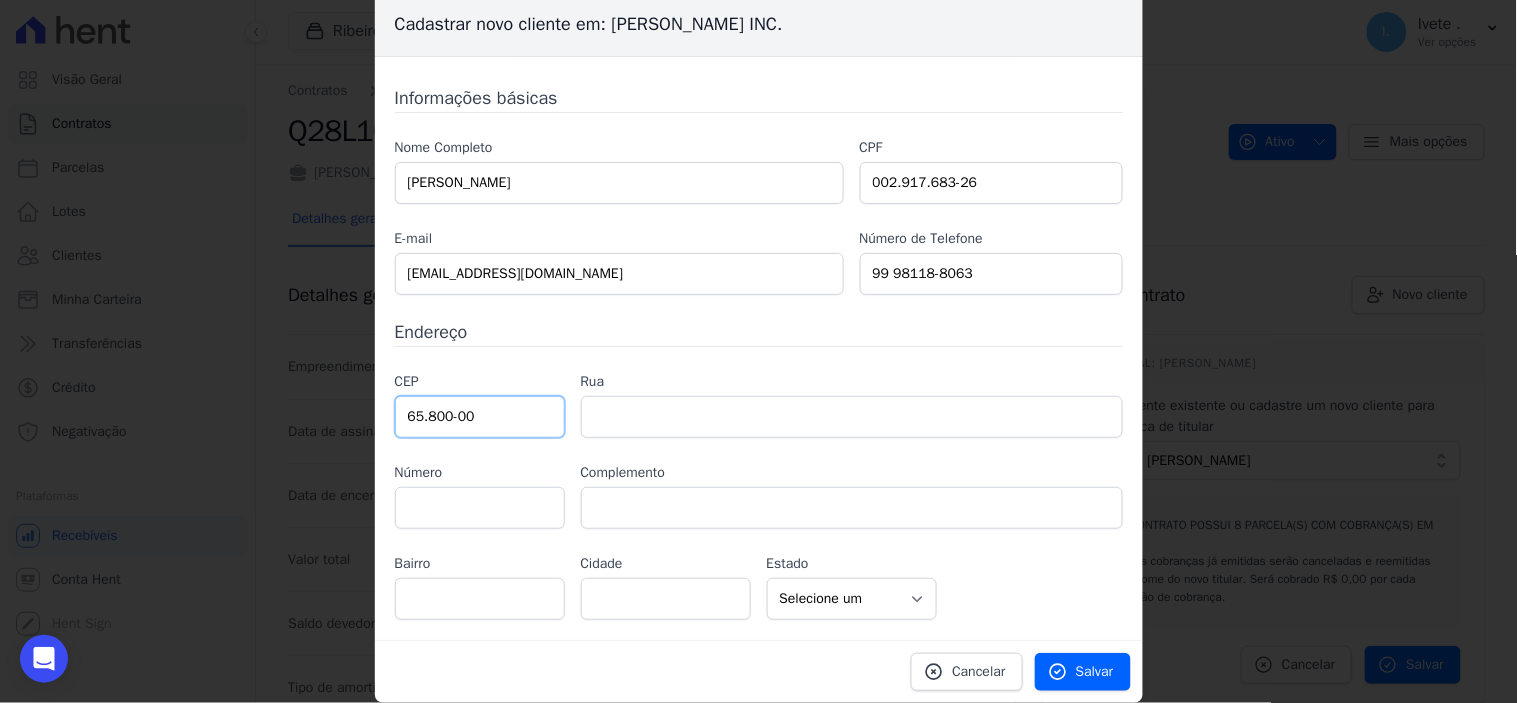 click on "65.800-00" at bounding box center [480, 417] 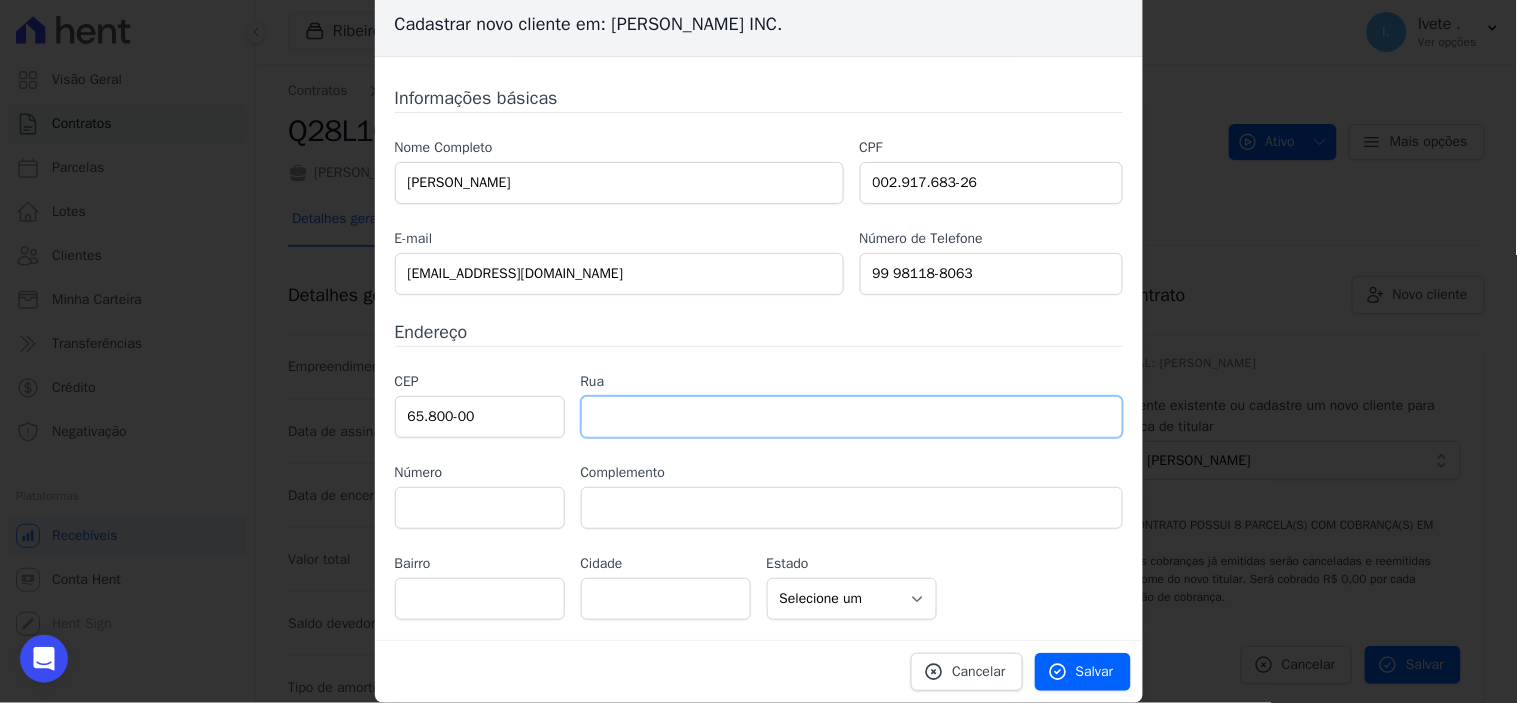 click at bounding box center (852, 417) 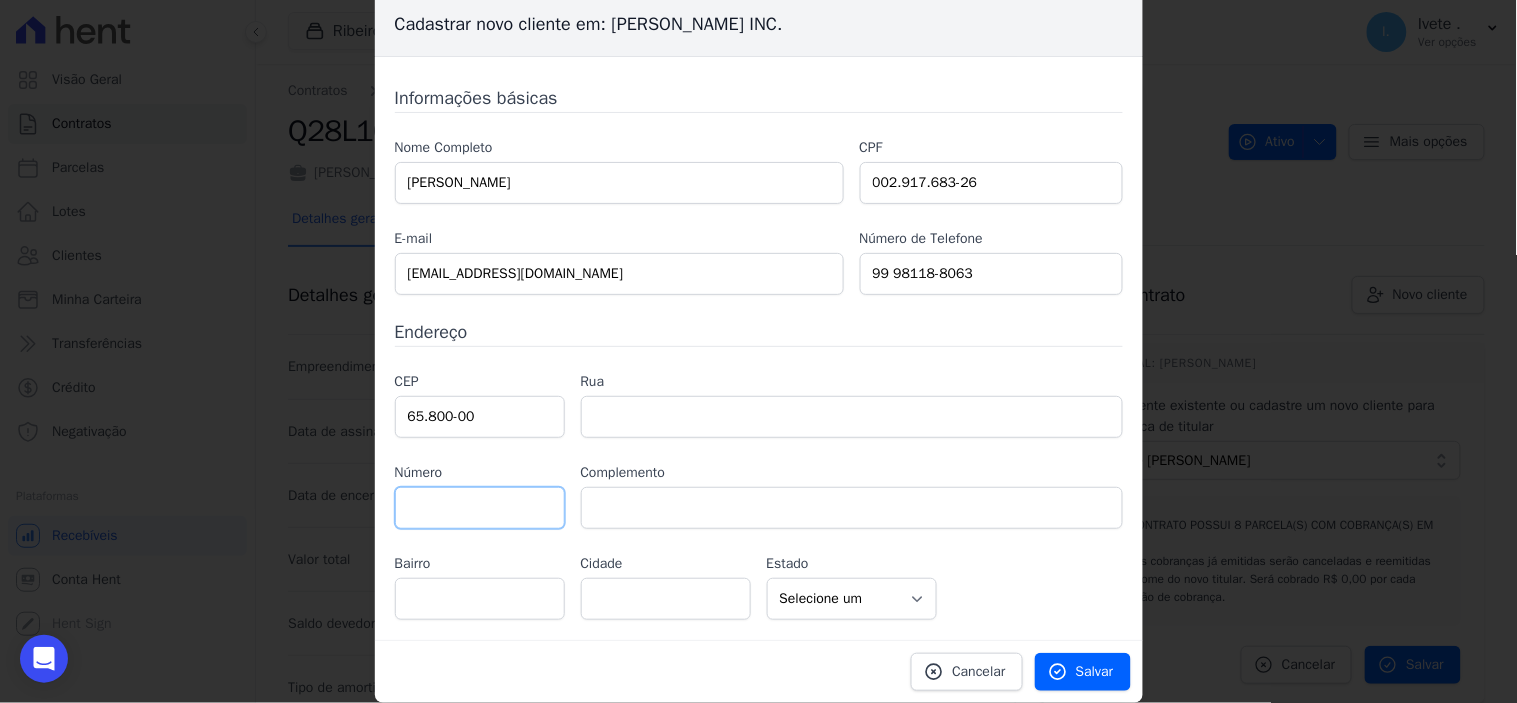 click at bounding box center [480, 508] 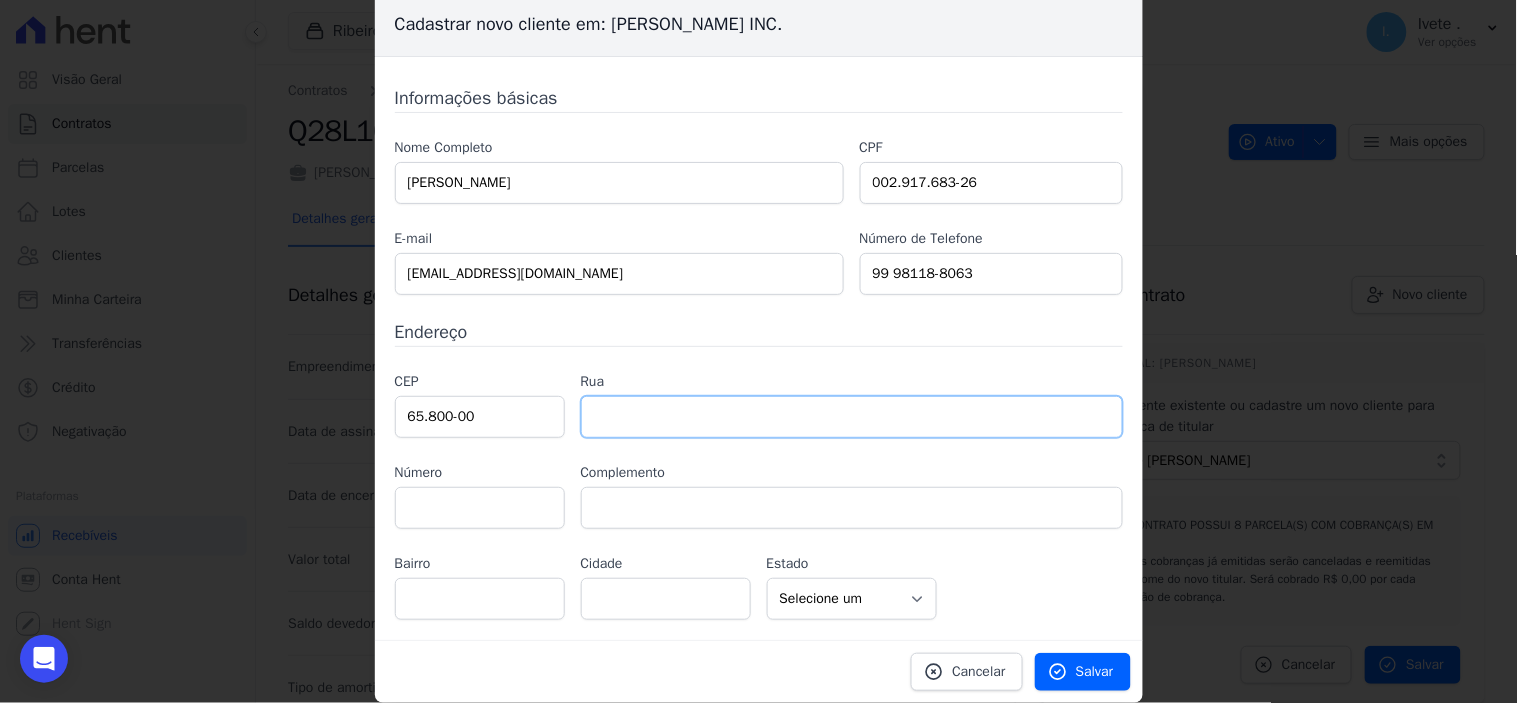 click at bounding box center [852, 417] 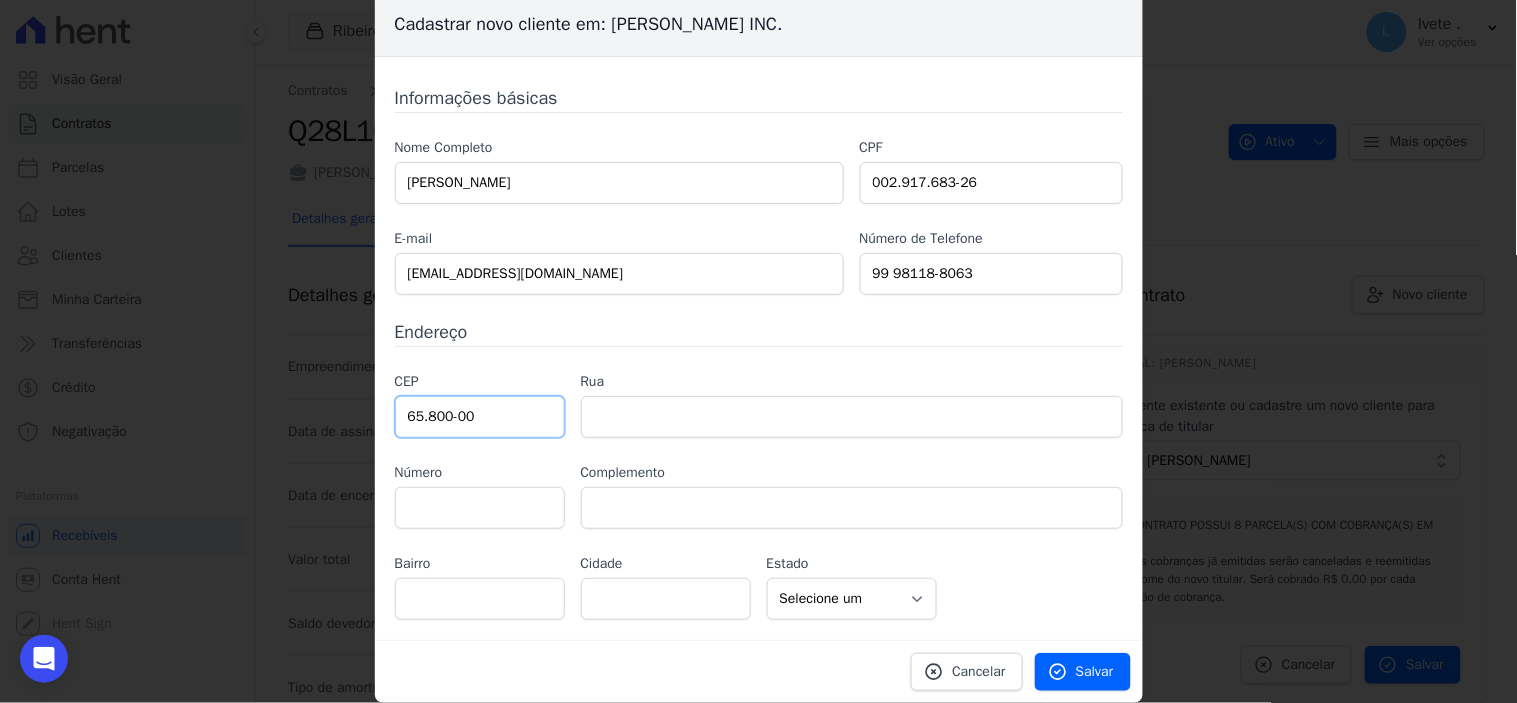 click on "65.800-00" at bounding box center (480, 417) 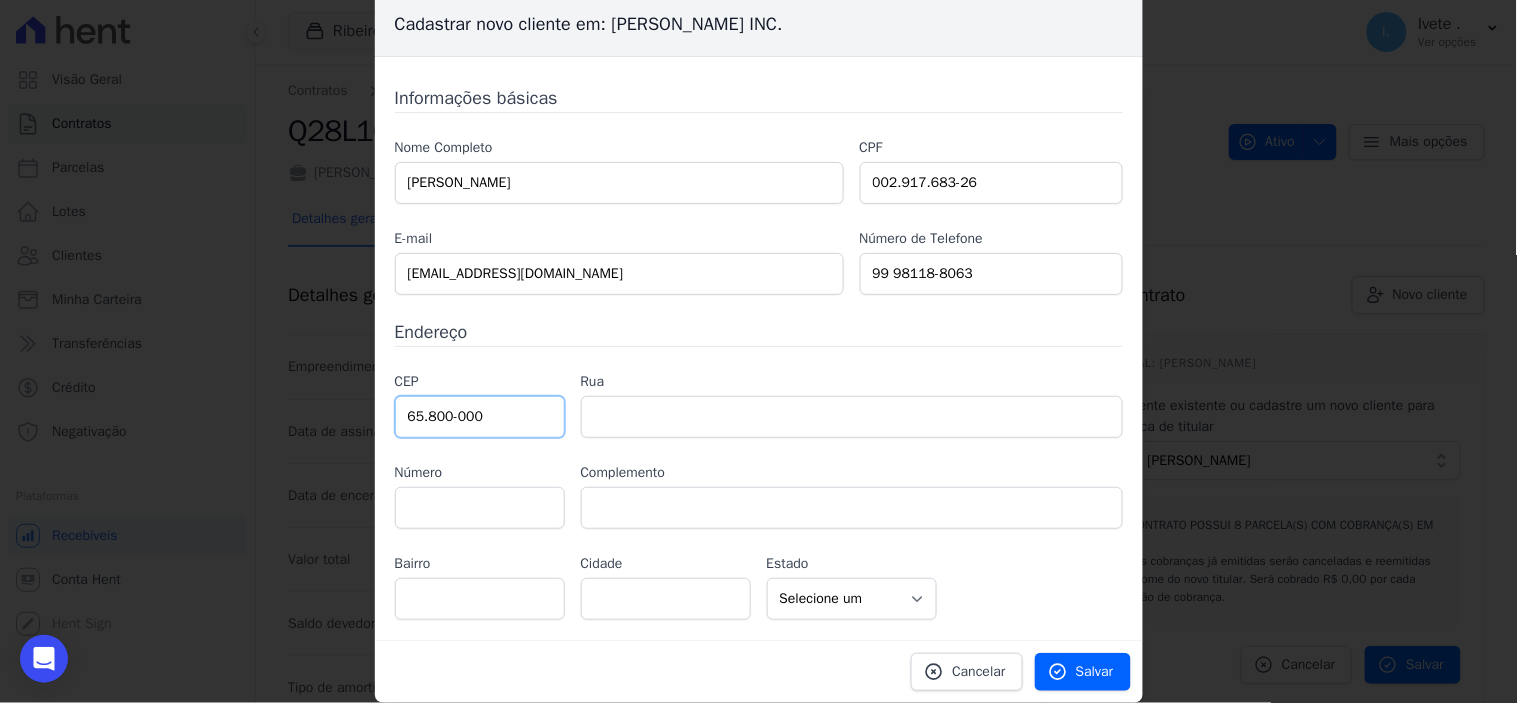 type on "65.800-000" 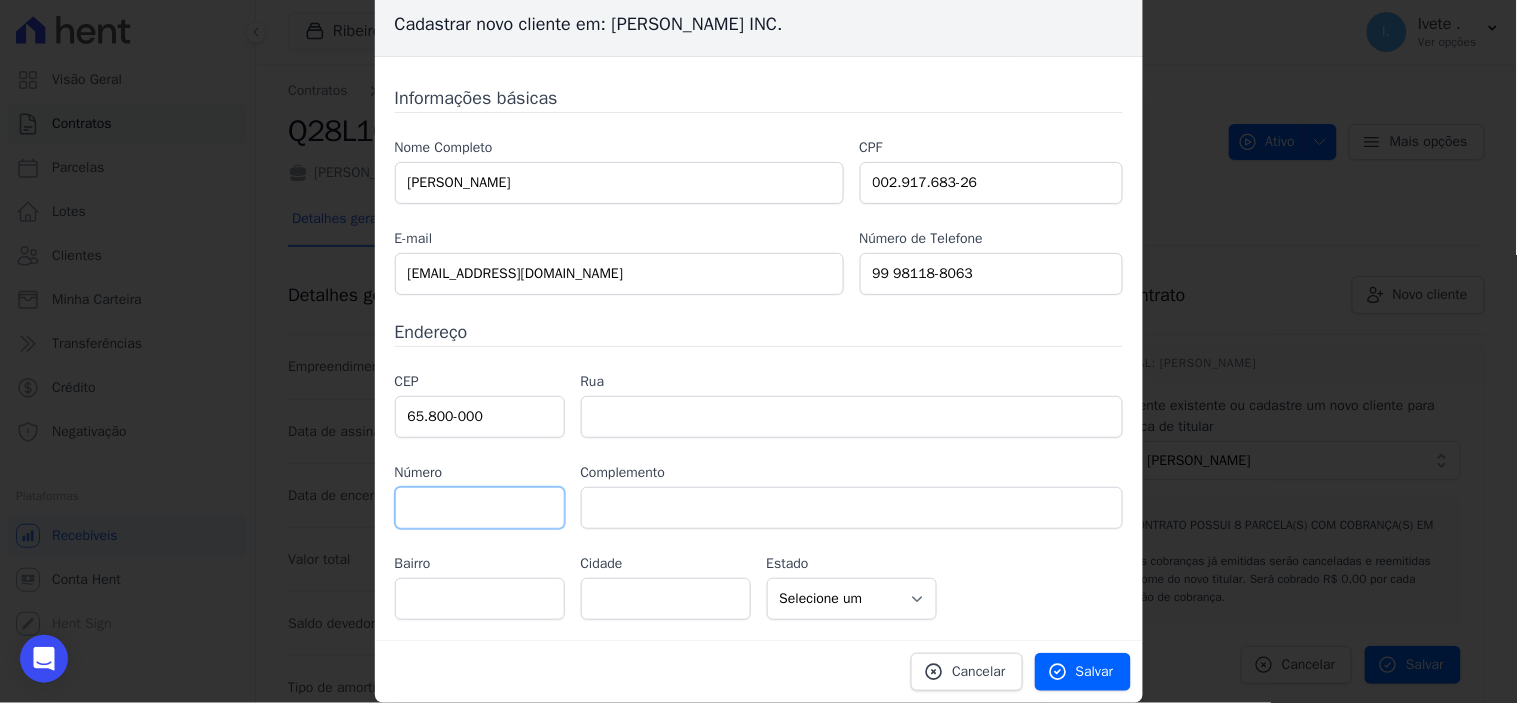 type 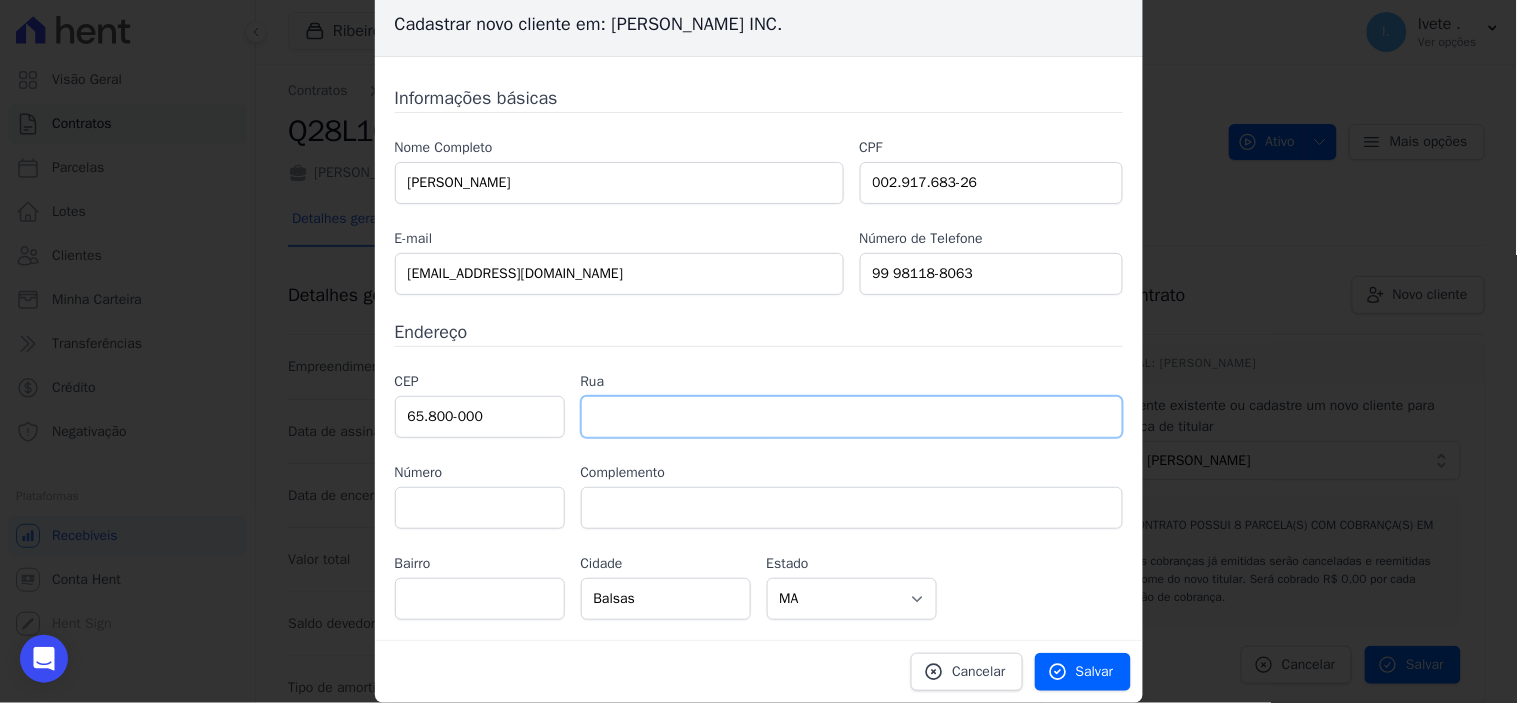 click at bounding box center (852, 417) 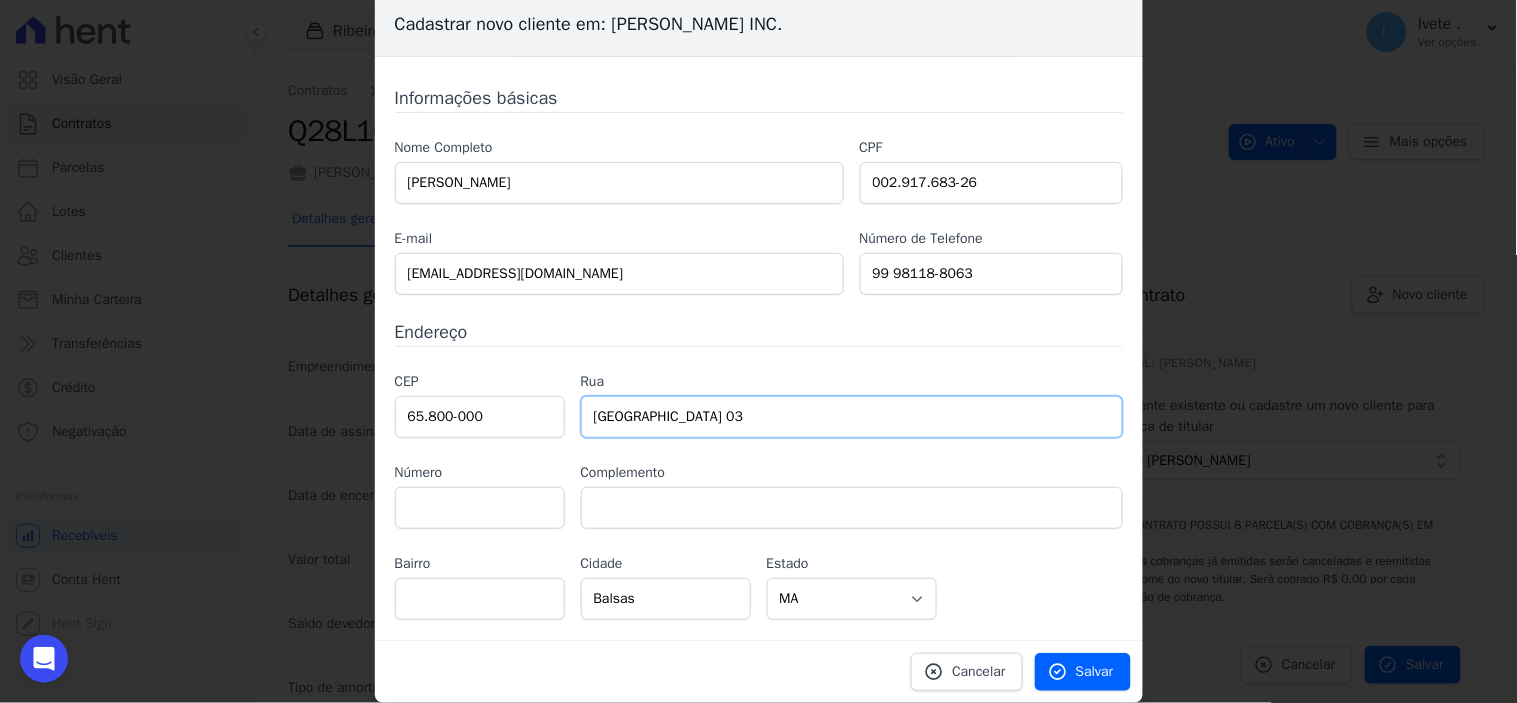 type on "[GEOGRAPHIC_DATA] 03" 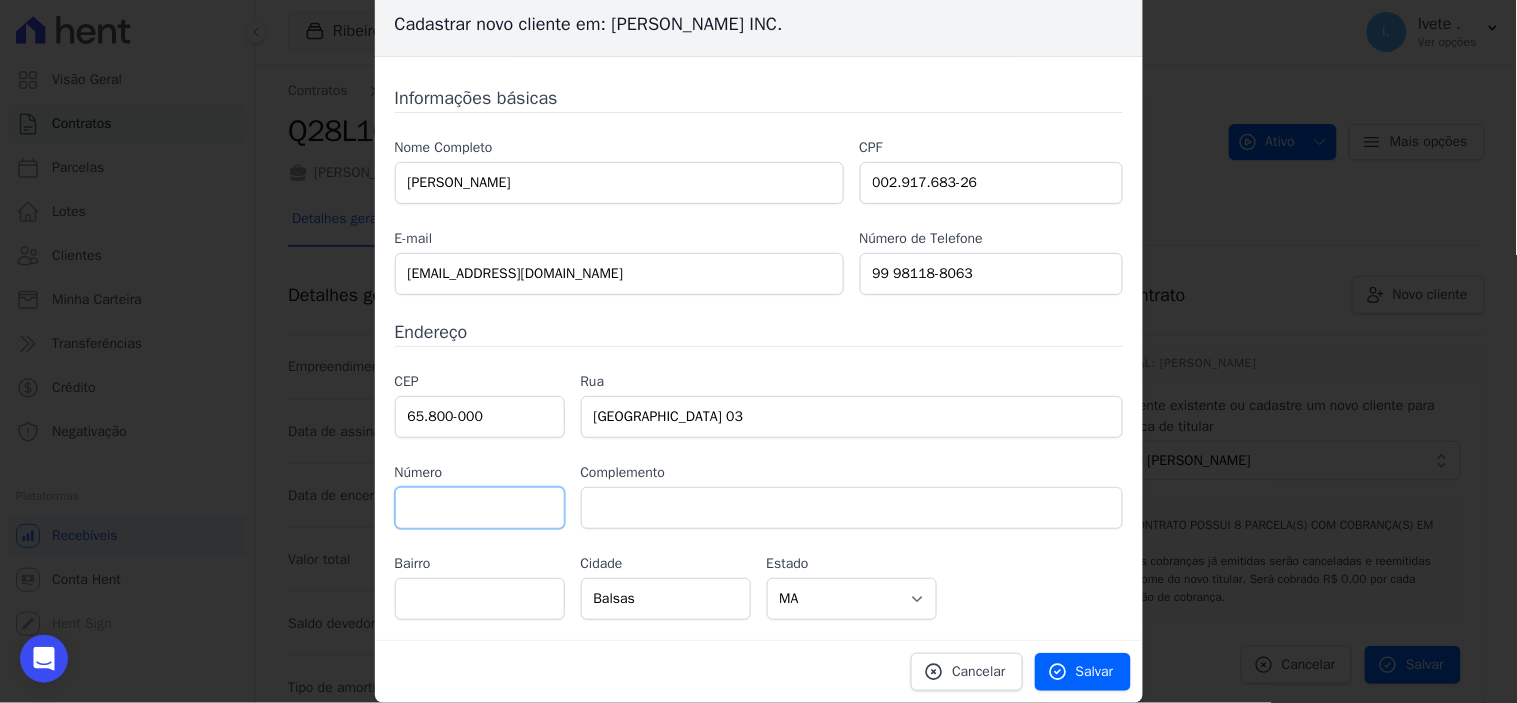 click at bounding box center (480, 508) 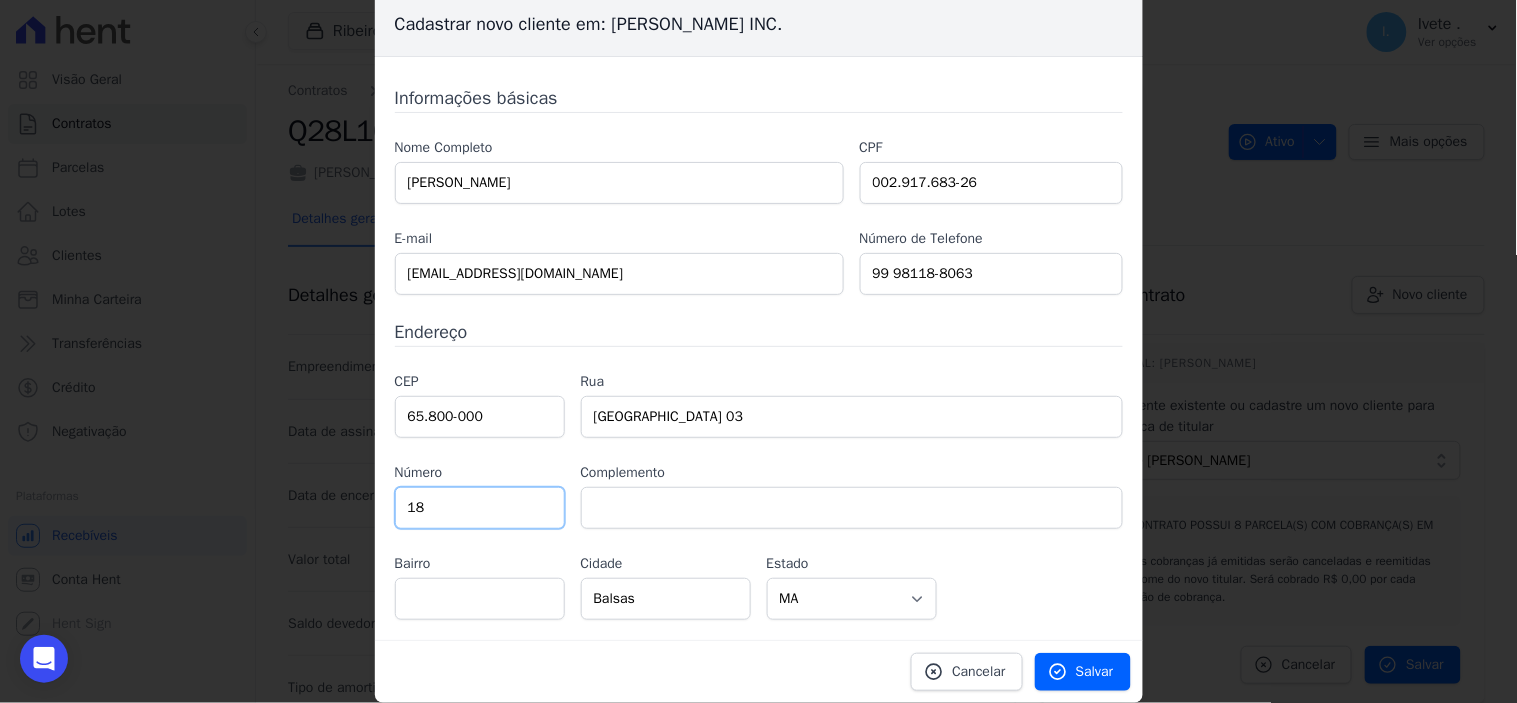 type on "18" 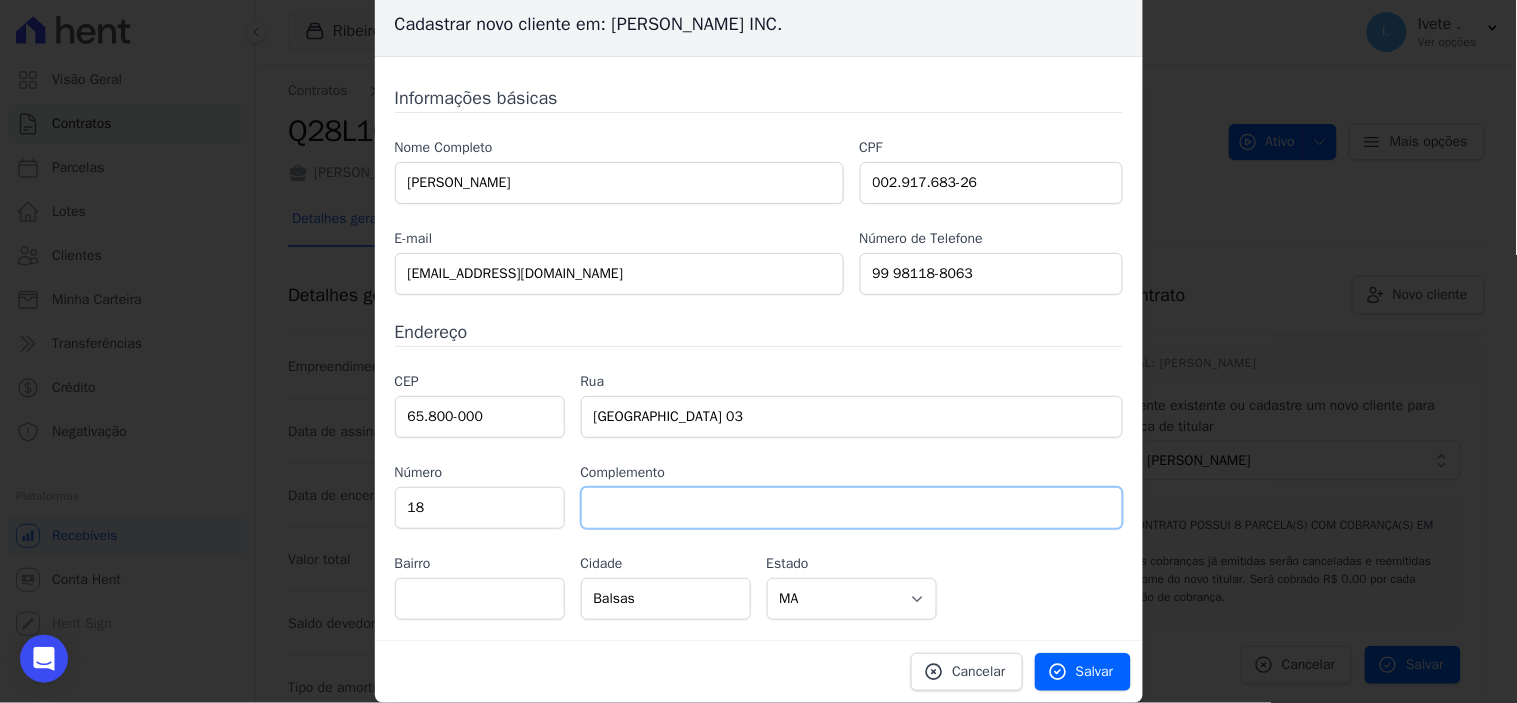 click at bounding box center [852, 508] 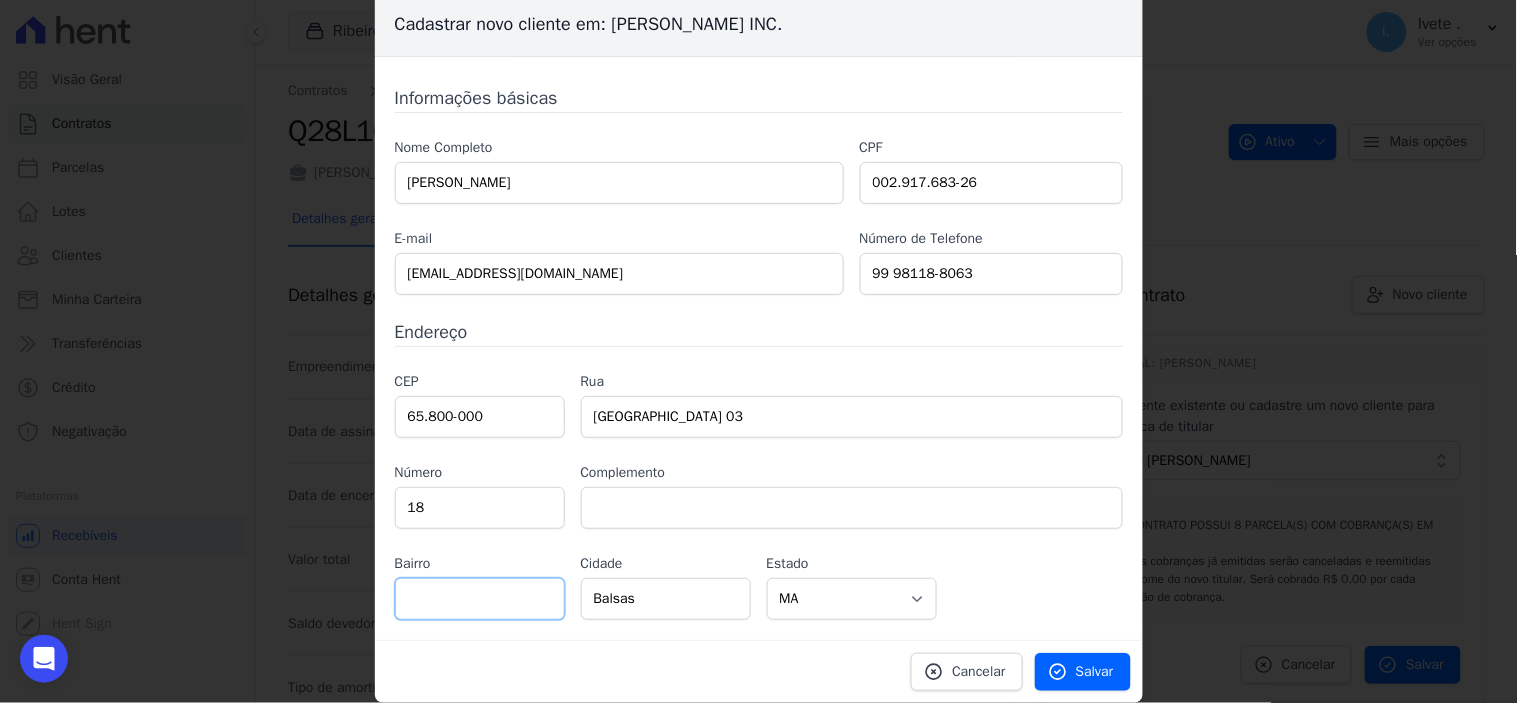 click at bounding box center (480, 599) 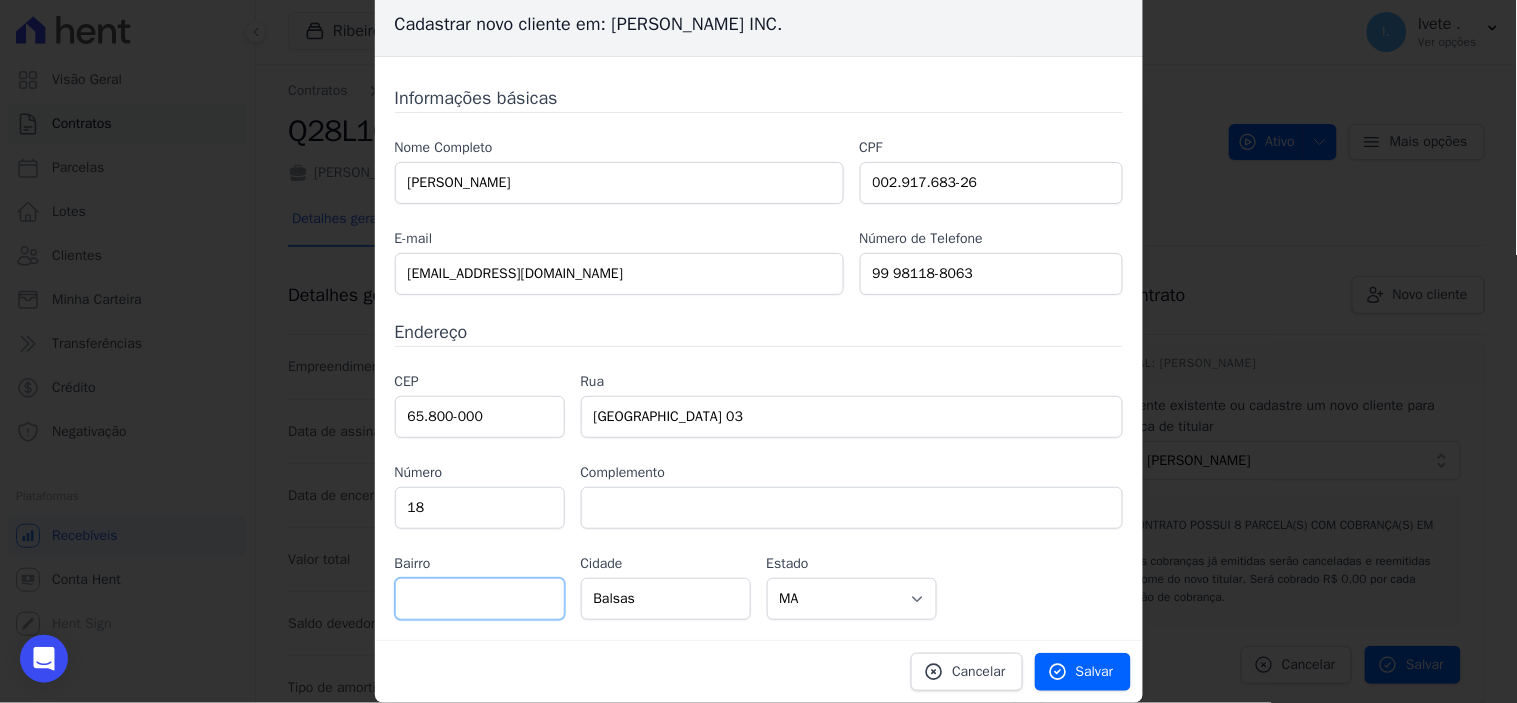 type on "e" 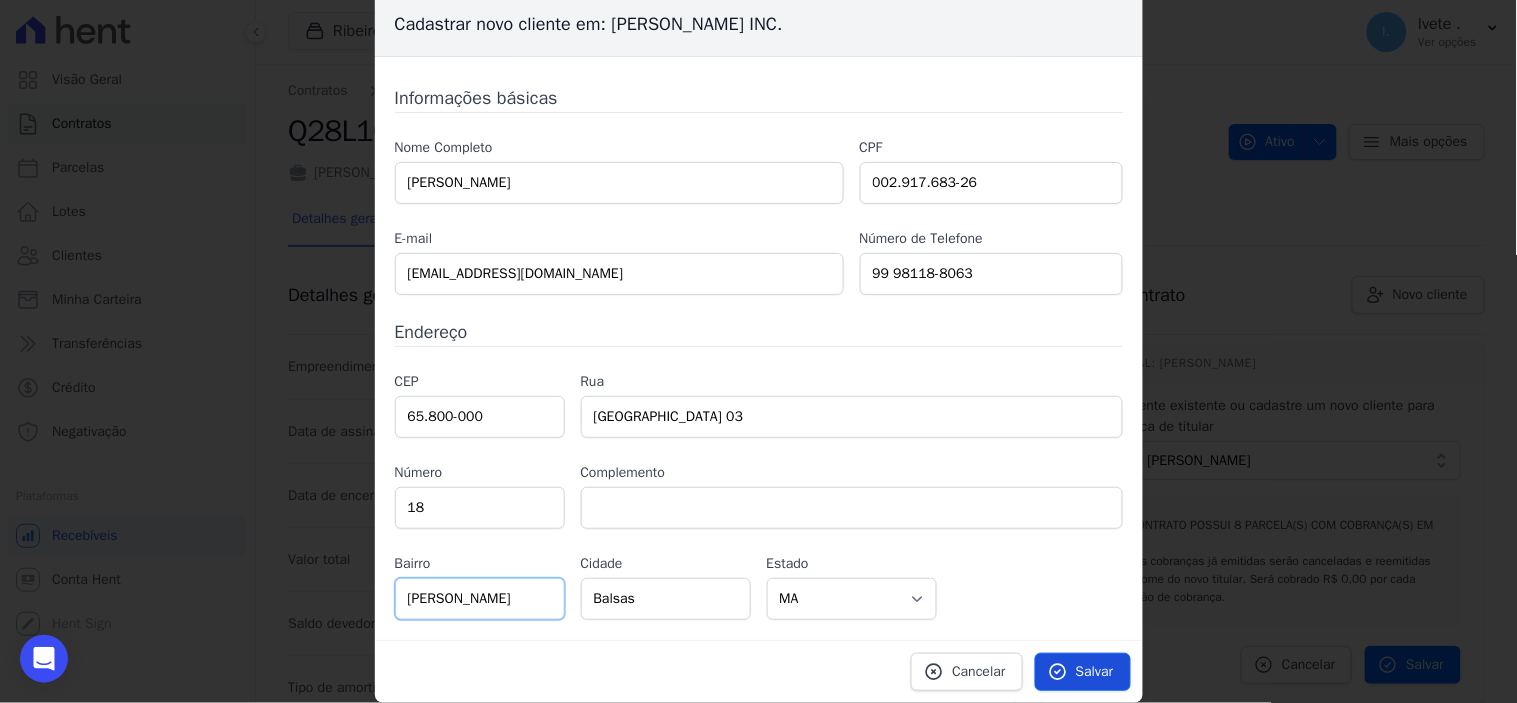 type on "[PERSON_NAME]" 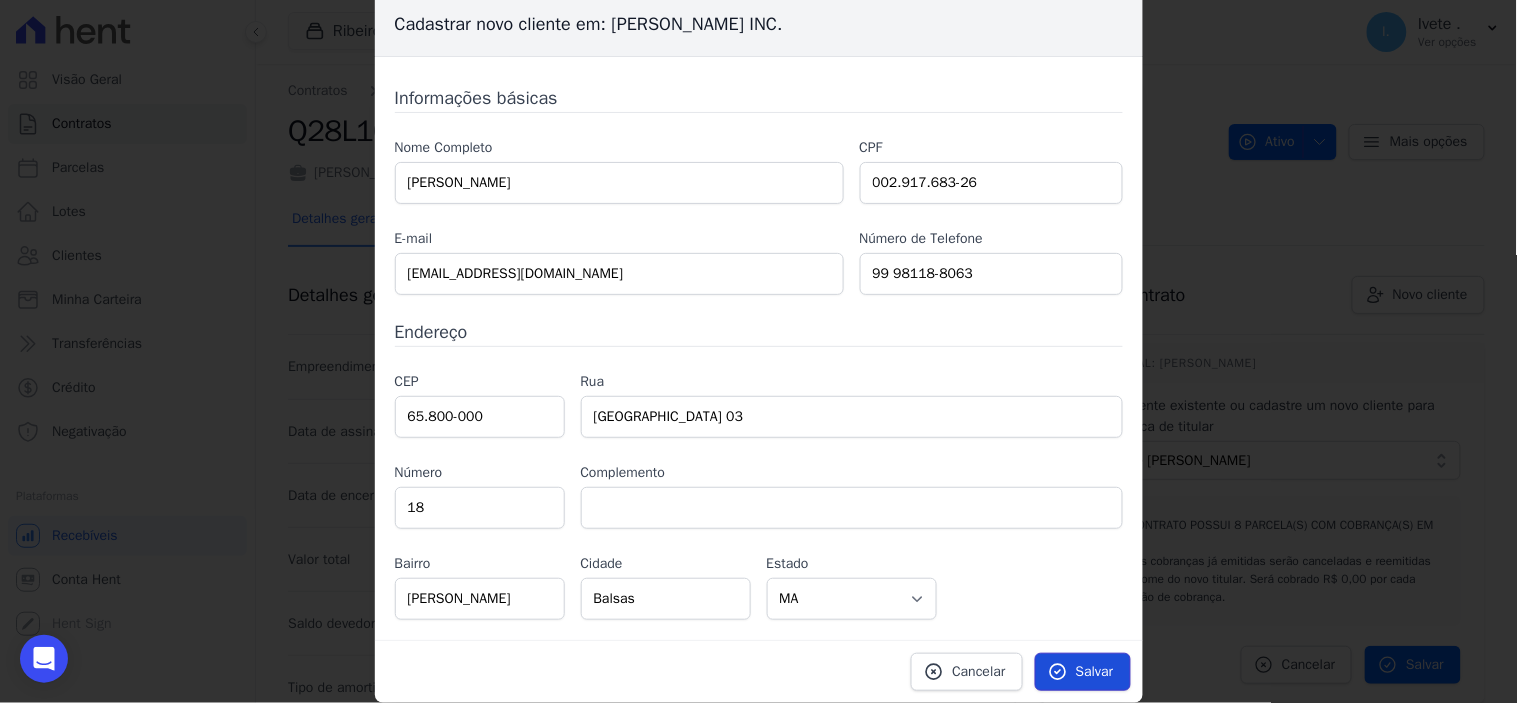click on "Salvar" at bounding box center (1095, 672) 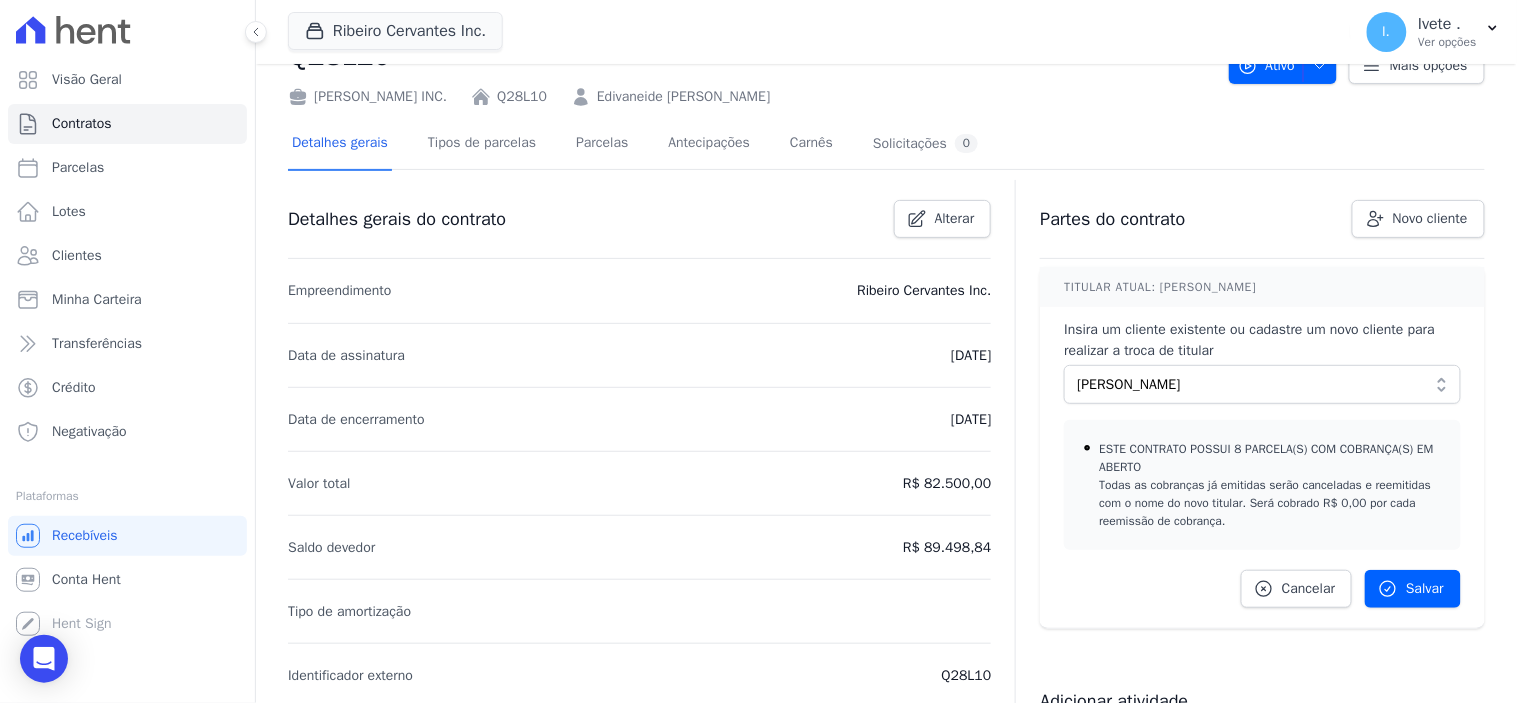 scroll, scrollTop: 222, scrollLeft: 0, axis: vertical 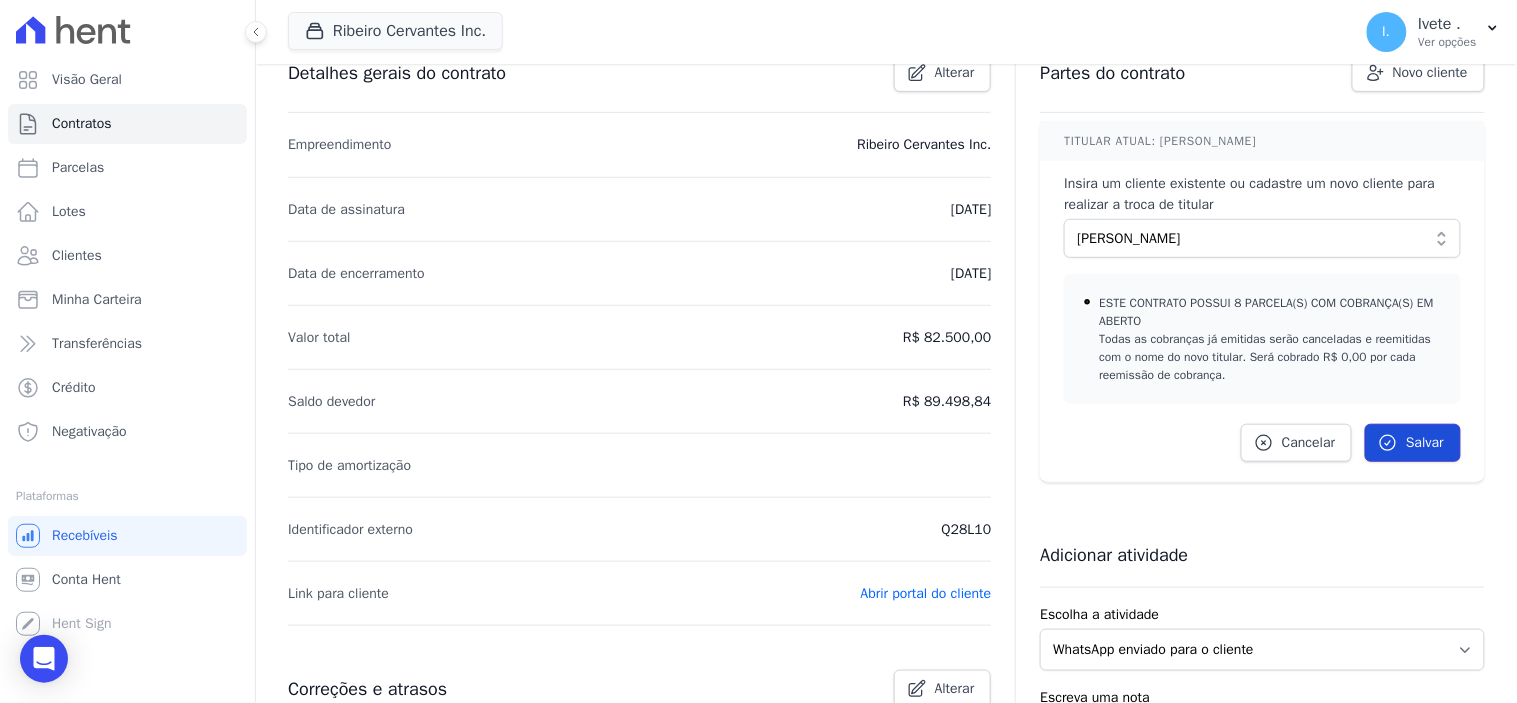 click on "Salvar" at bounding box center (1425, 443) 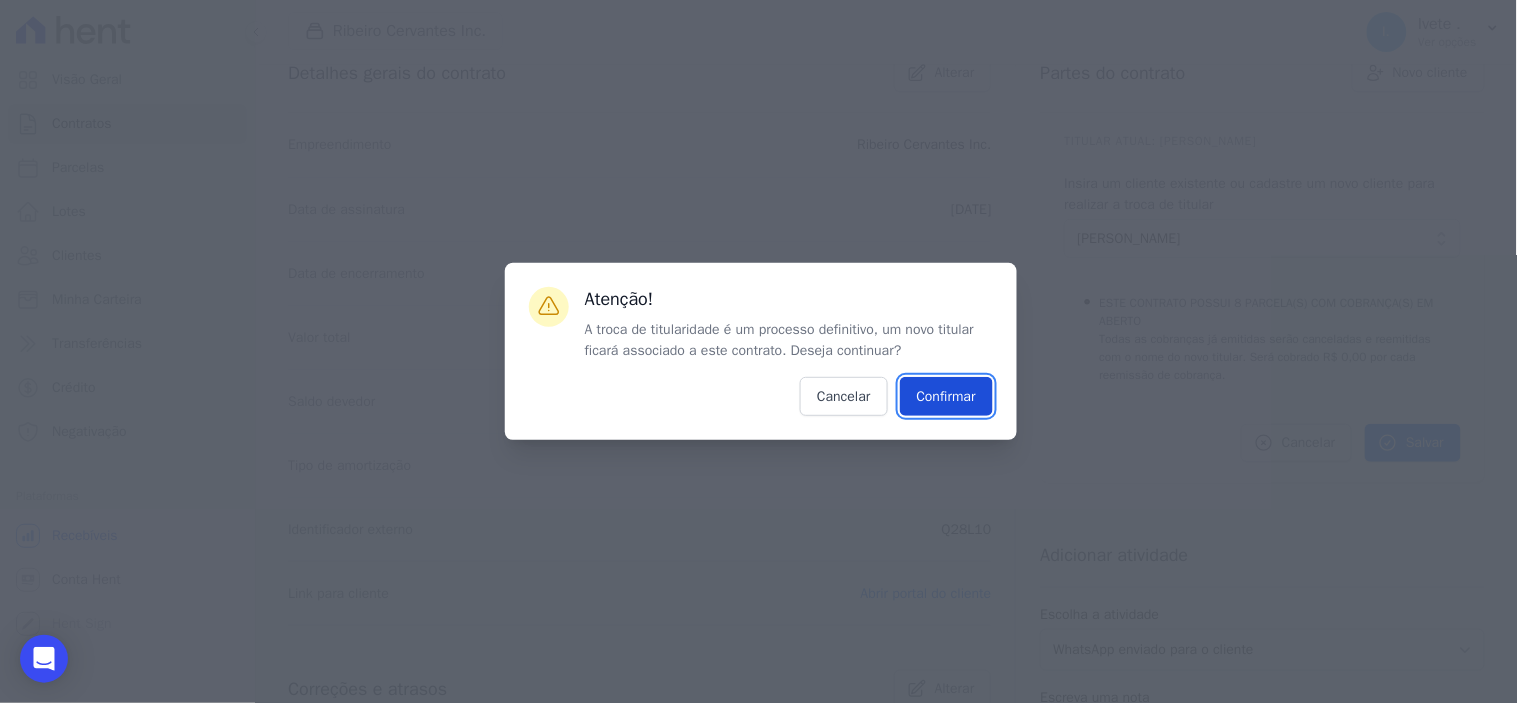click on "Confirmar" at bounding box center [946, 396] 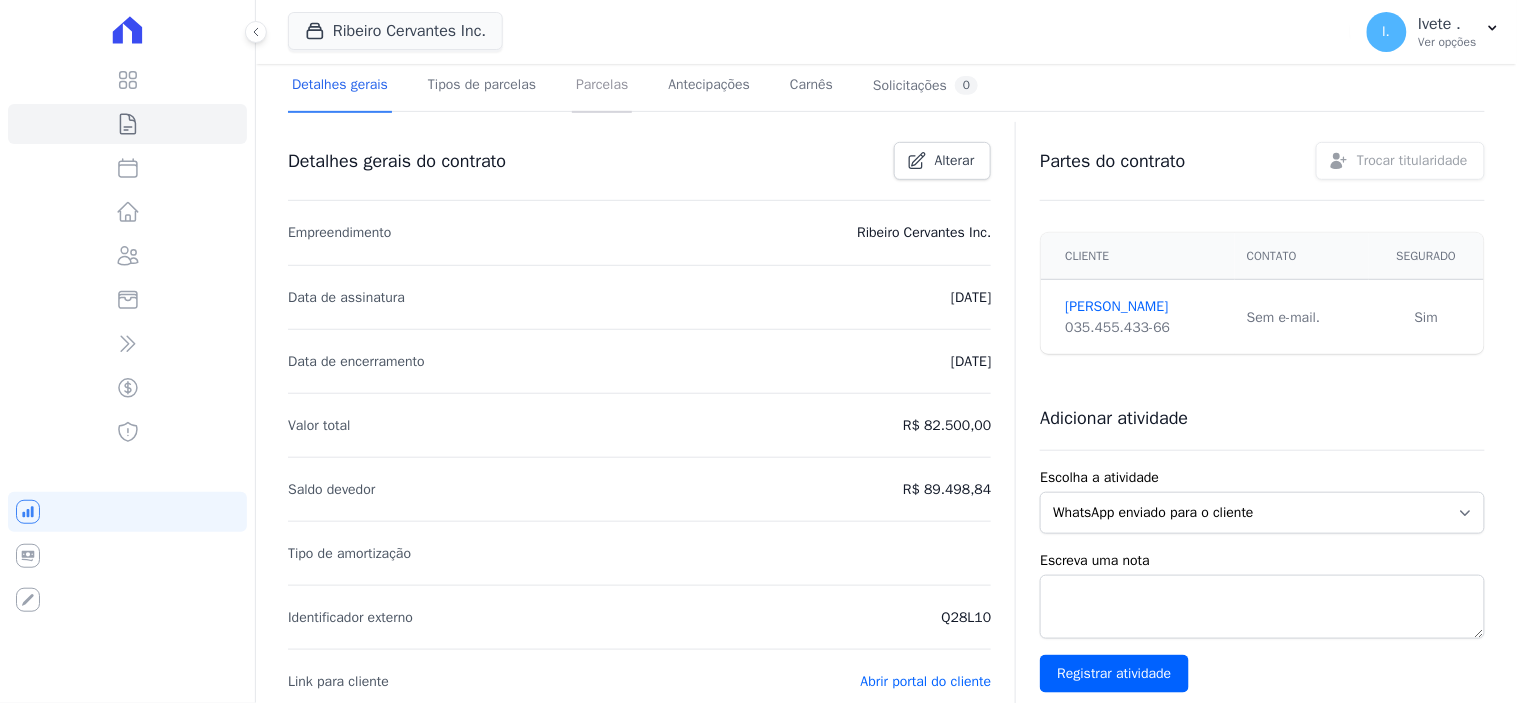 click on "Parcelas" at bounding box center (602, 86) 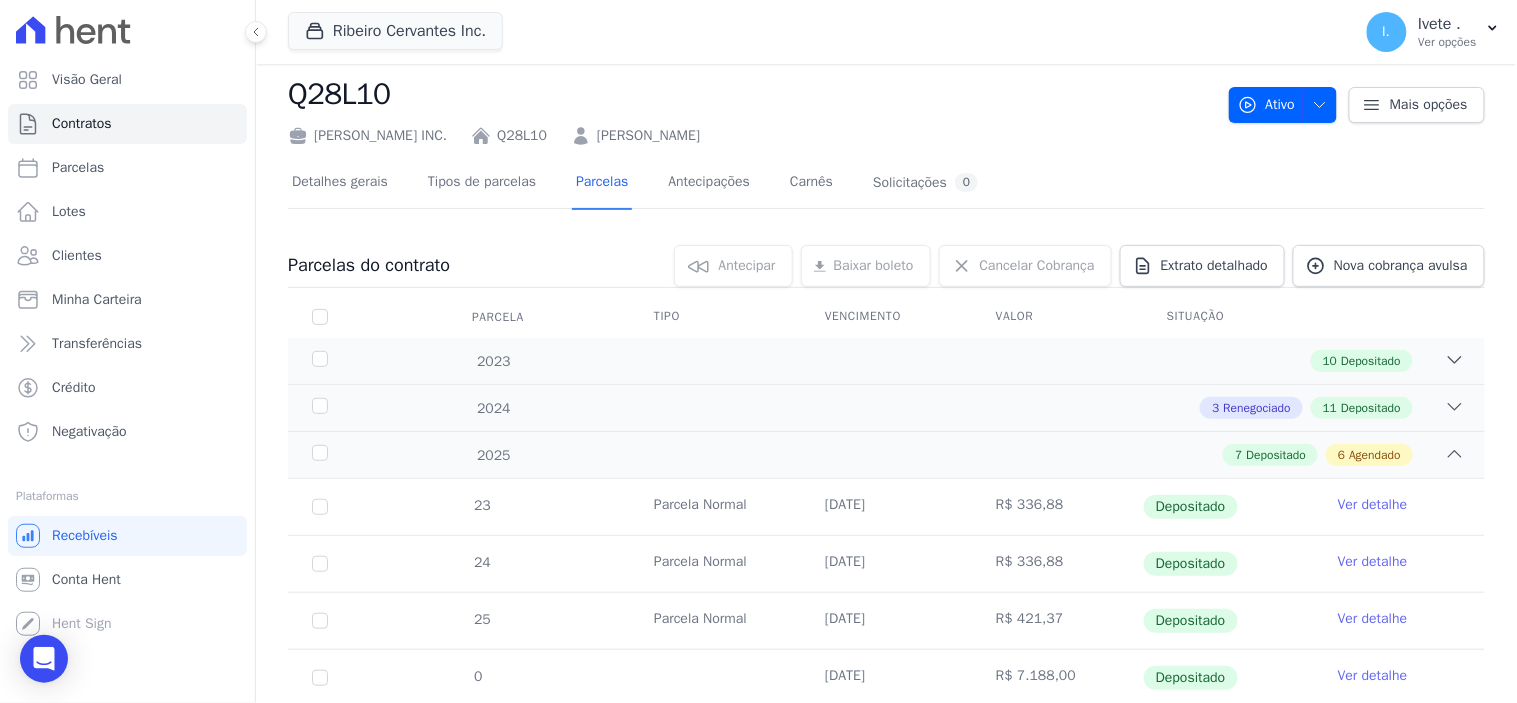scroll, scrollTop: 0, scrollLeft: 0, axis: both 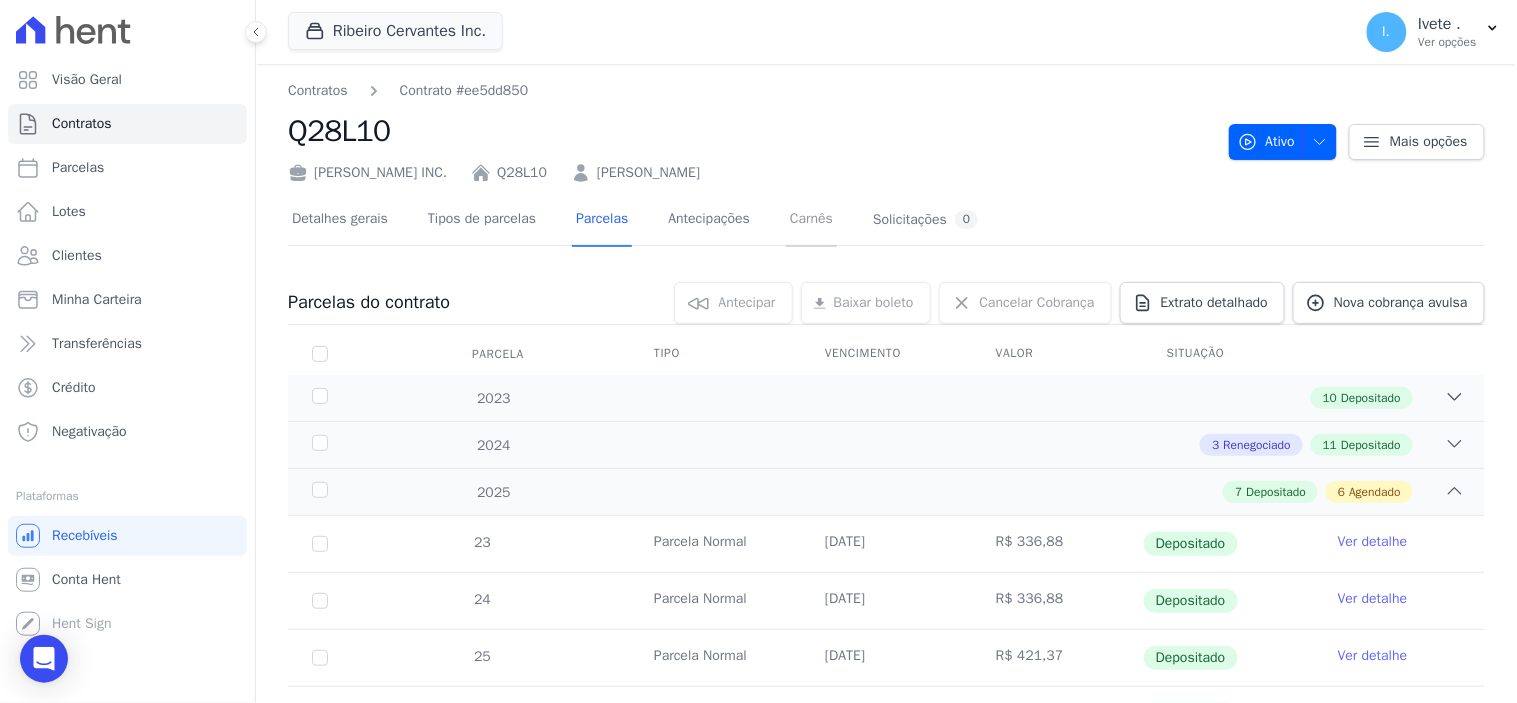 click on "Carnês" at bounding box center (811, 220) 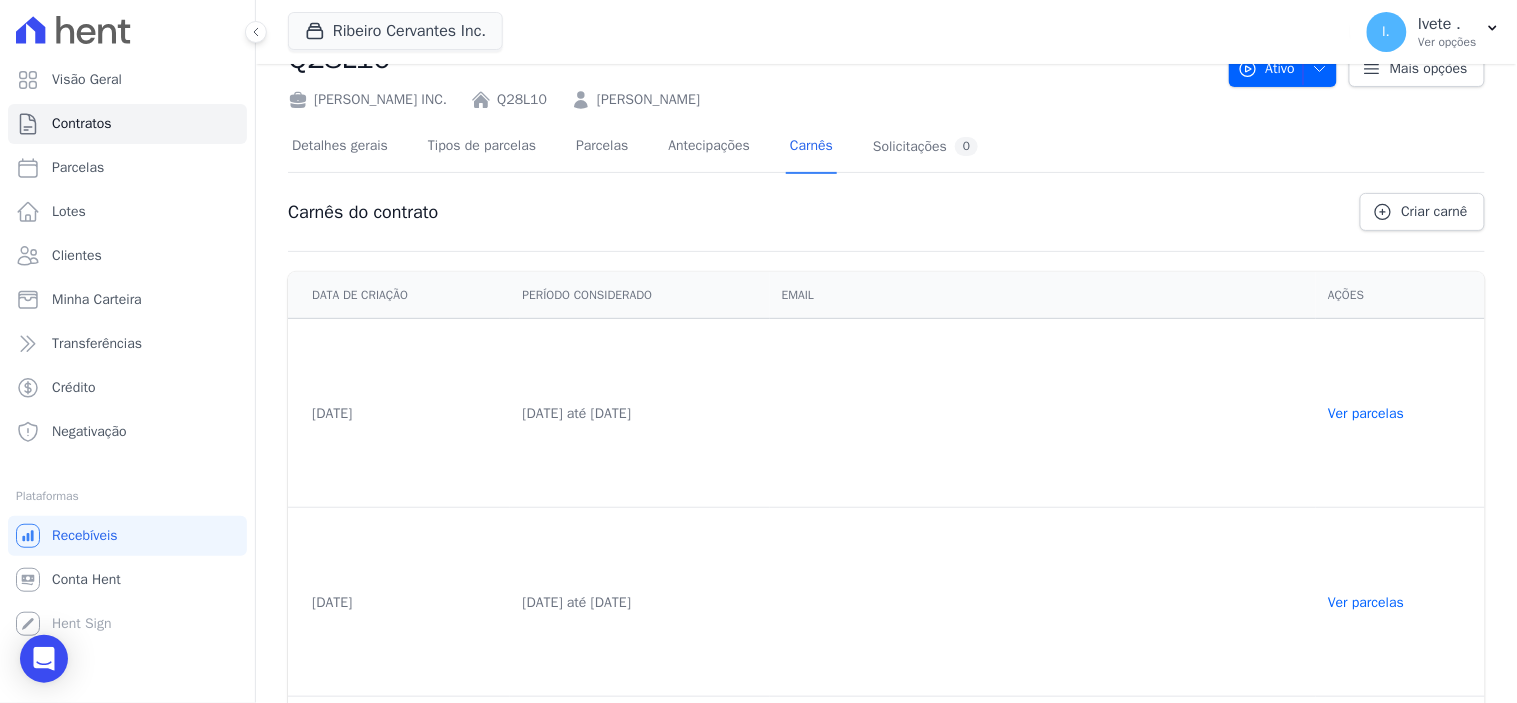 scroll, scrollTop: 268, scrollLeft: 0, axis: vertical 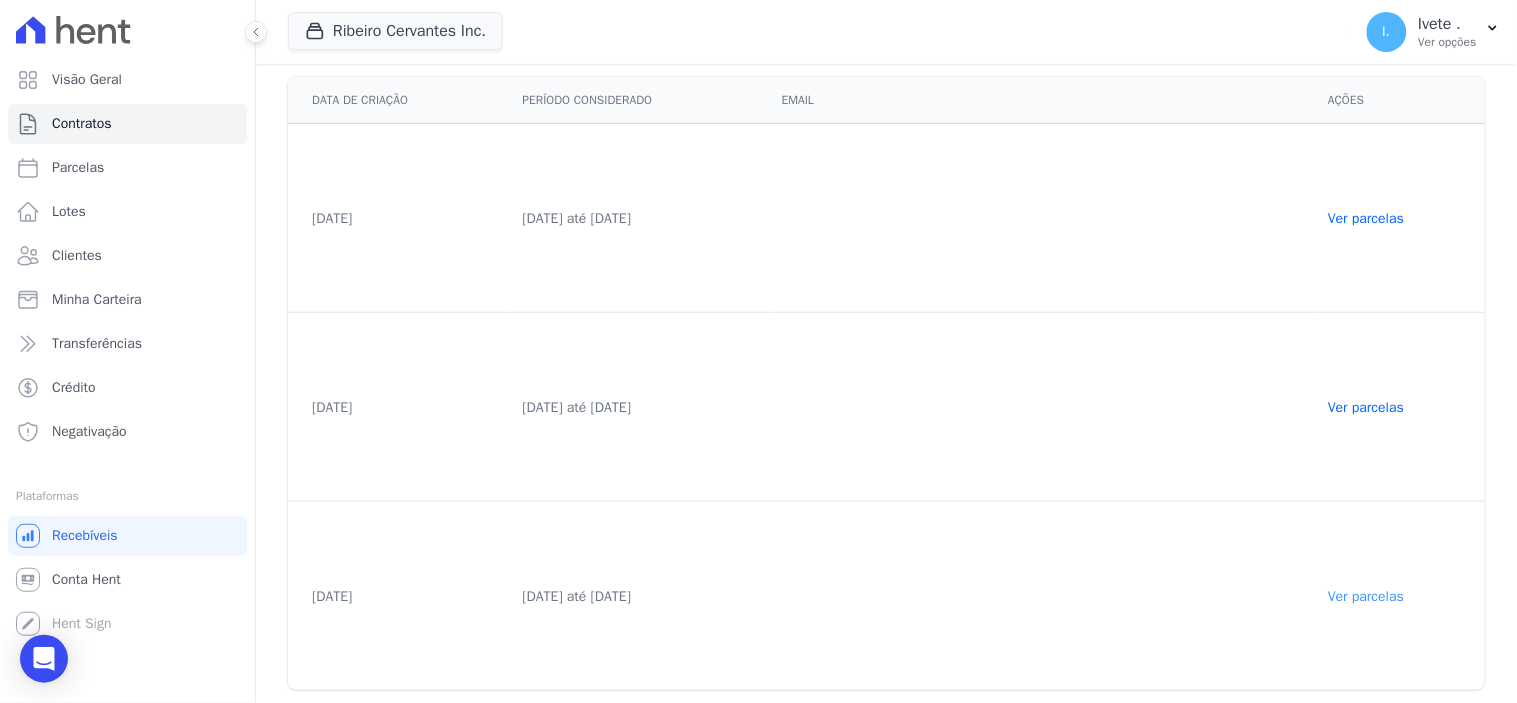 click on "Ver parcelas" at bounding box center [1366, 596] 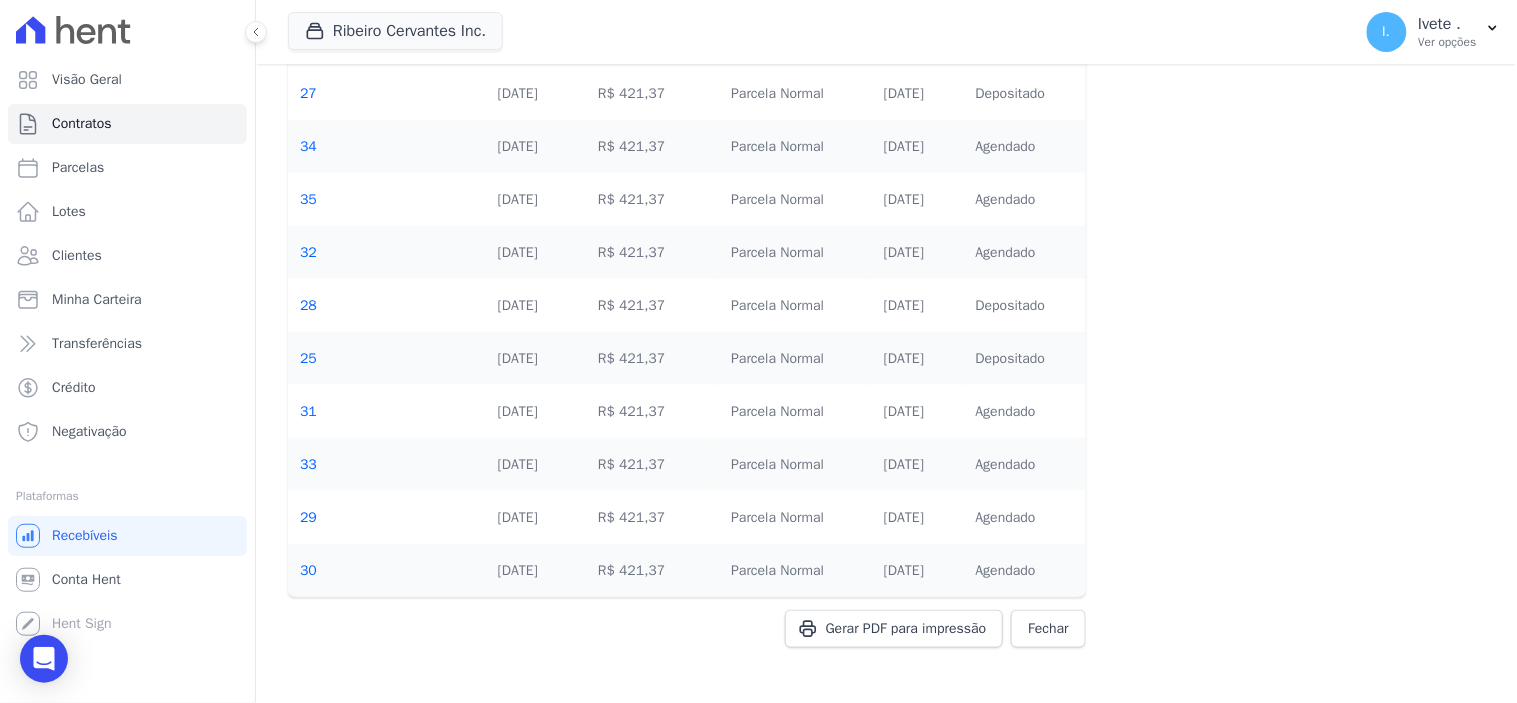 scroll, scrollTop: 0, scrollLeft: 0, axis: both 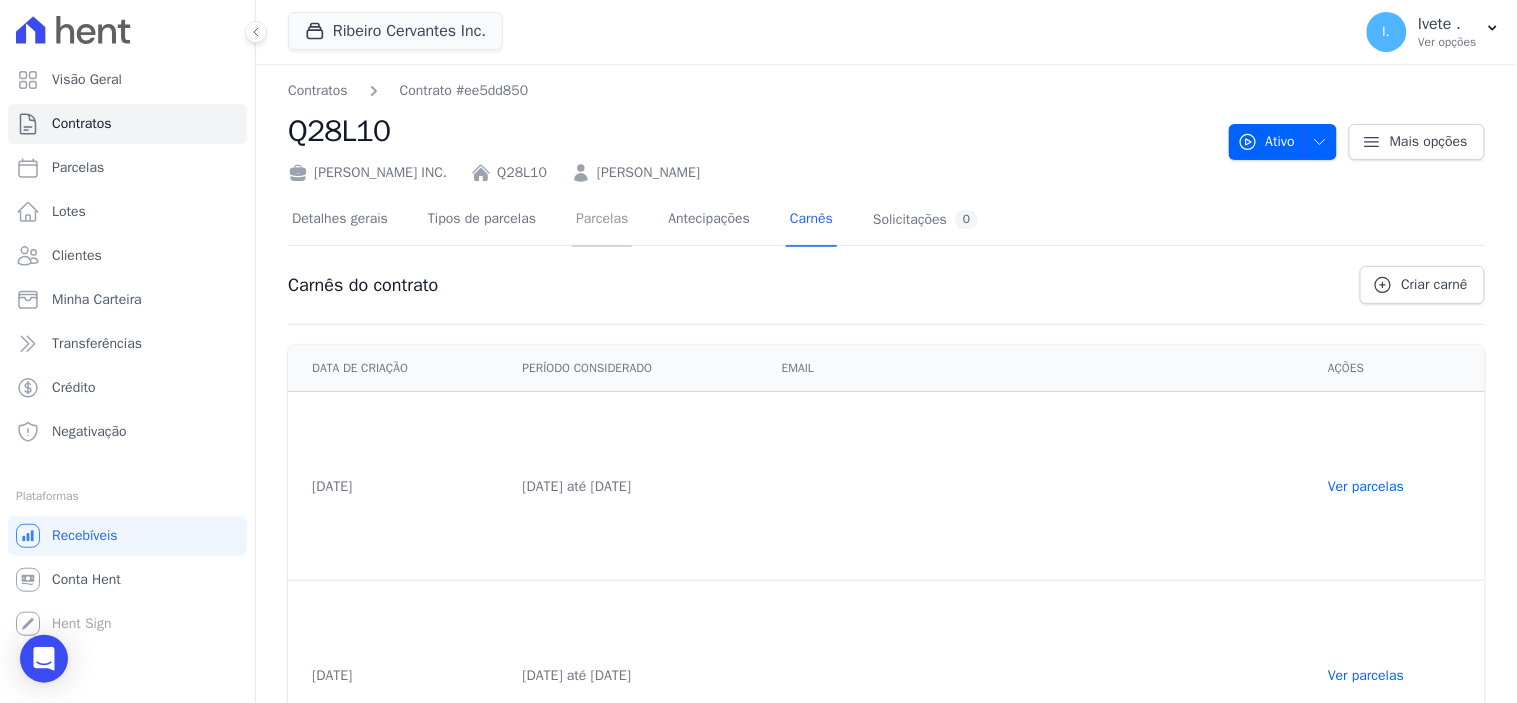 click on "Parcelas" at bounding box center [602, 220] 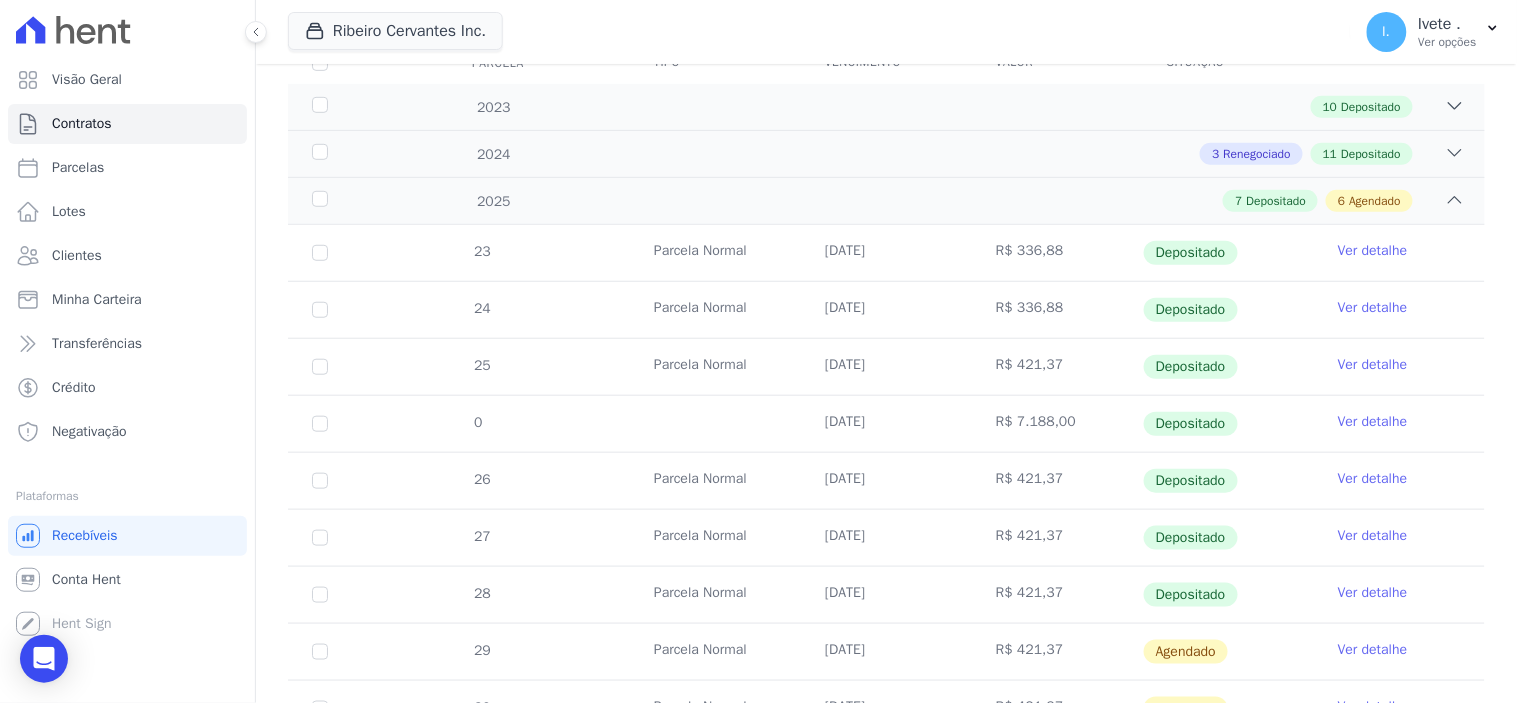 scroll, scrollTop: 0, scrollLeft: 0, axis: both 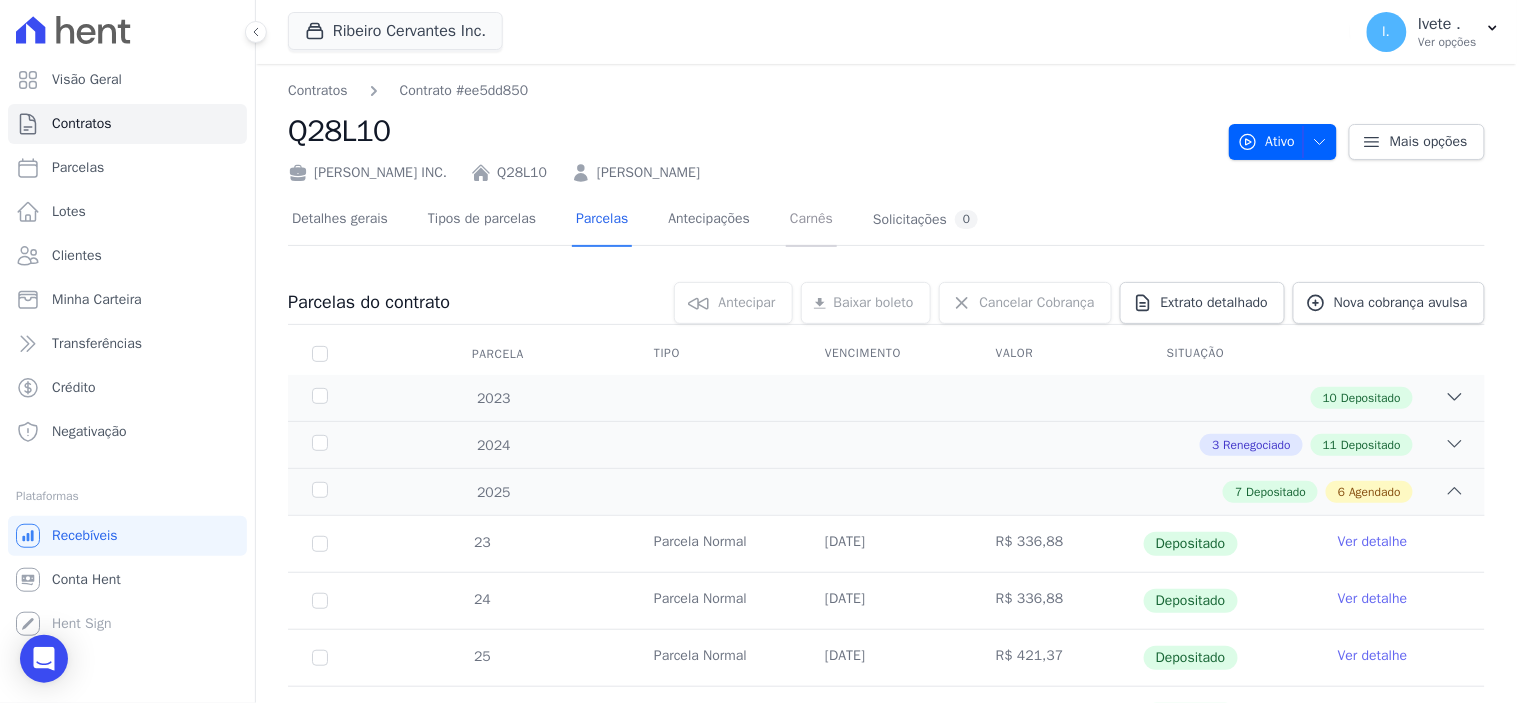 click on "Carnês" at bounding box center (811, 220) 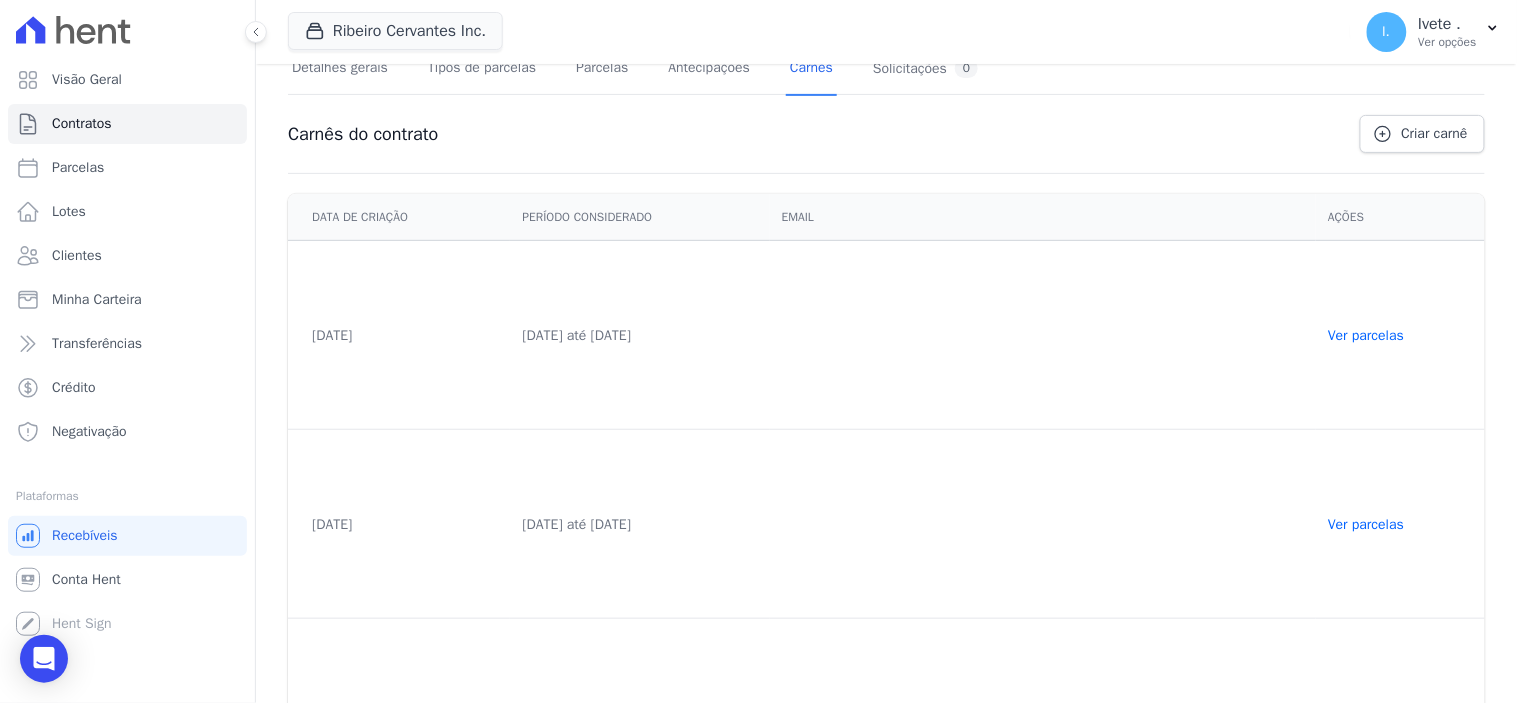 scroll, scrollTop: 0, scrollLeft: 0, axis: both 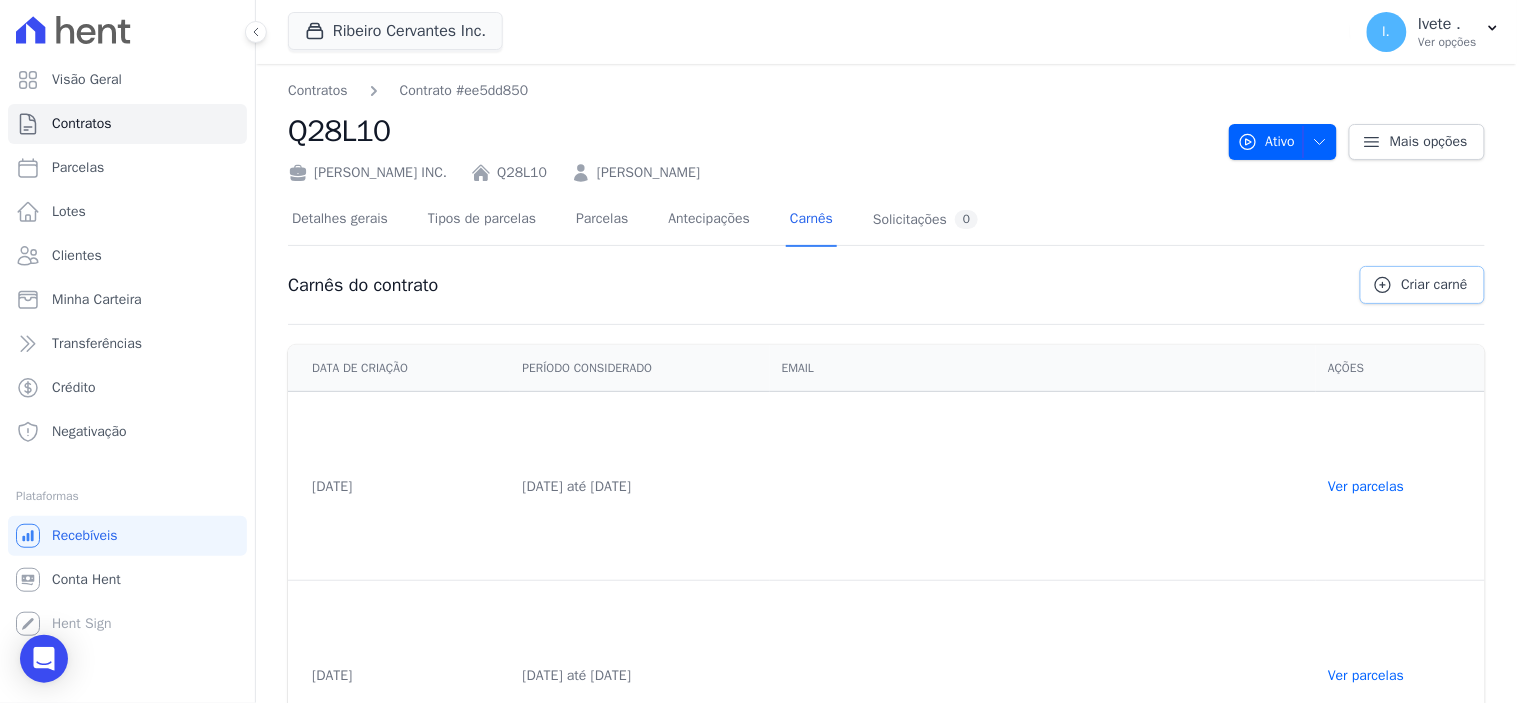 click on "Criar carnê" at bounding box center (1434, 285) 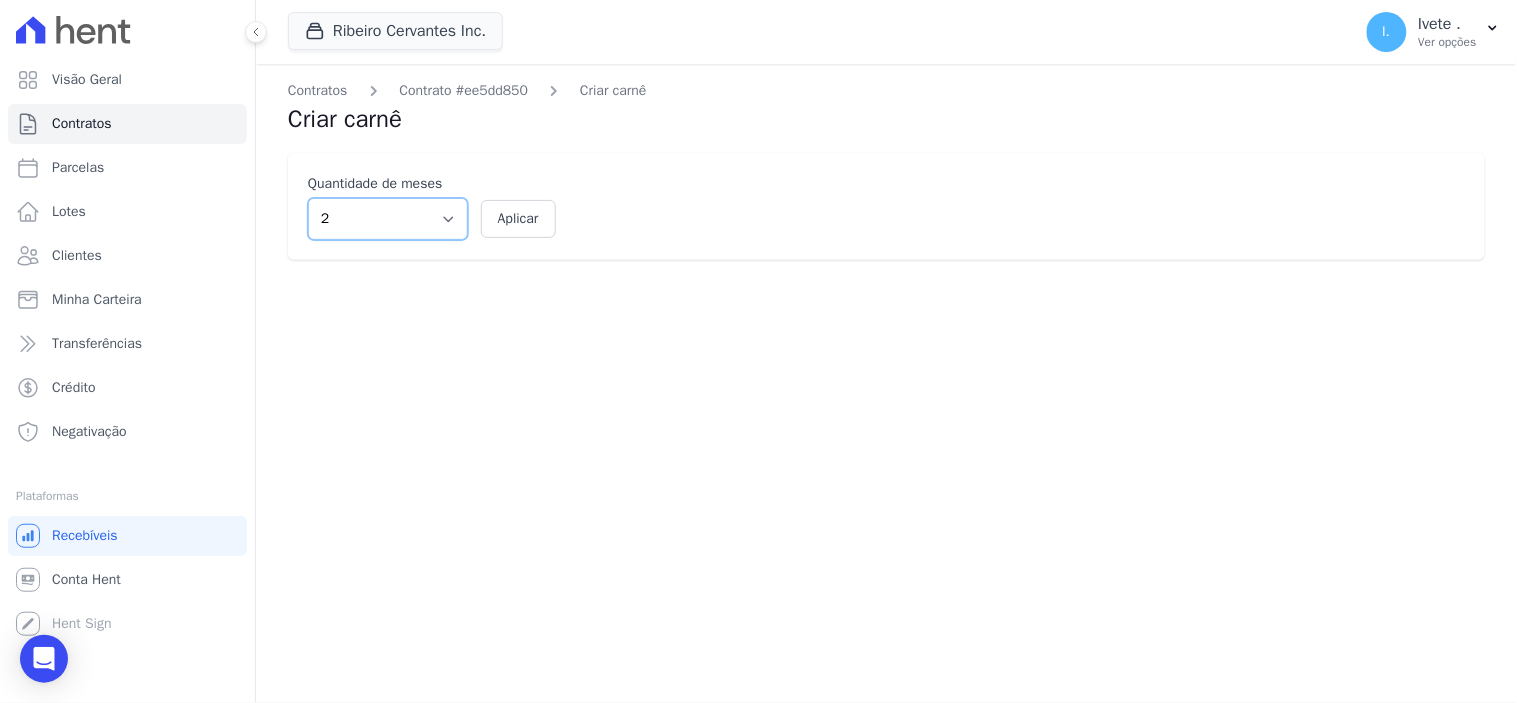 click on "2
3
4
5
6
7
8
9
10
11
12" at bounding box center (388, 219) 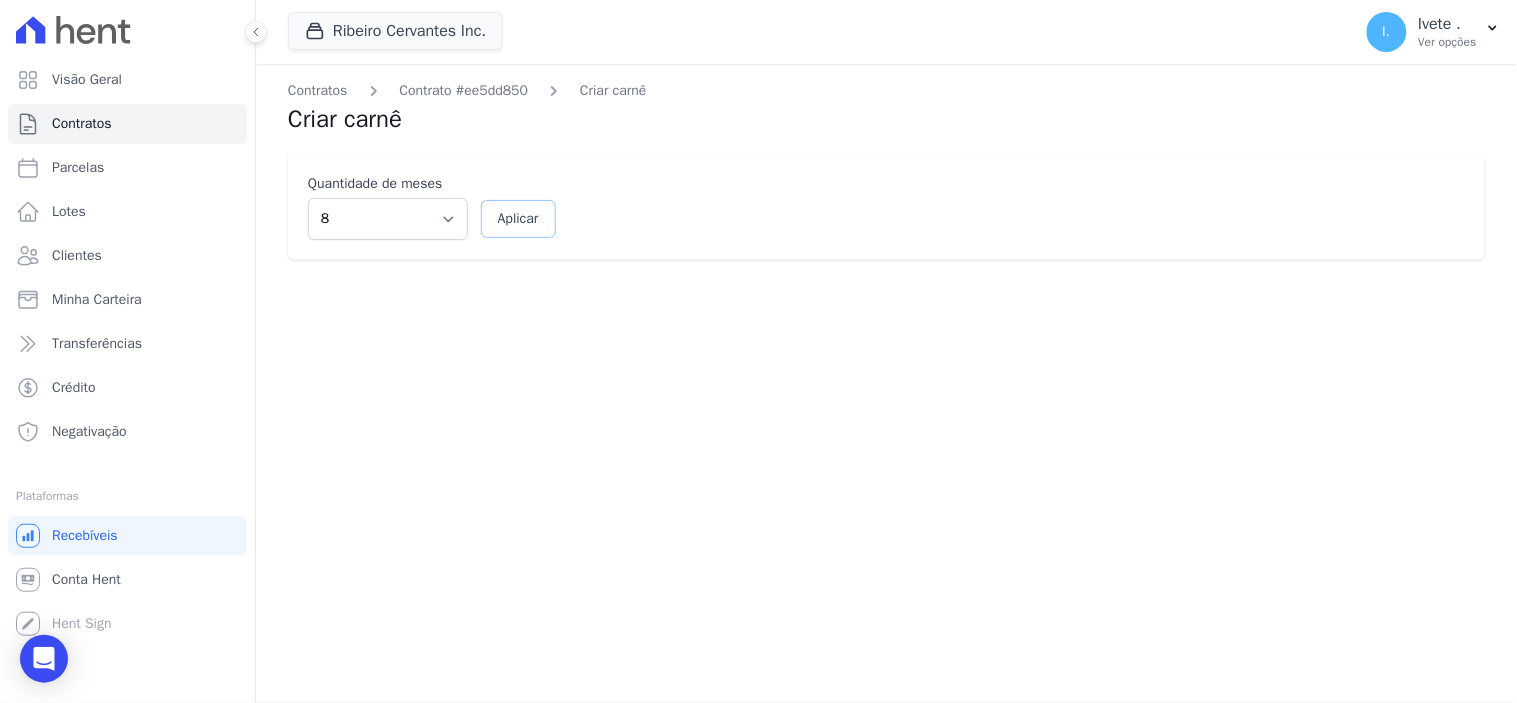 click on "Aplicar" at bounding box center (518, 219) 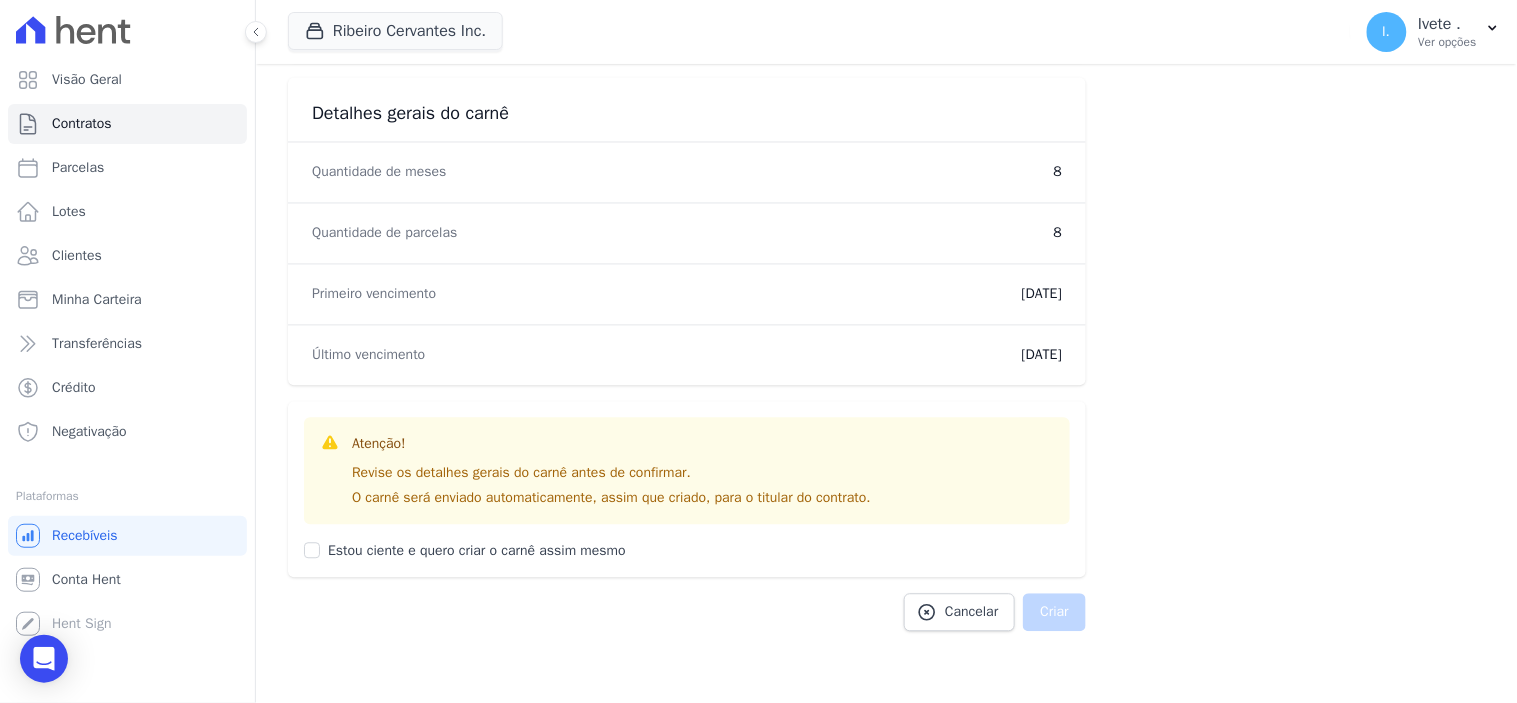 scroll, scrollTop: 947, scrollLeft: 0, axis: vertical 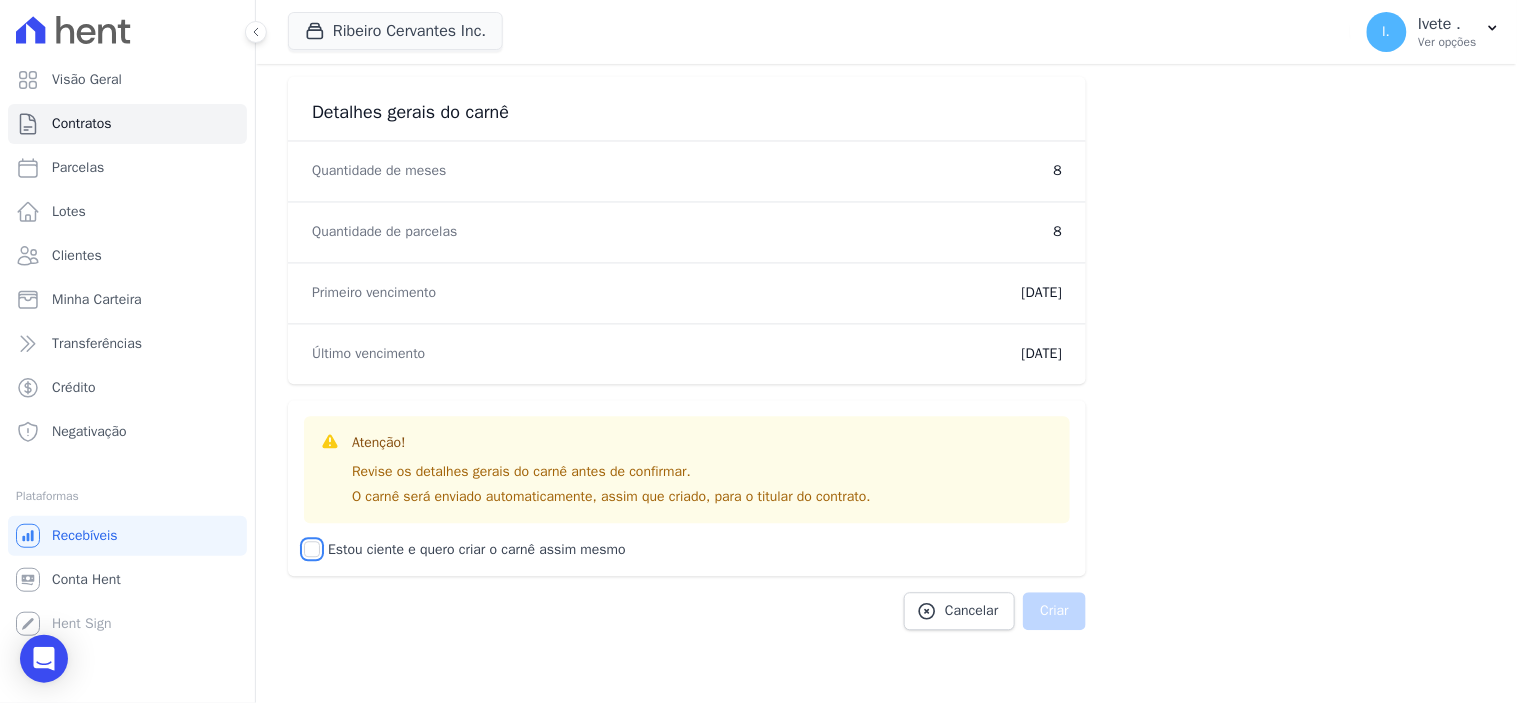 click on "Estou ciente e quero criar o carnê assim mesmo" at bounding box center (312, 550) 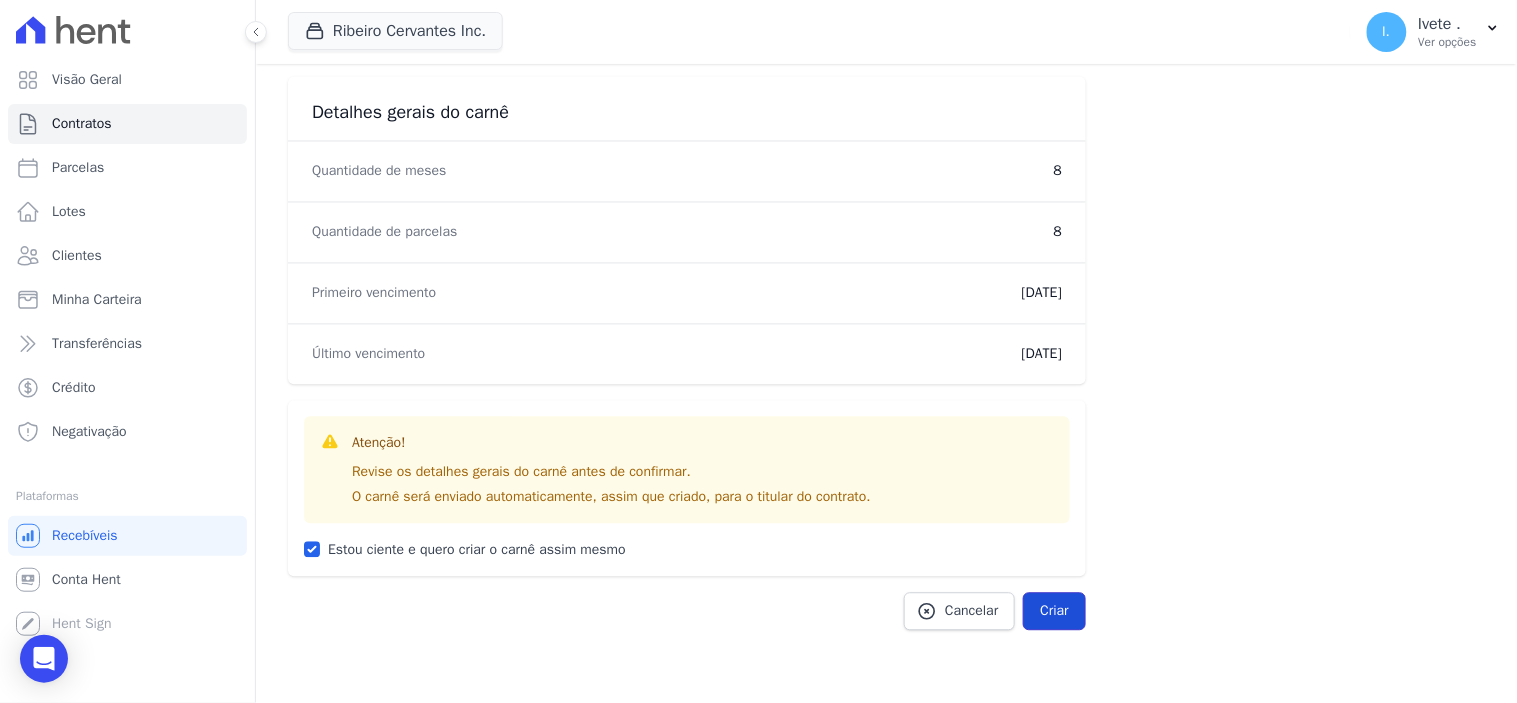 click on "Criar" at bounding box center (1054, 612) 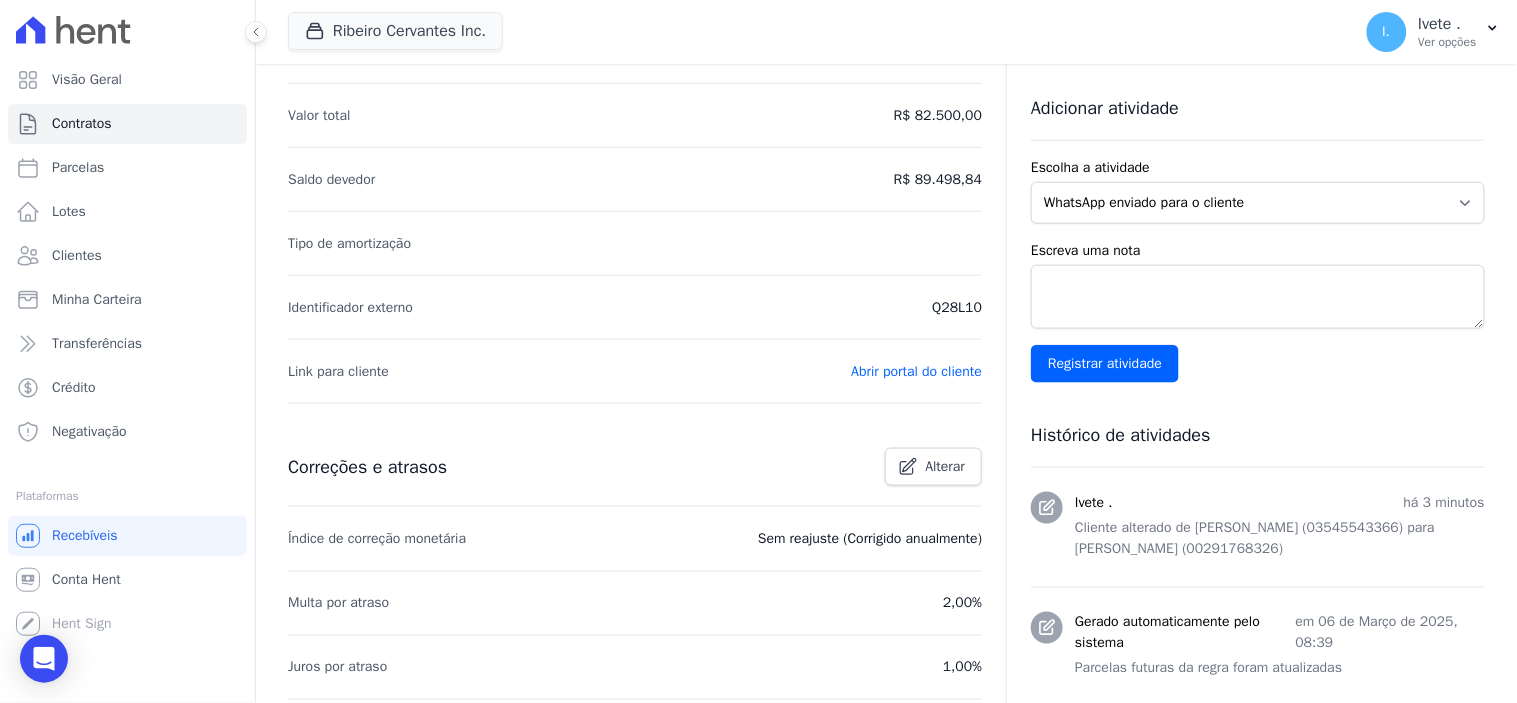 scroll, scrollTop: 0, scrollLeft: 0, axis: both 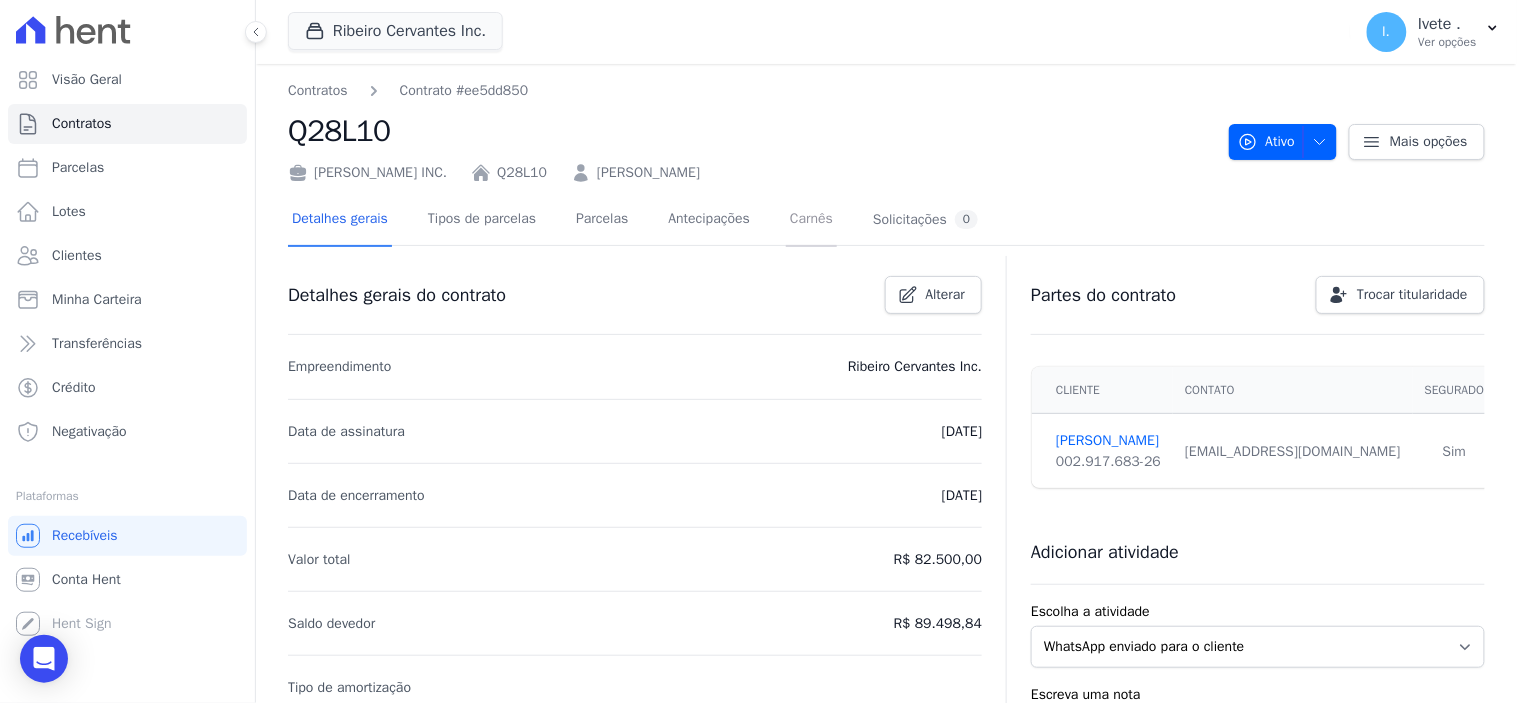 click on "Carnês" at bounding box center (811, 220) 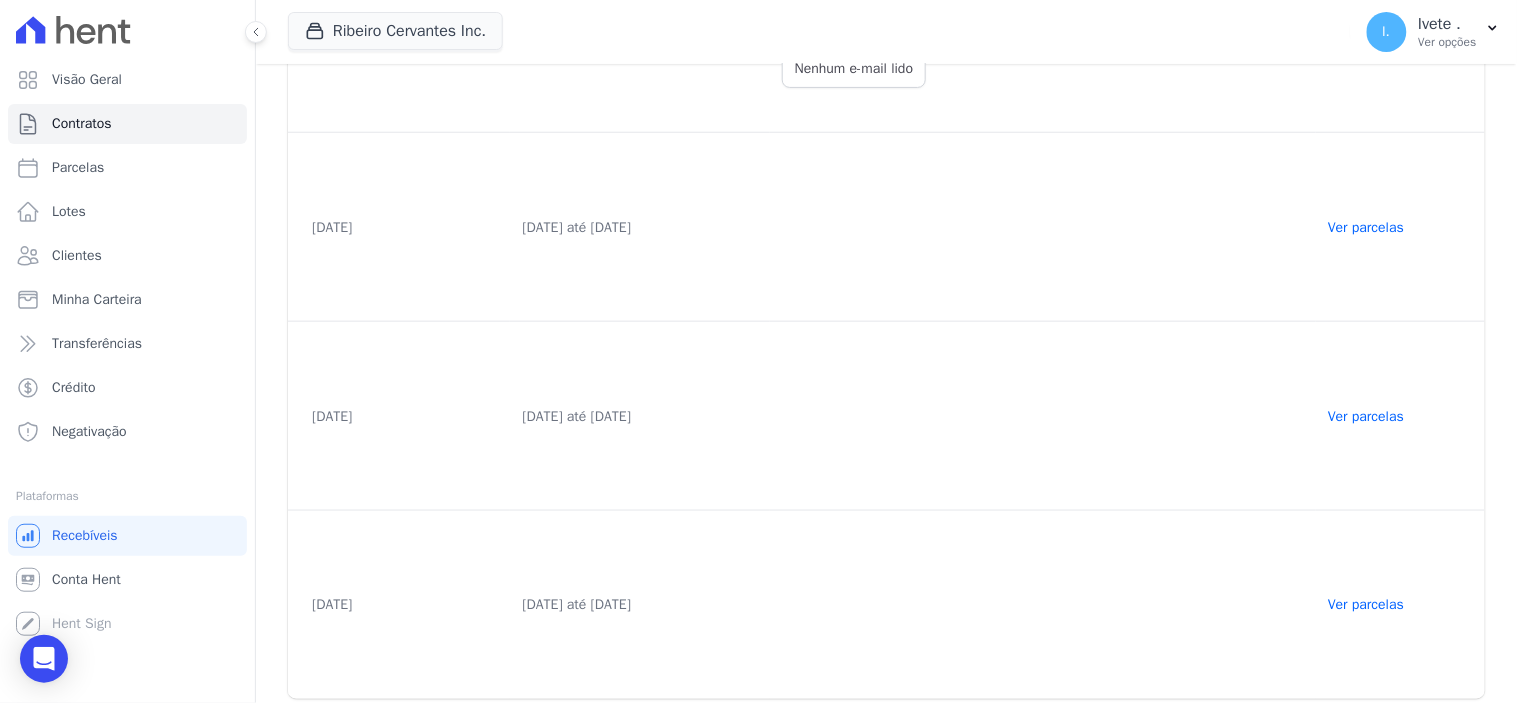 scroll, scrollTop: 456, scrollLeft: 0, axis: vertical 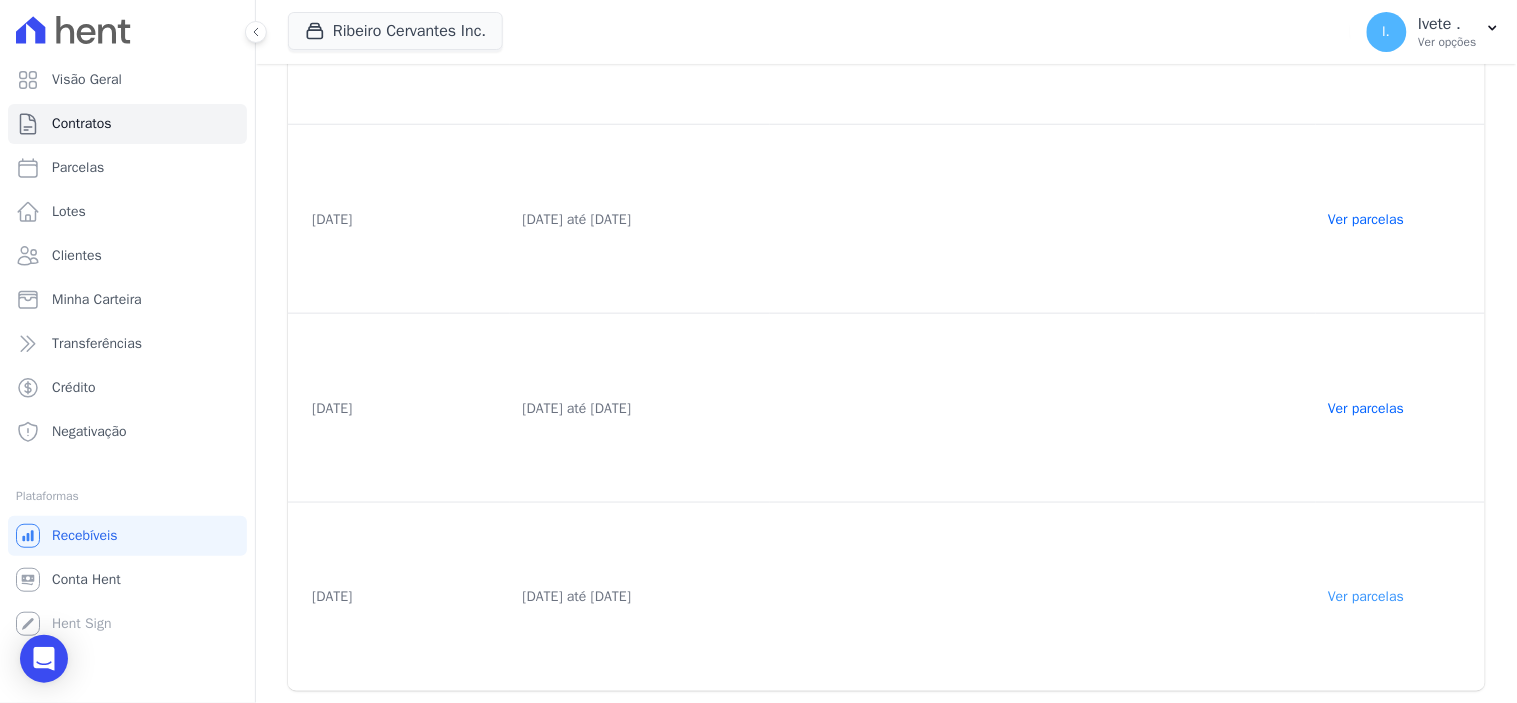 click on "Ver parcelas" at bounding box center (1366, 597) 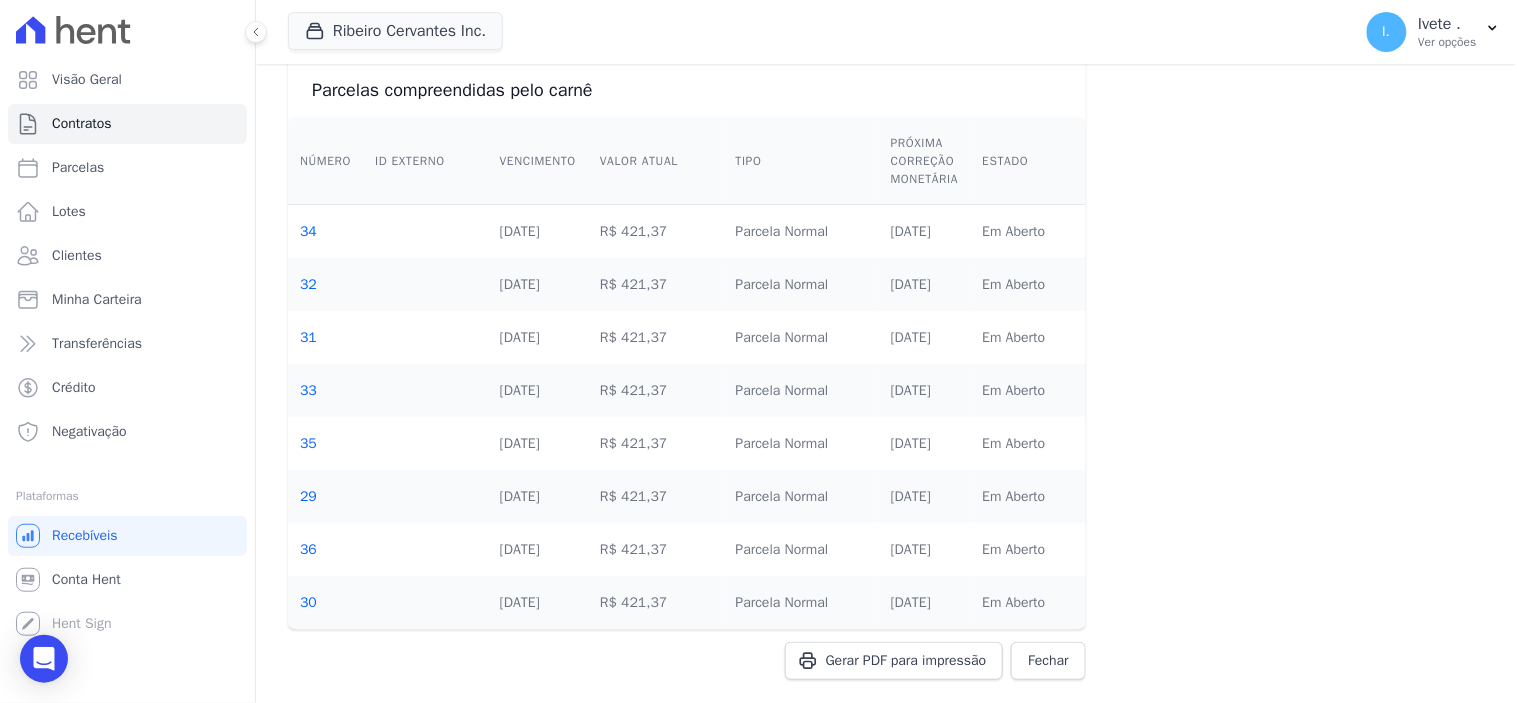 scroll, scrollTop: 95, scrollLeft: 0, axis: vertical 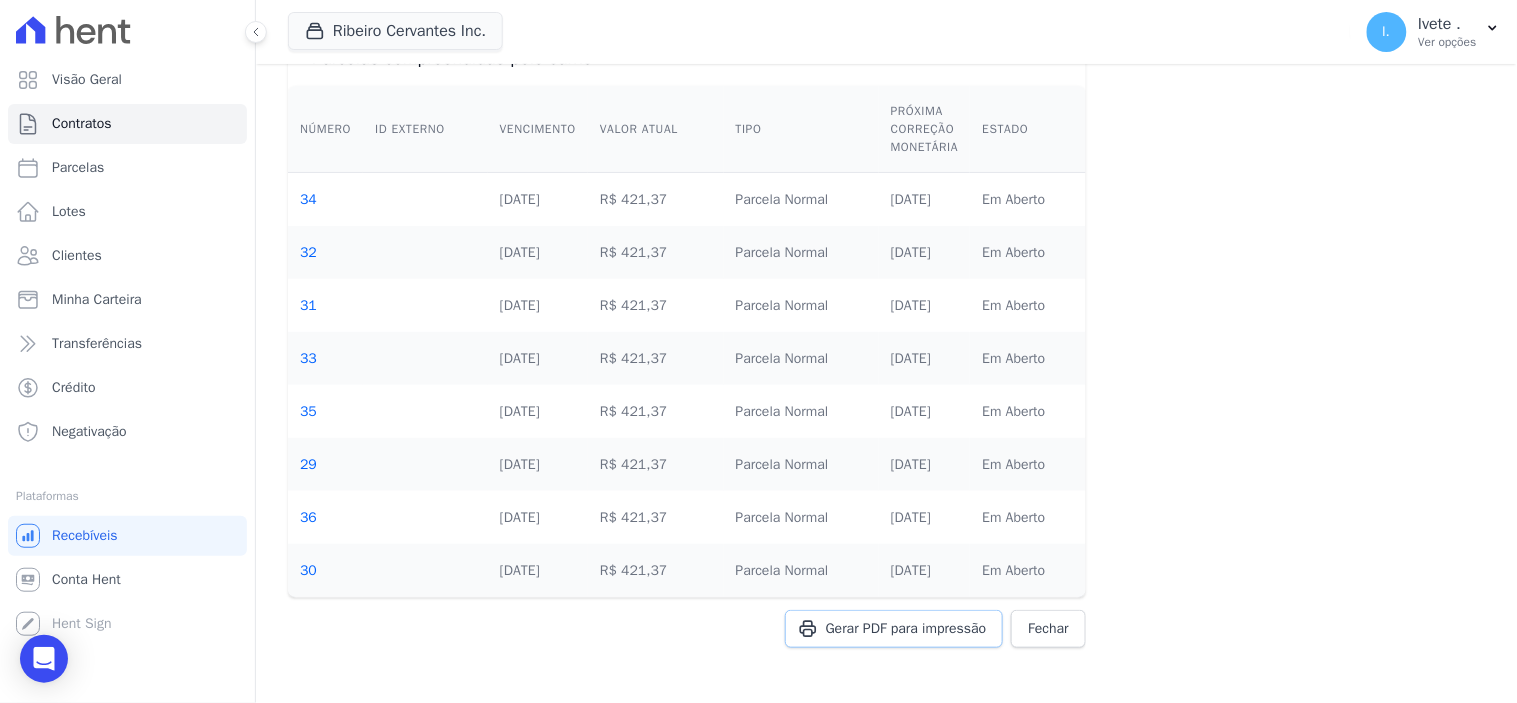 click on "Gerar PDF para impressão" at bounding box center (906, 629) 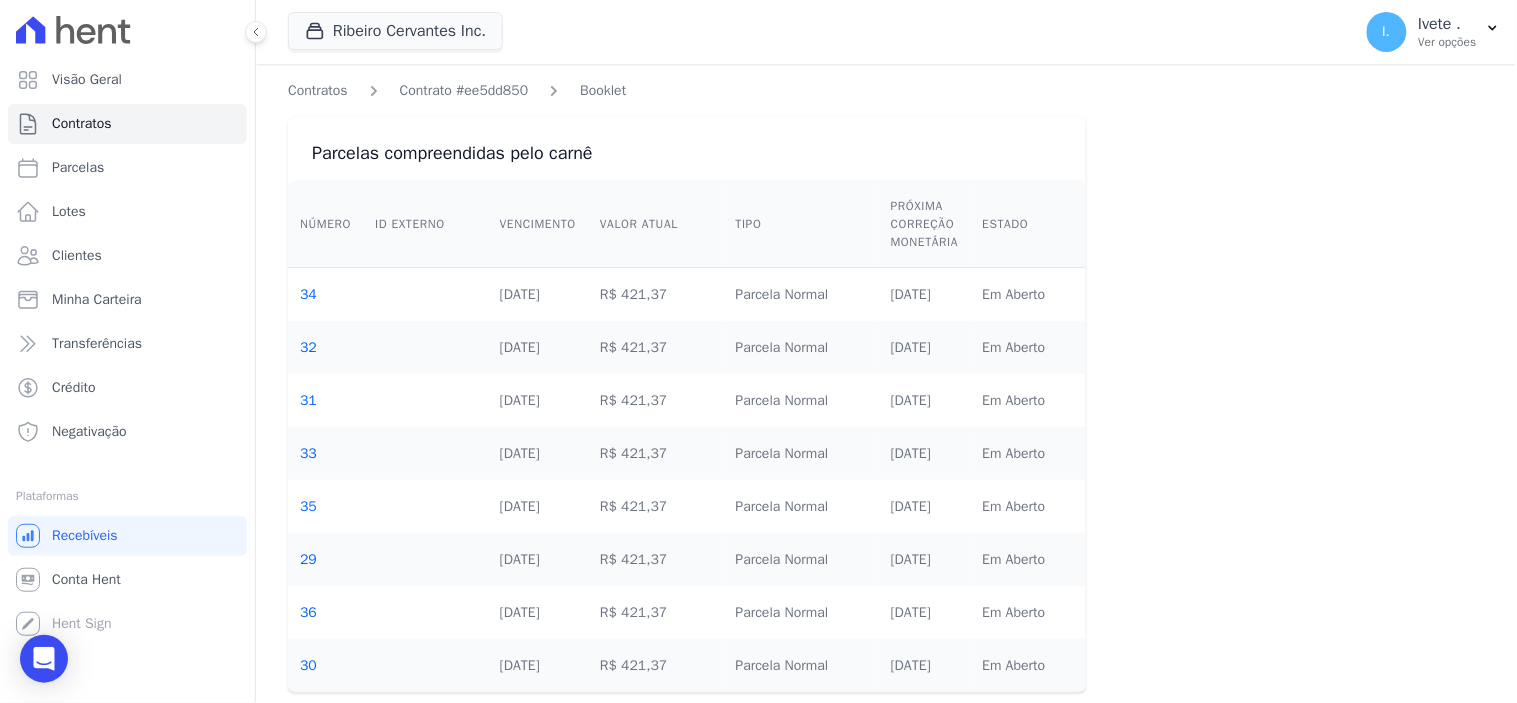 scroll, scrollTop: 95, scrollLeft: 0, axis: vertical 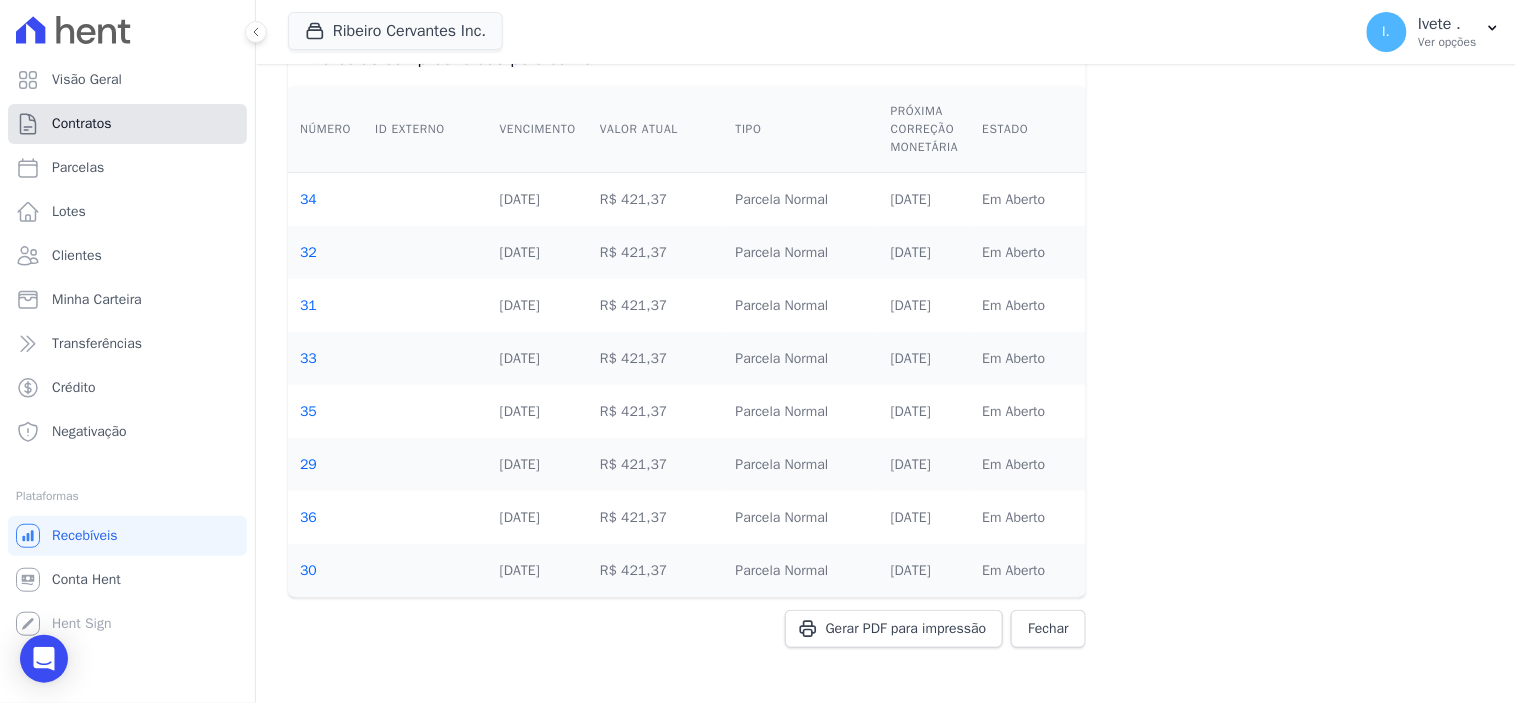 click on "Contratos" at bounding box center (82, 124) 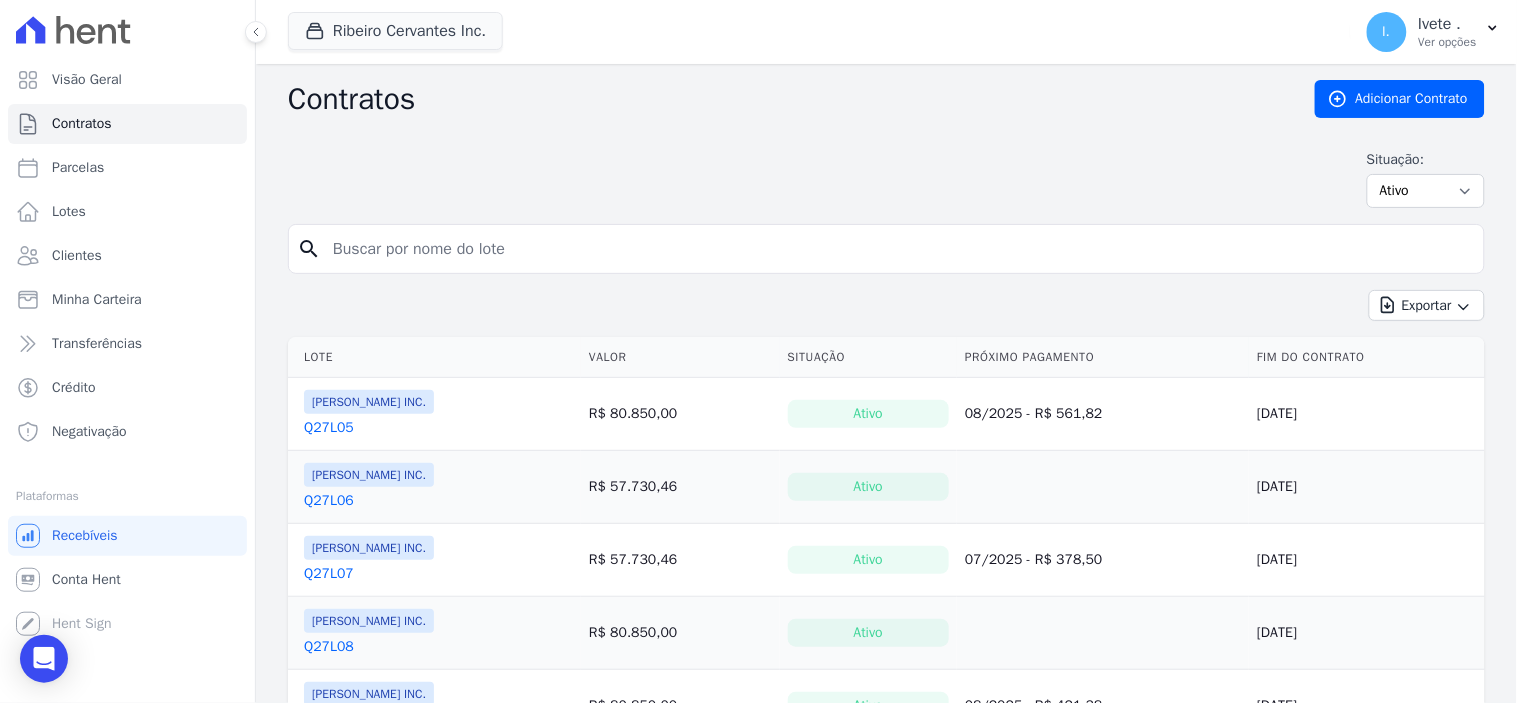 click at bounding box center (898, 249) 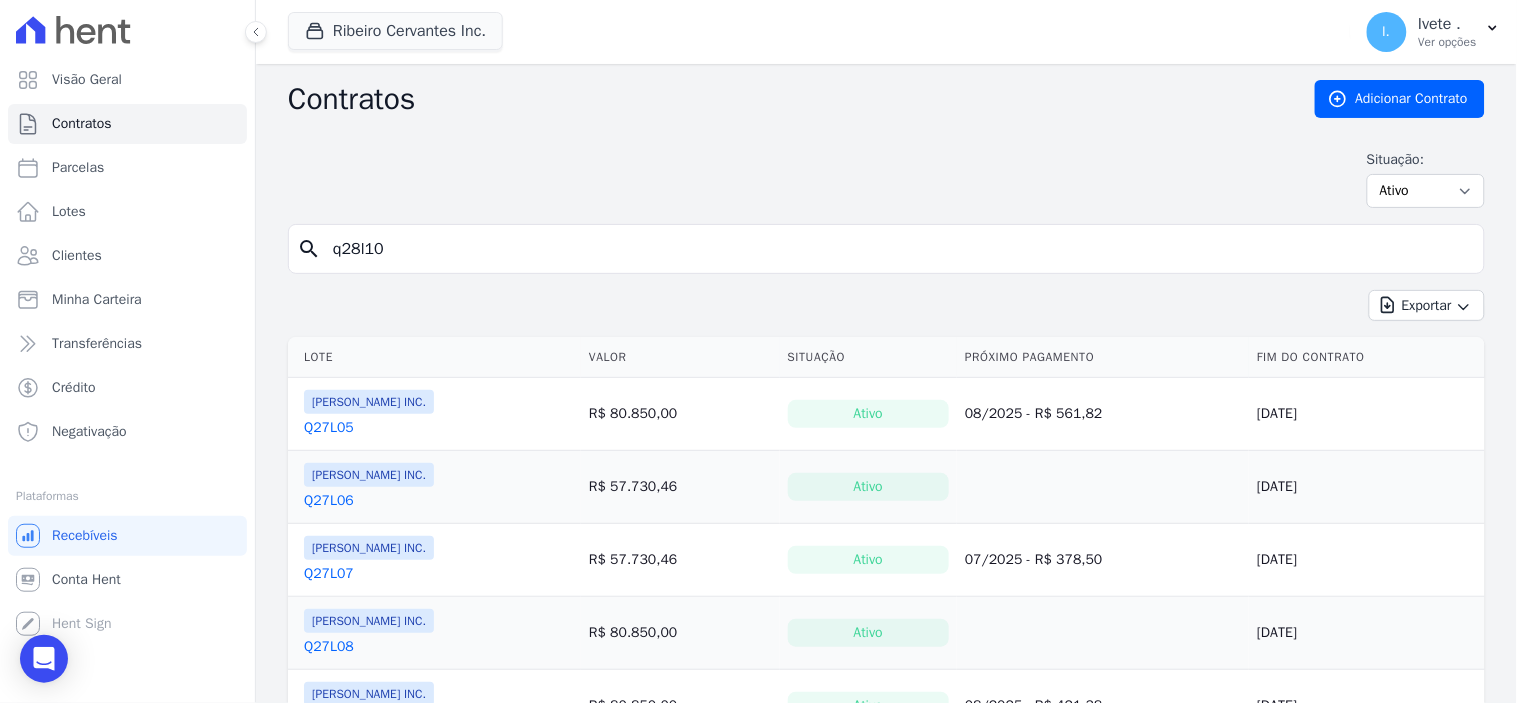 type on "q28l10" 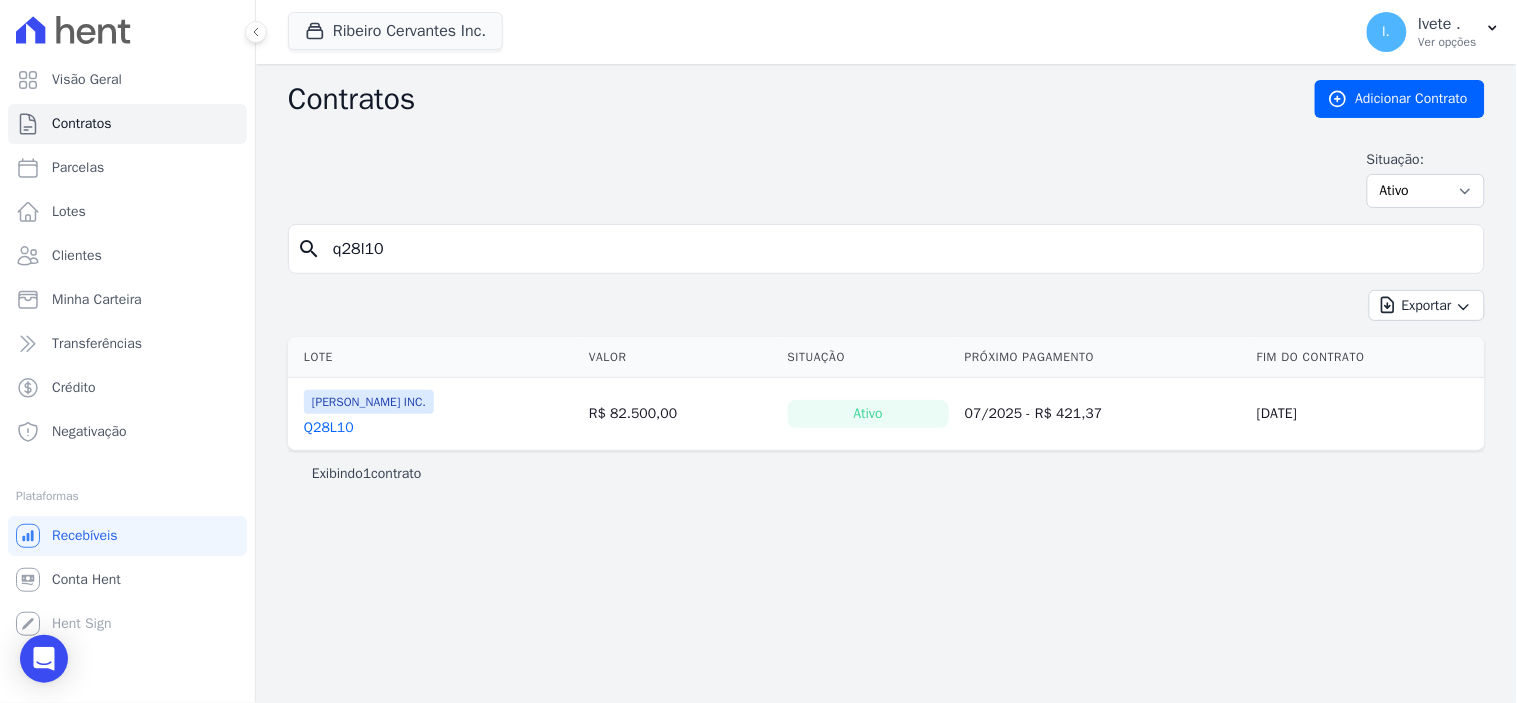 click on "Q28L10" at bounding box center [329, 428] 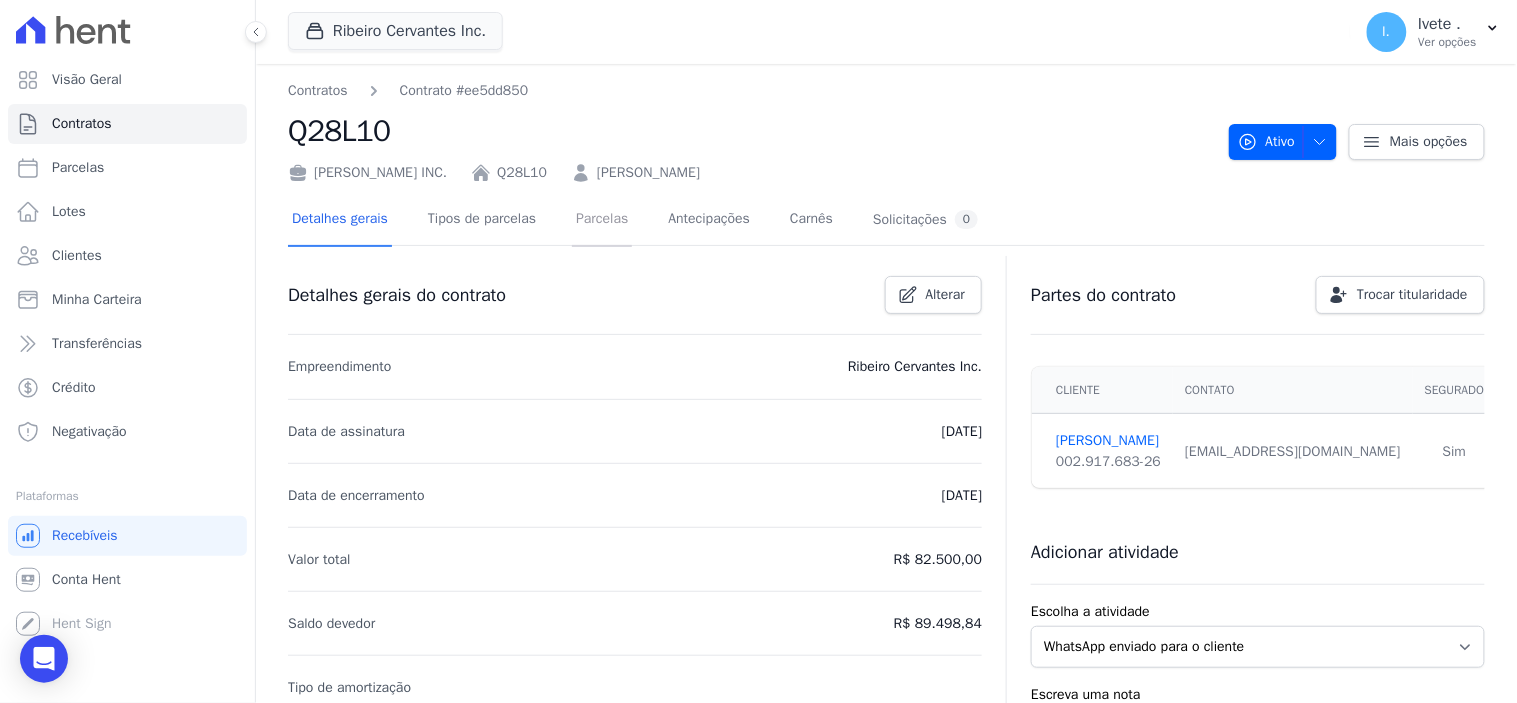 click on "Parcelas" at bounding box center [602, 220] 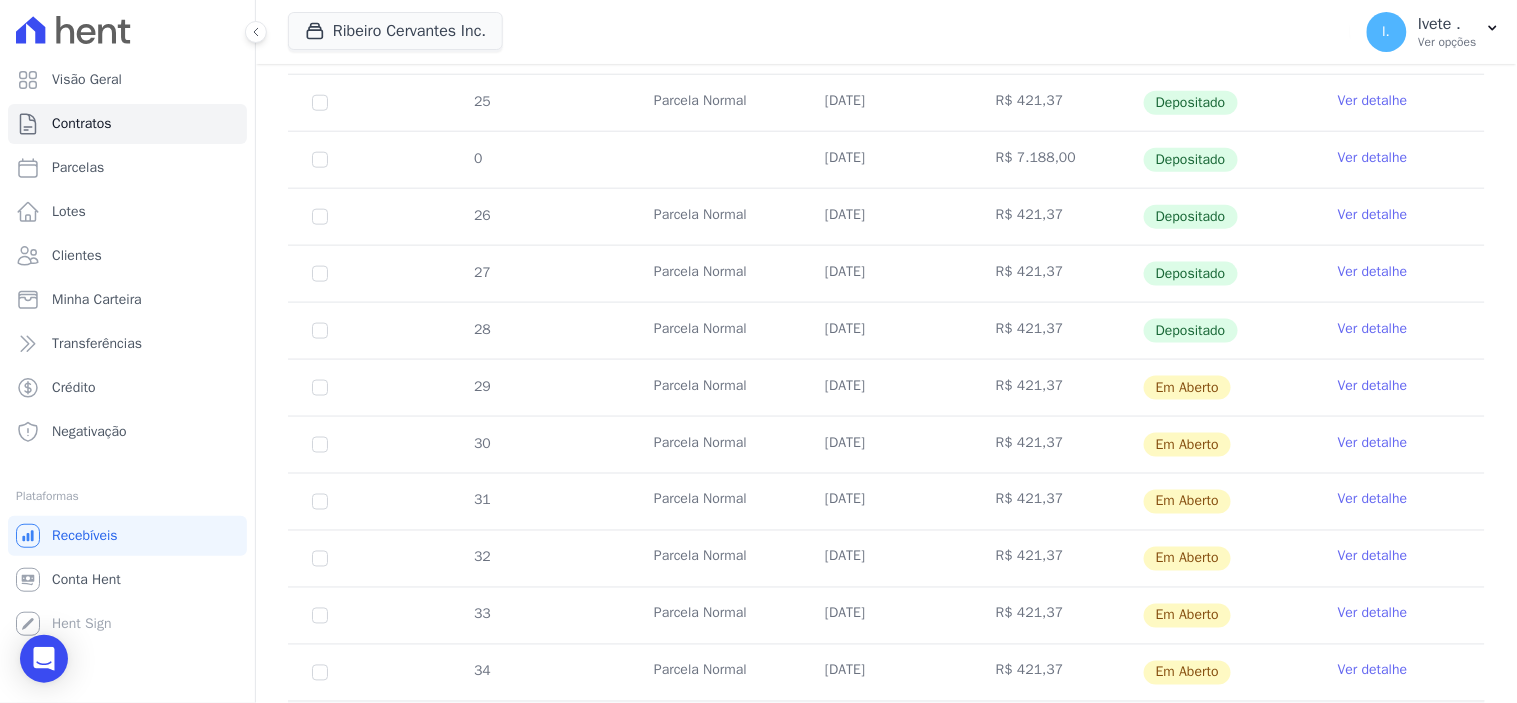 scroll, scrollTop: 0, scrollLeft: 0, axis: both 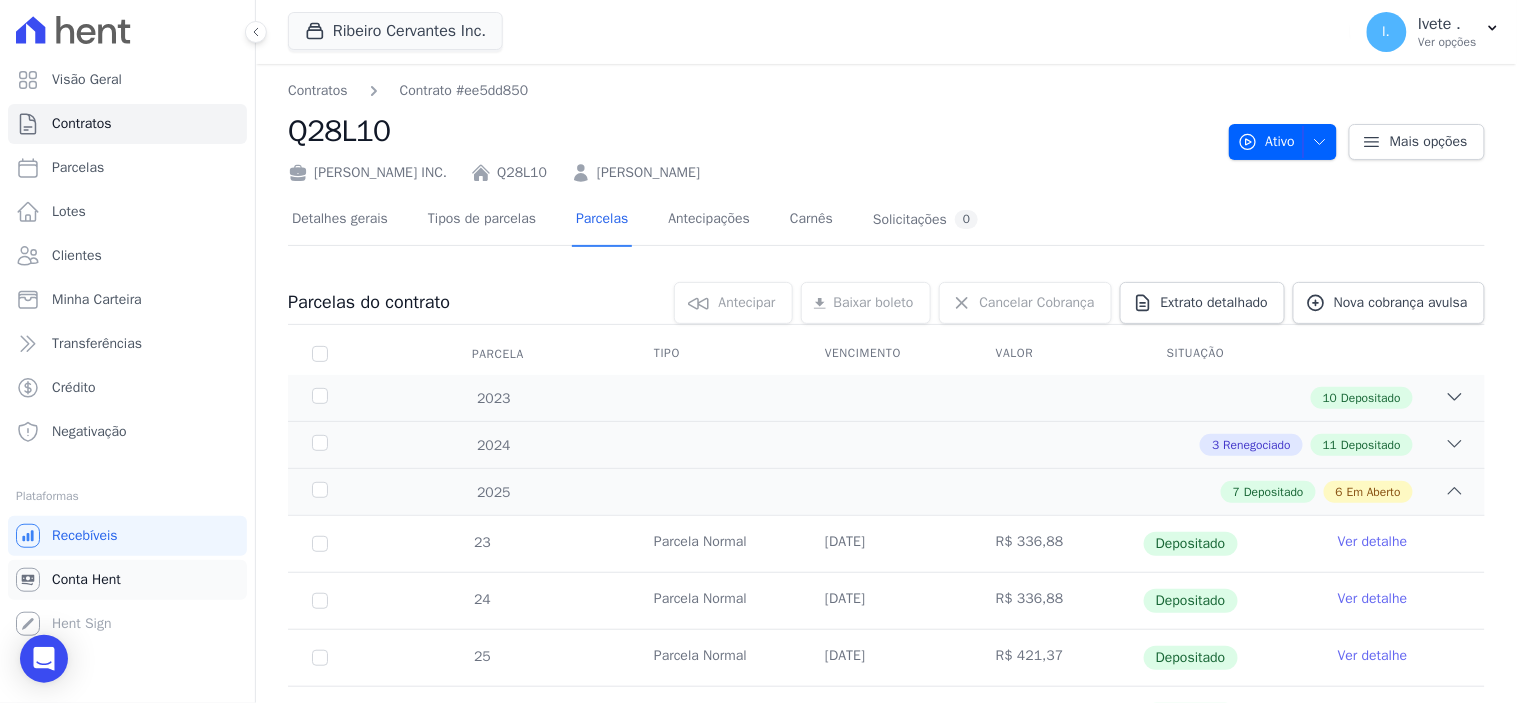 click on "Conta Hent" at bounding box center (86, 580) 